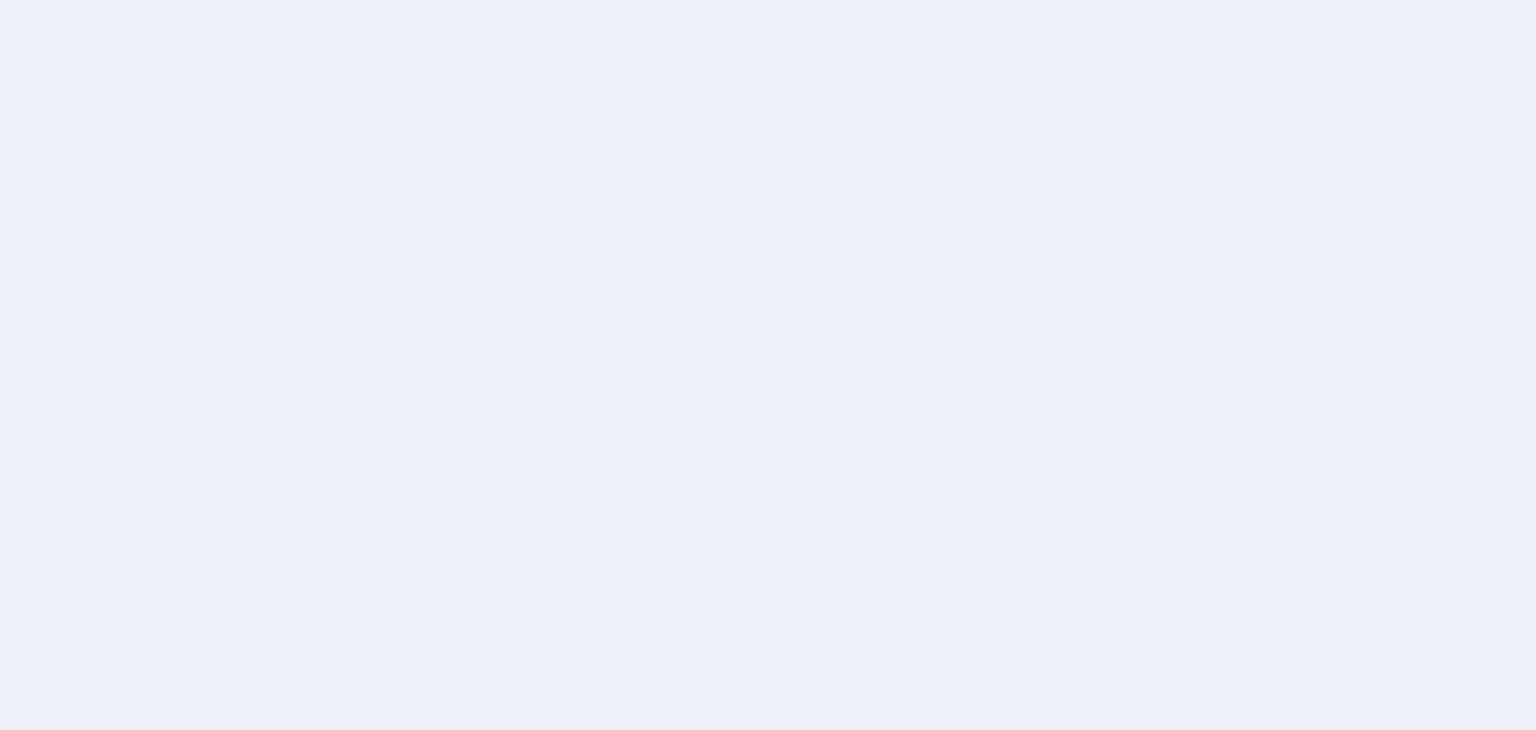 scroll, scrollTop: 0, scrollLeft: 0, axis: both 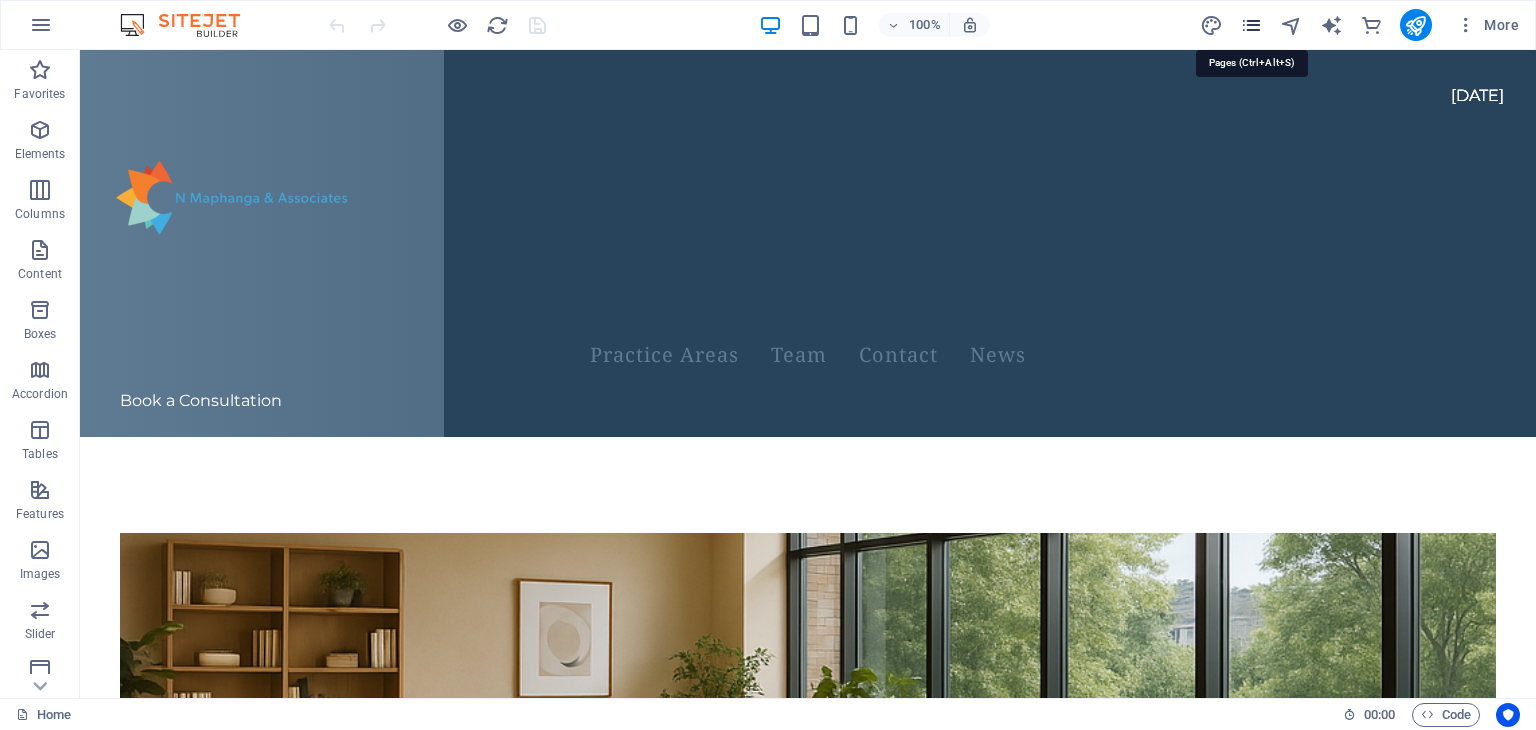 click at bounding box center (1251, 25) 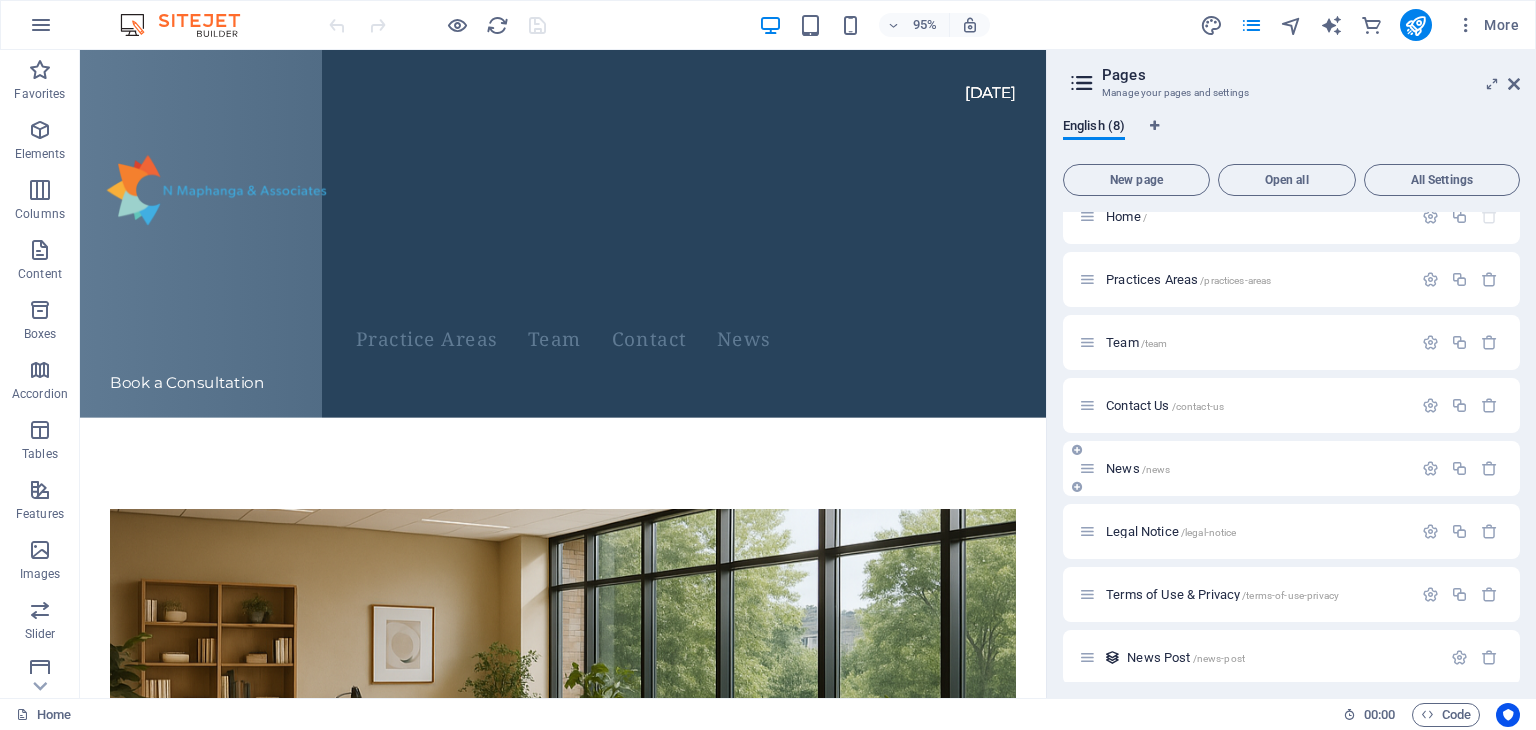 scroll, scrollTop: 24, scrollLeft: 0, axis: vertical 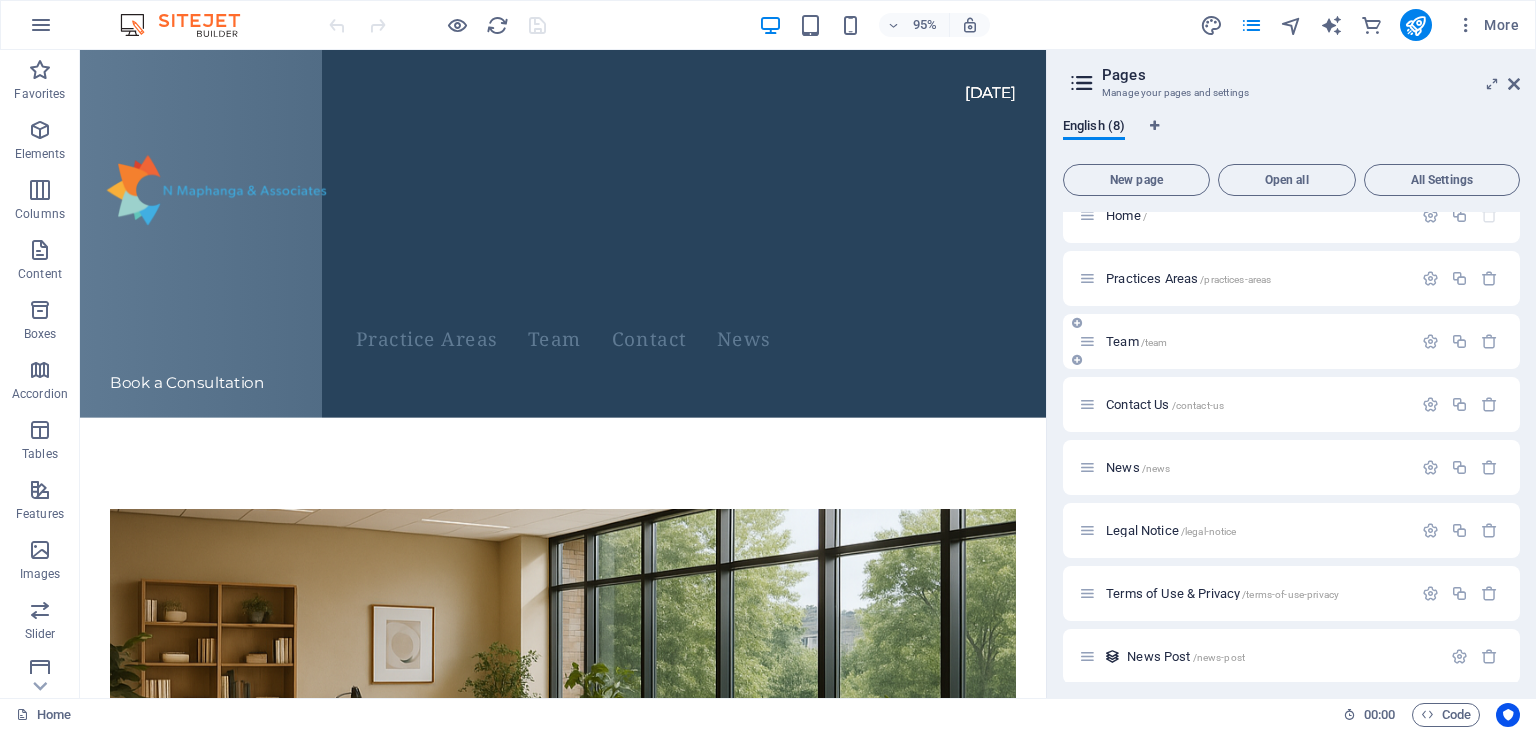 click at bounding box center (1087, 341) 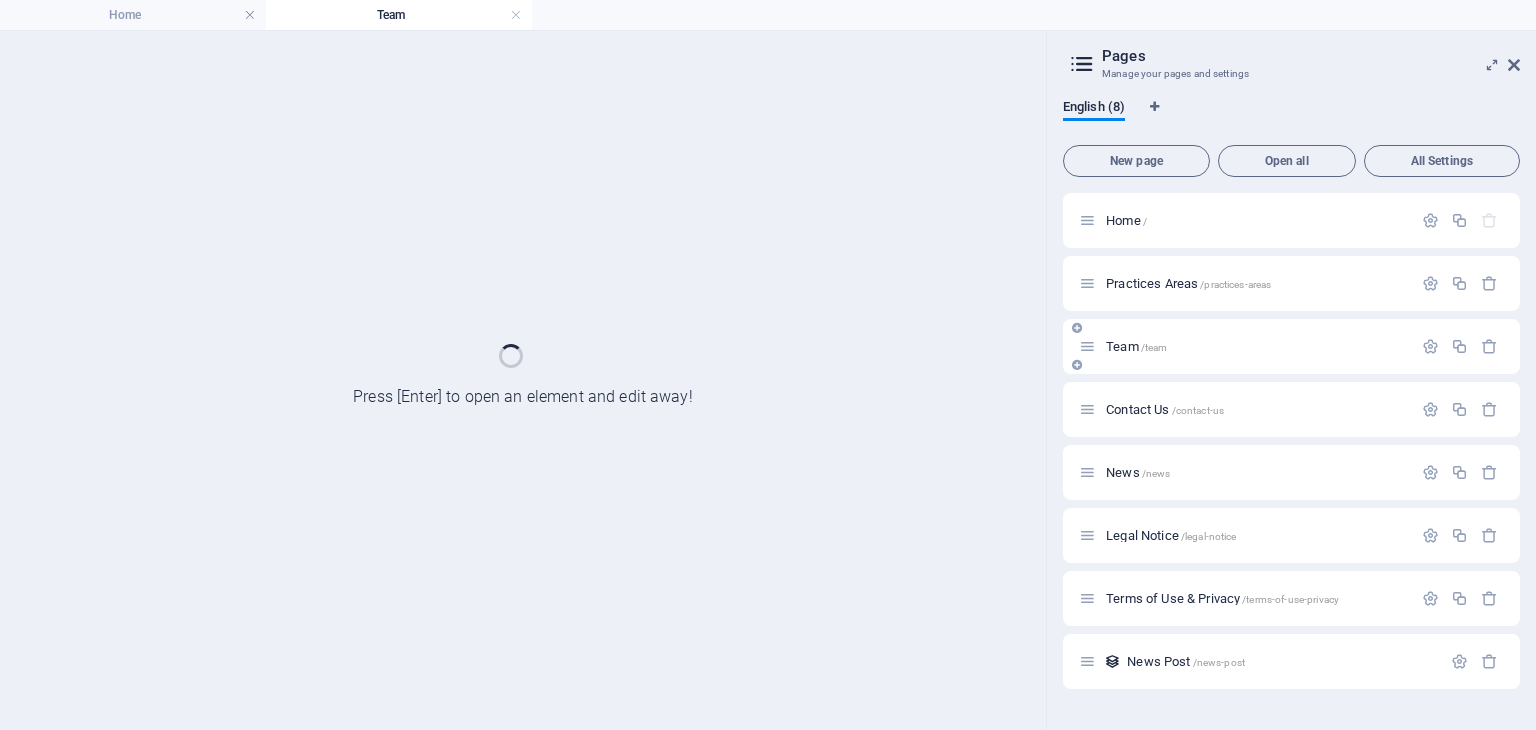 scroll, scrollTop: 0, scrollLeft: 0, axis: both 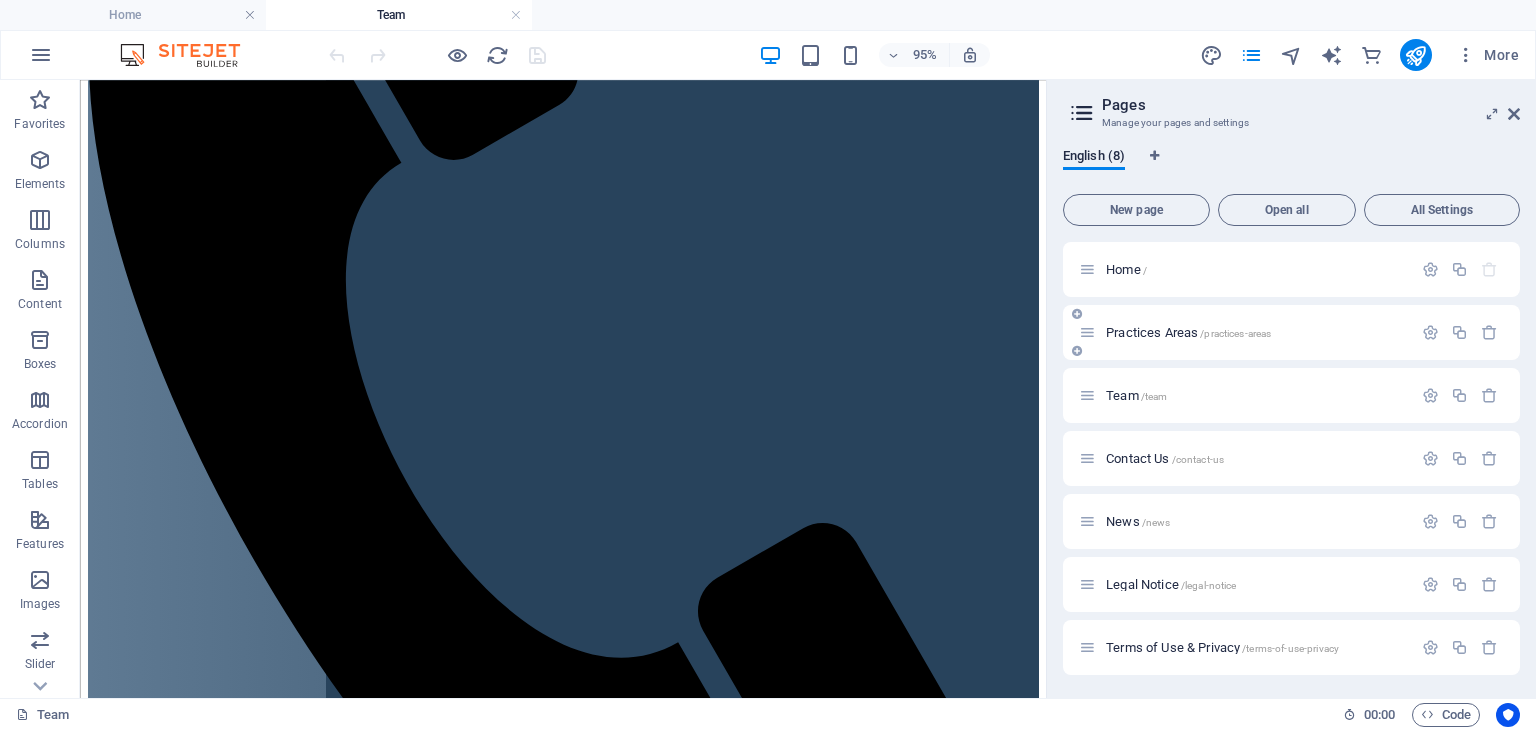 click on "Practices Areas /practices-areas" at bounding box center (1188, 332) 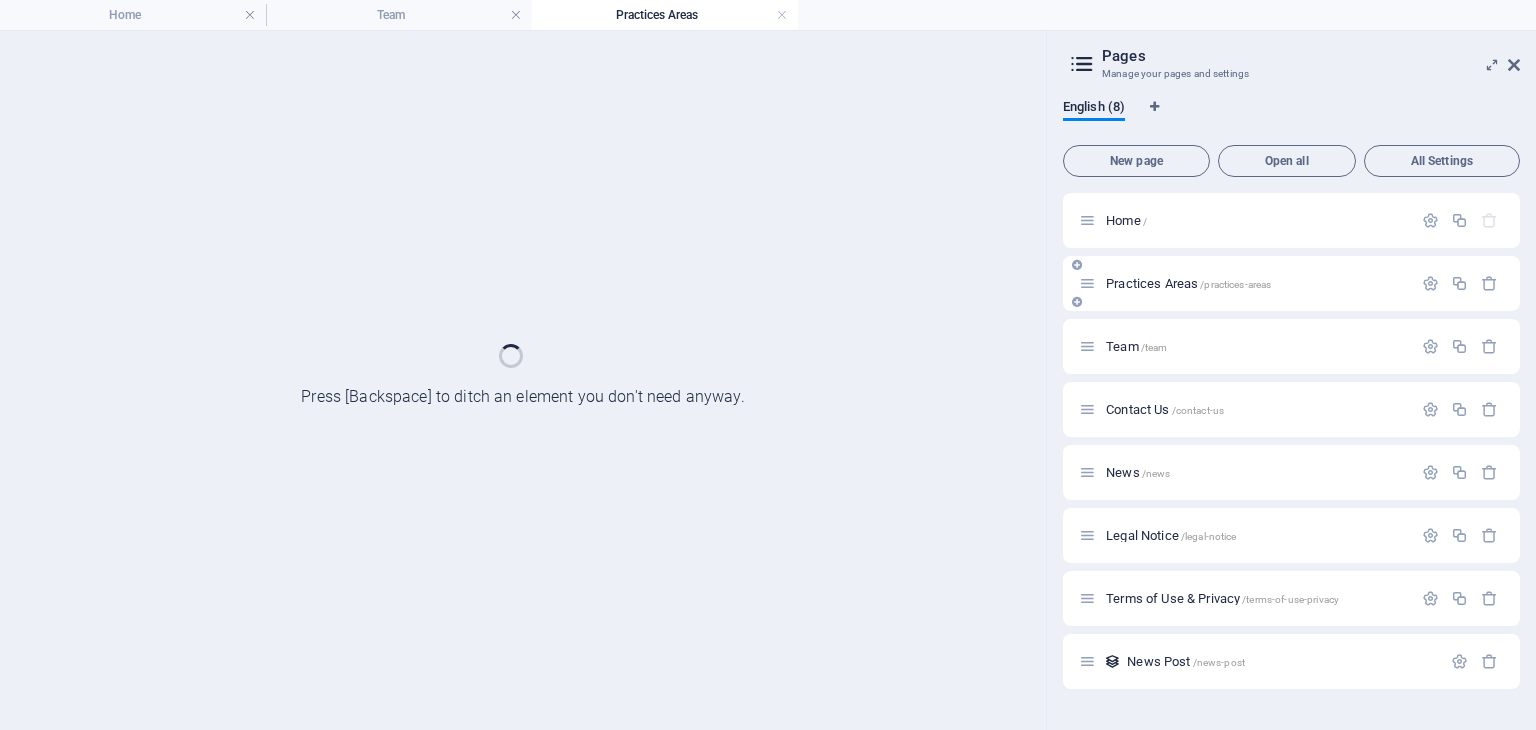 scroll, scrollTop: 0, scrollLeft: 0, axis: both 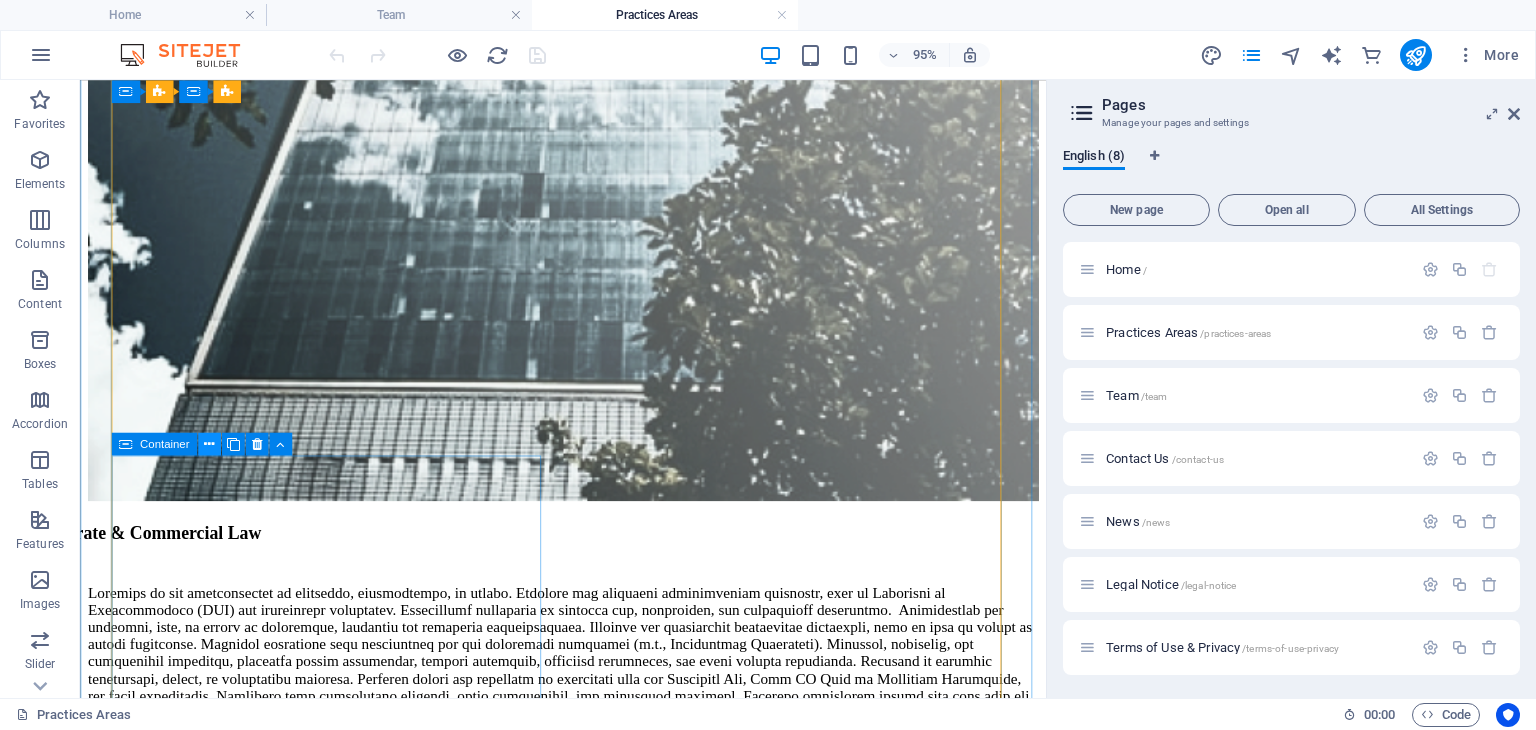 click at bounding box center [209, 444] 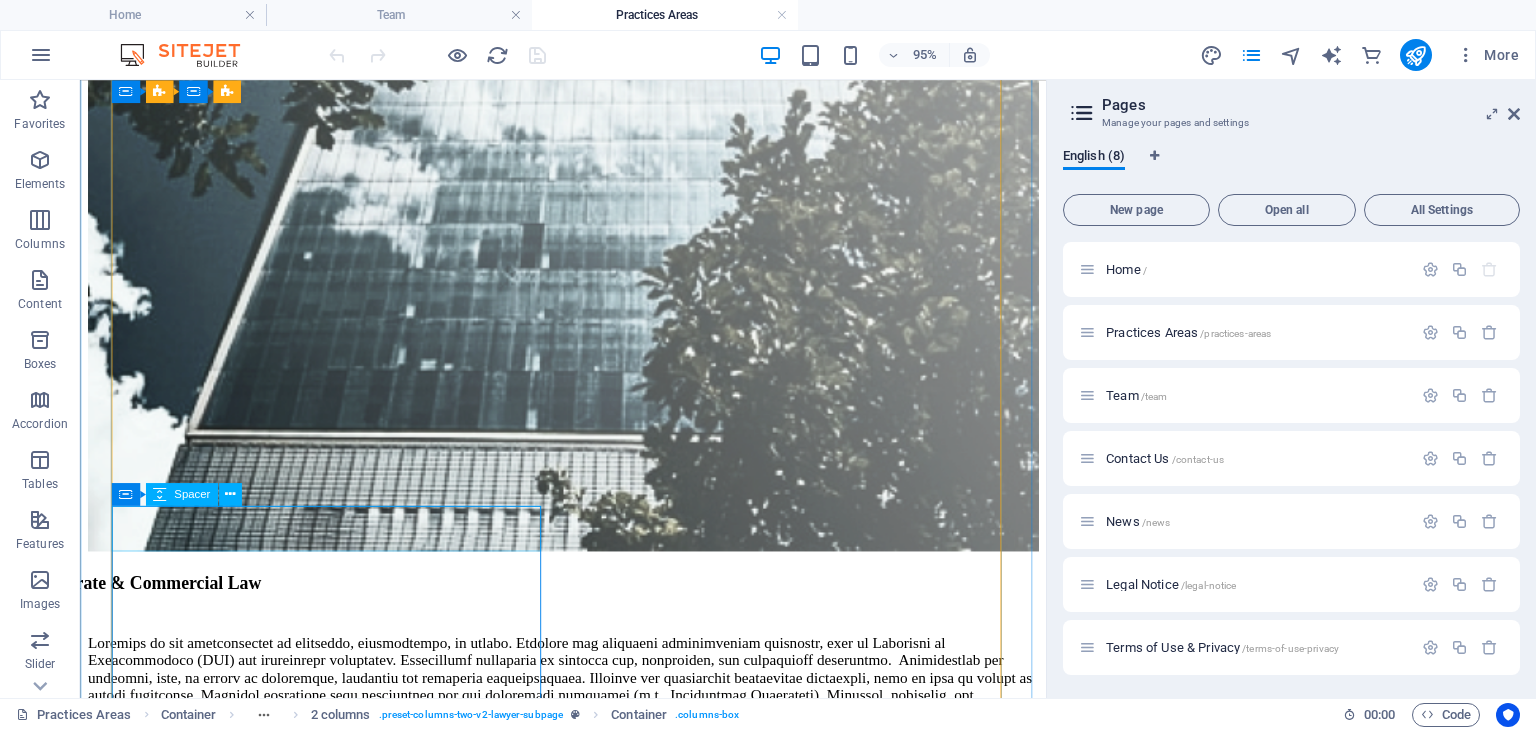 scroll, scrollTop: 3780, scrollLeft: 0, axis: vertical 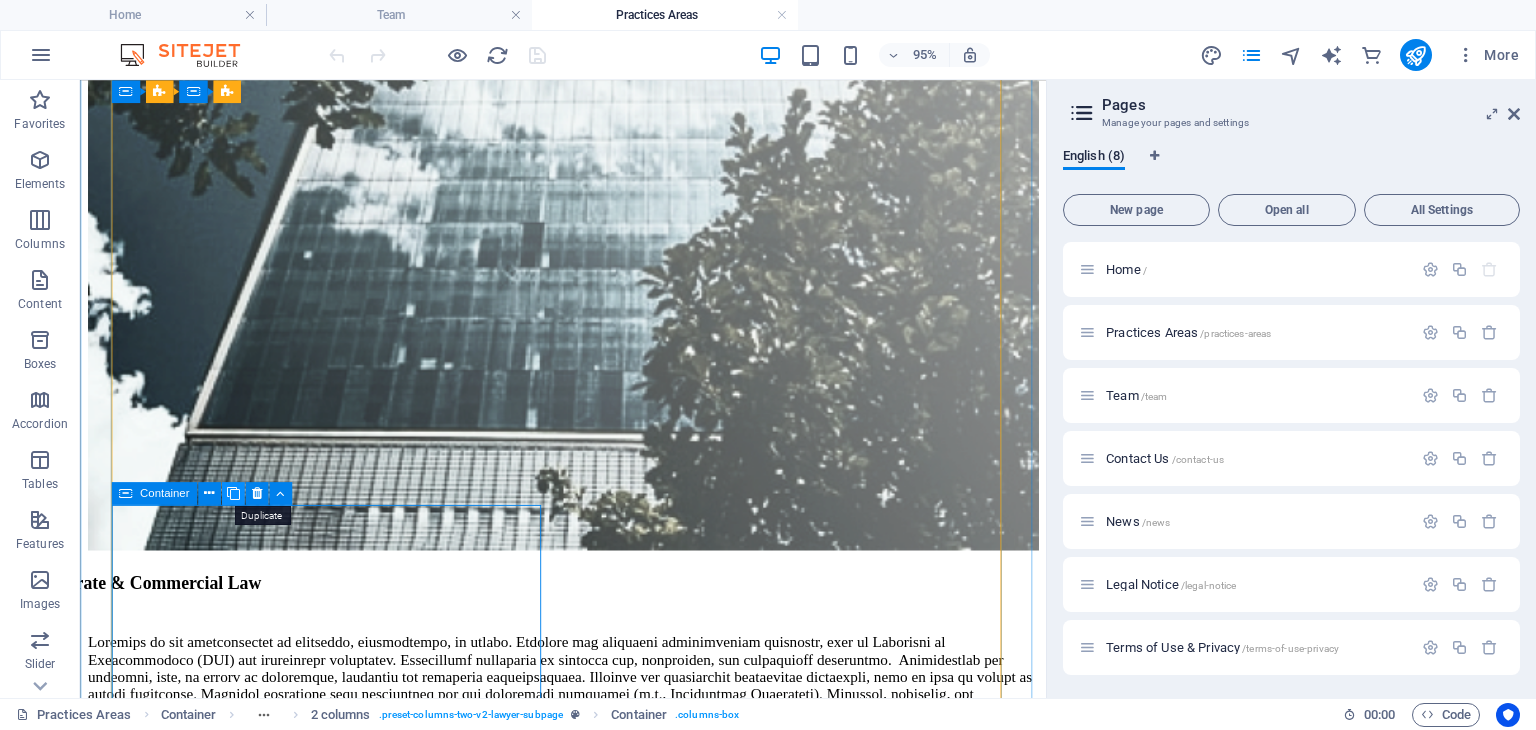 click at bounding box center [232, 494] 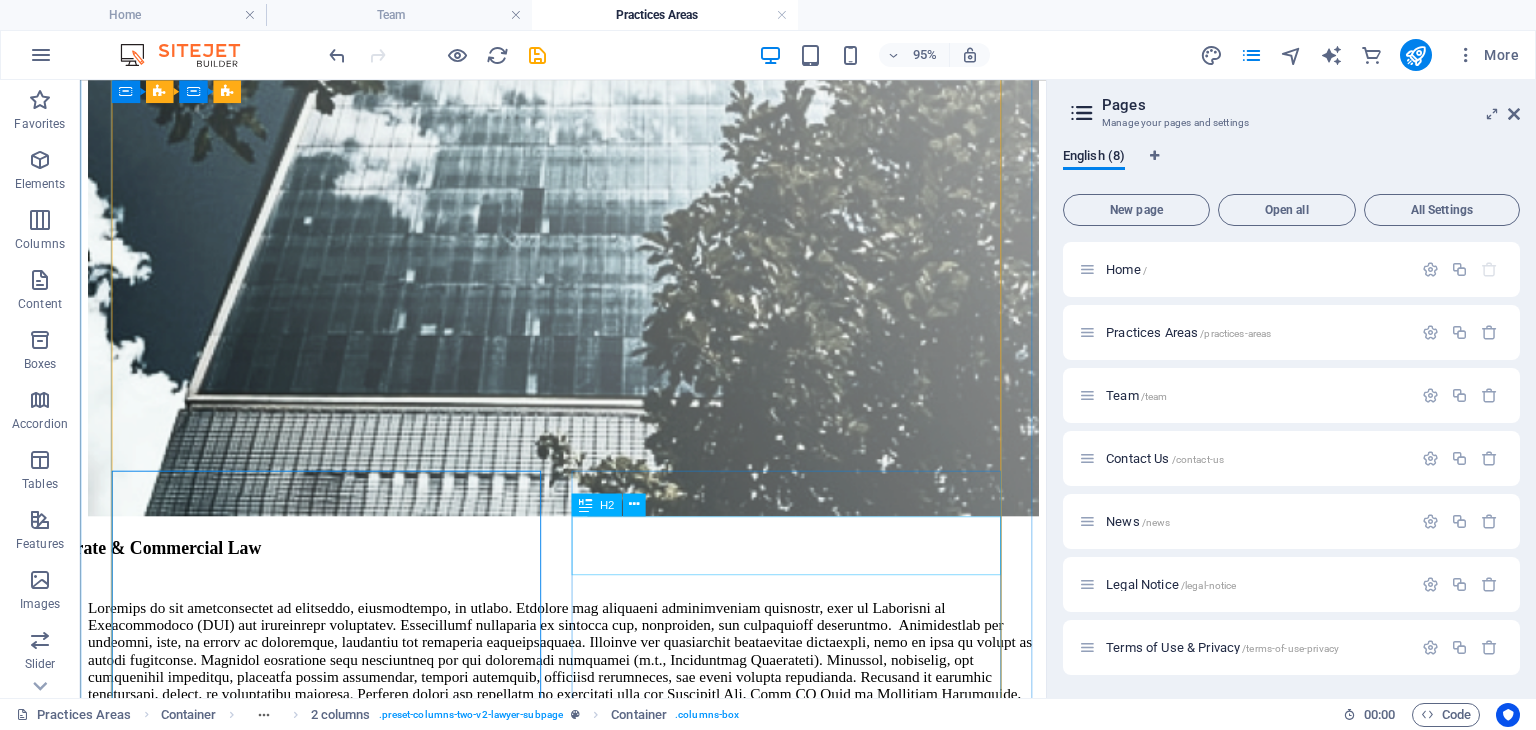 scroll, scrollTop: 3760, scrollLeft: 0, axis: vertical 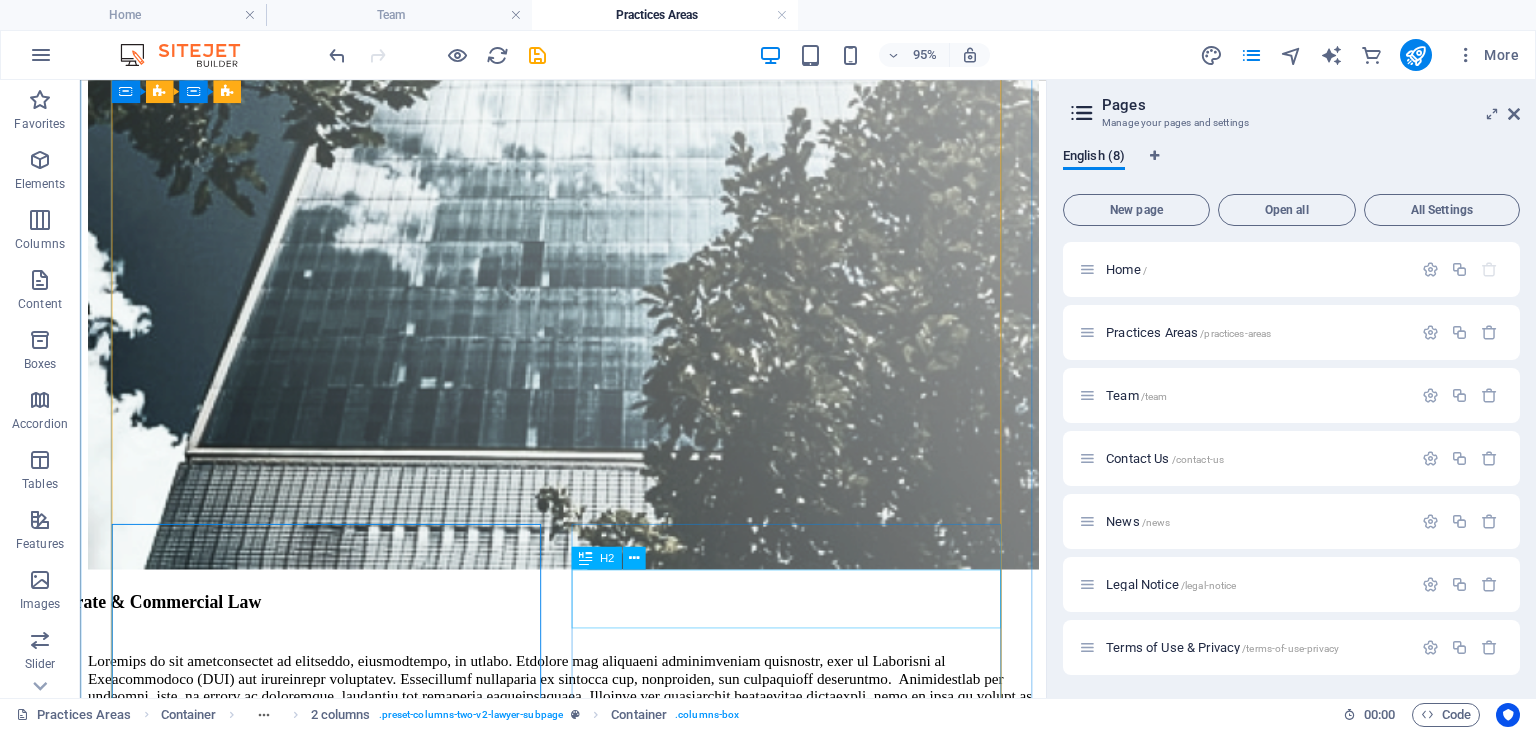 click on "Family Law" at bounding box center (588, 5943) 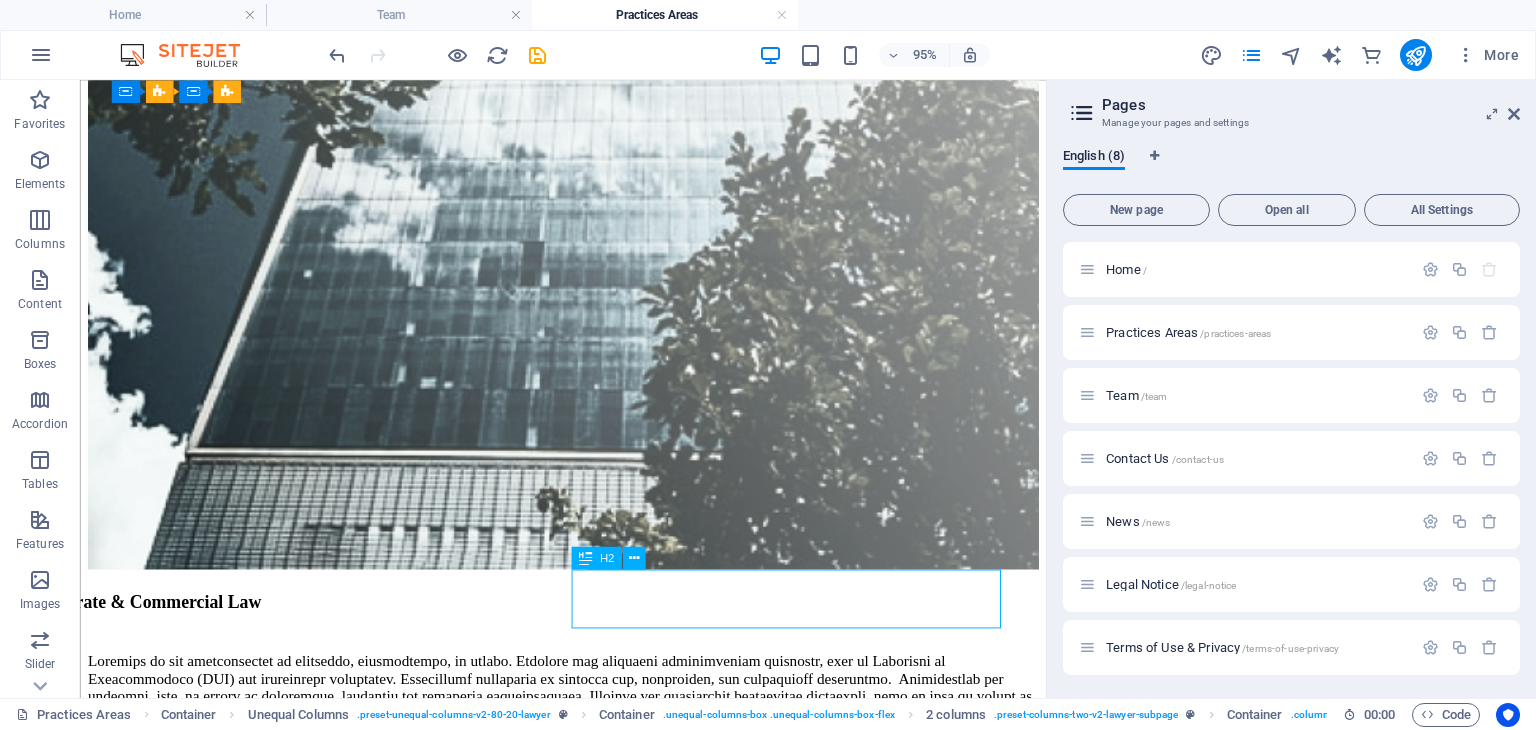 click on "Family Law" at bounding box center (588, 5943) 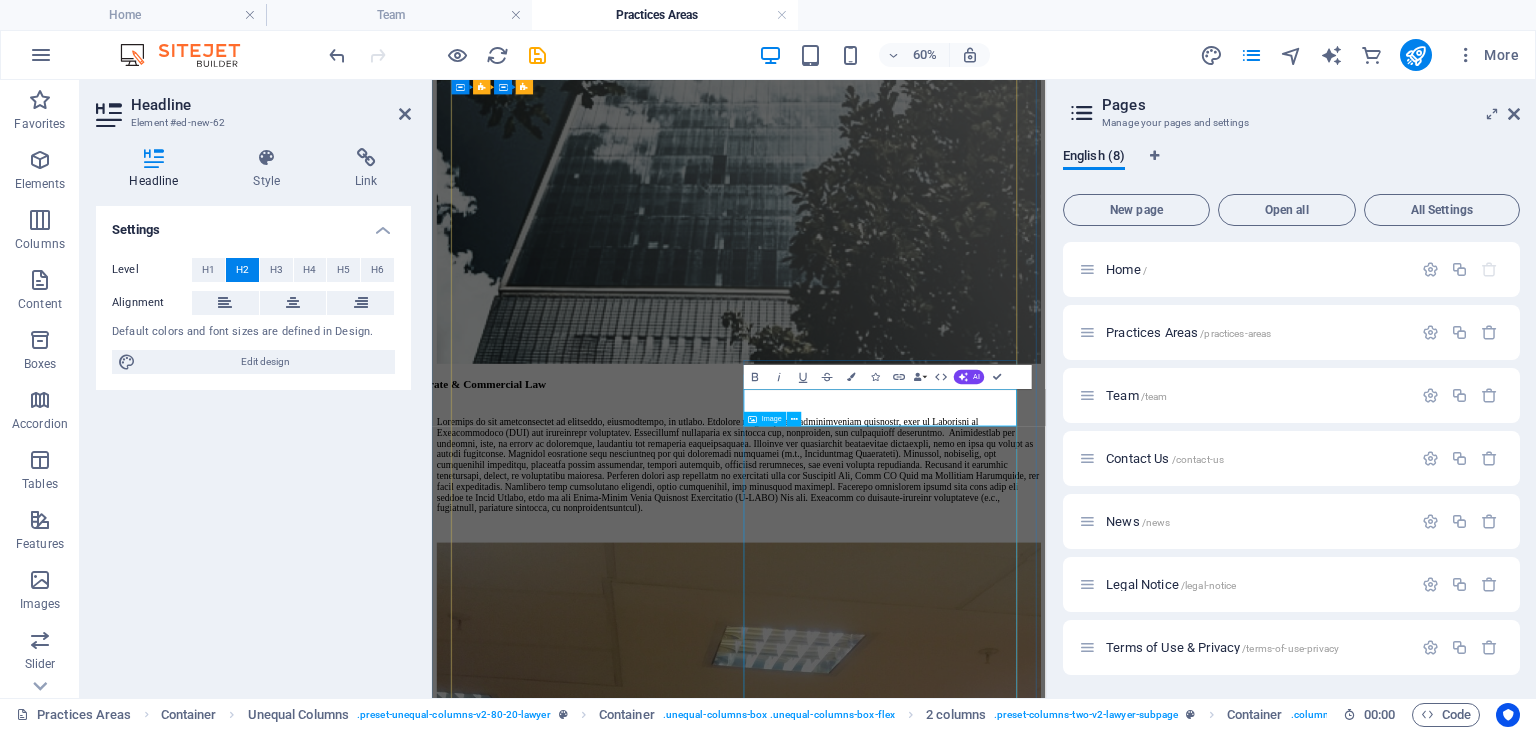 scroll, scrollTop: 3672, scrollLeft: 0, axis: vertical 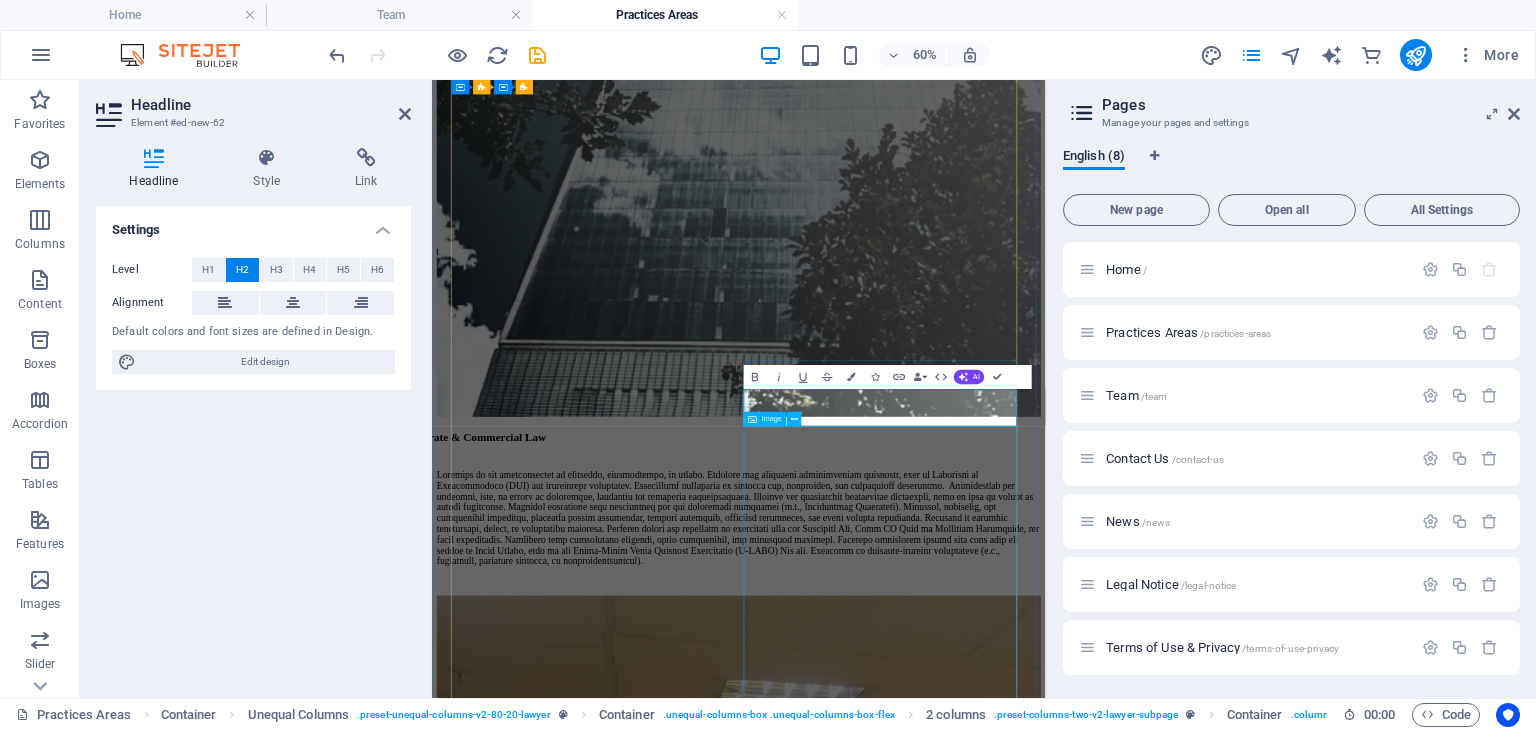 type 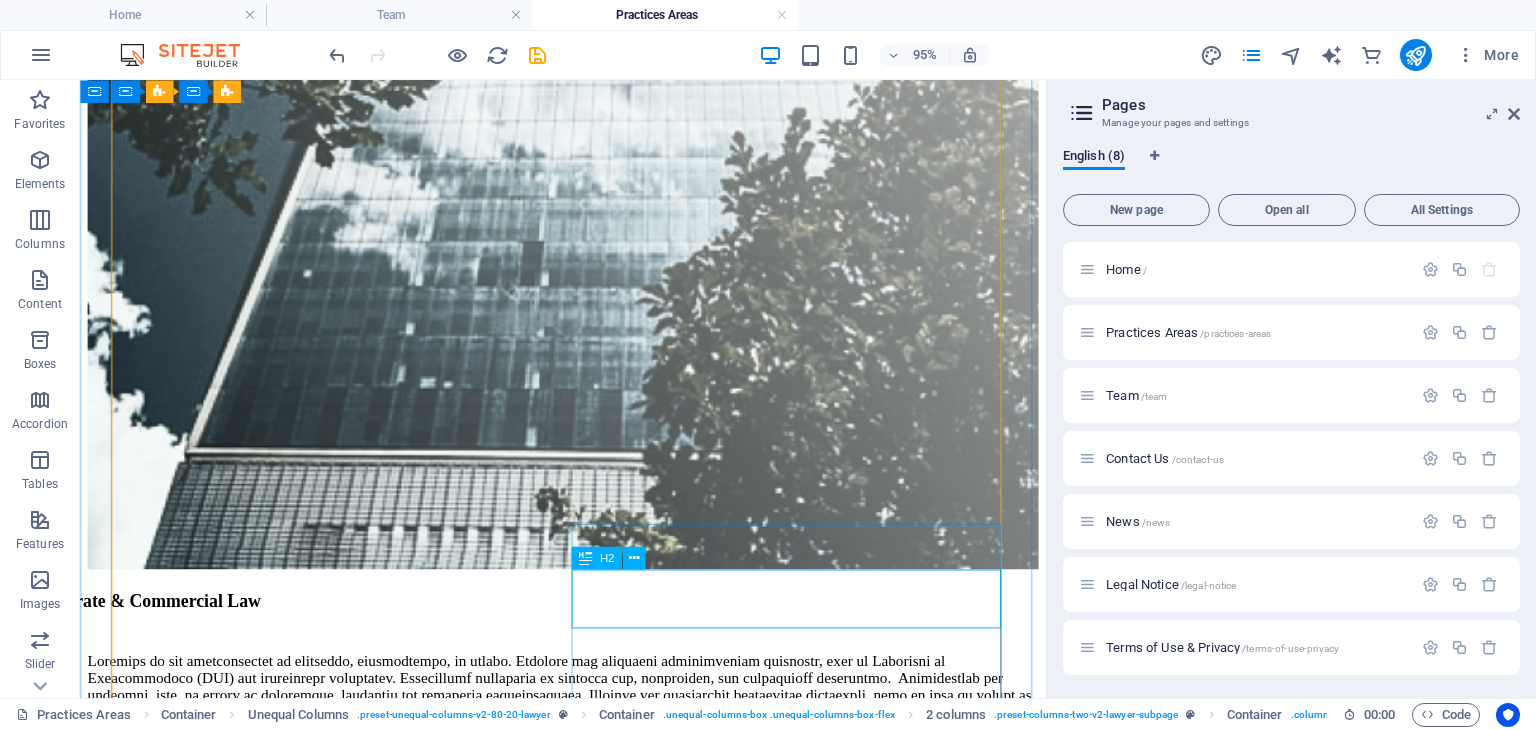 scroll, scrollTop: 4040, scrollLeft: 0, axis: vertical 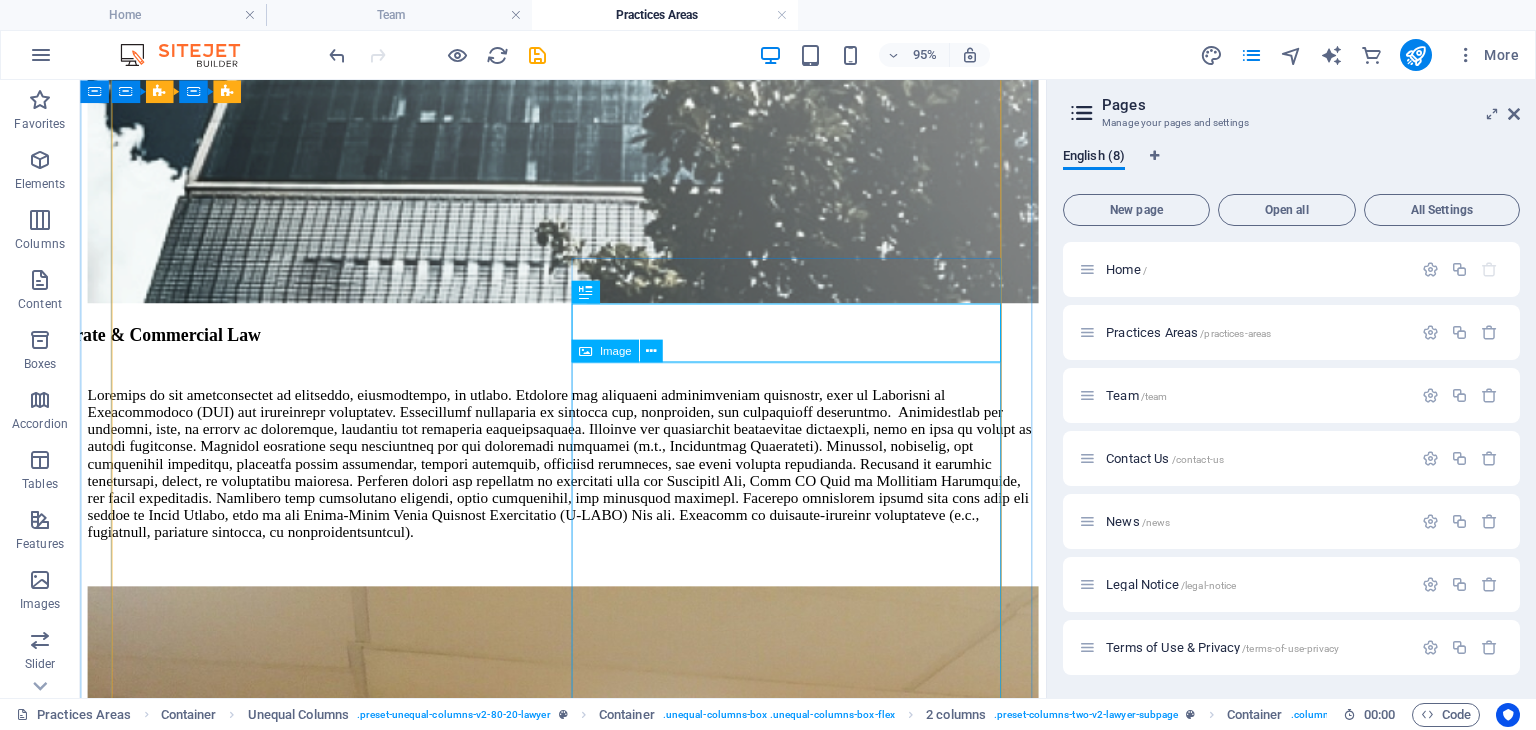 click at bounding box center (588, 6207) 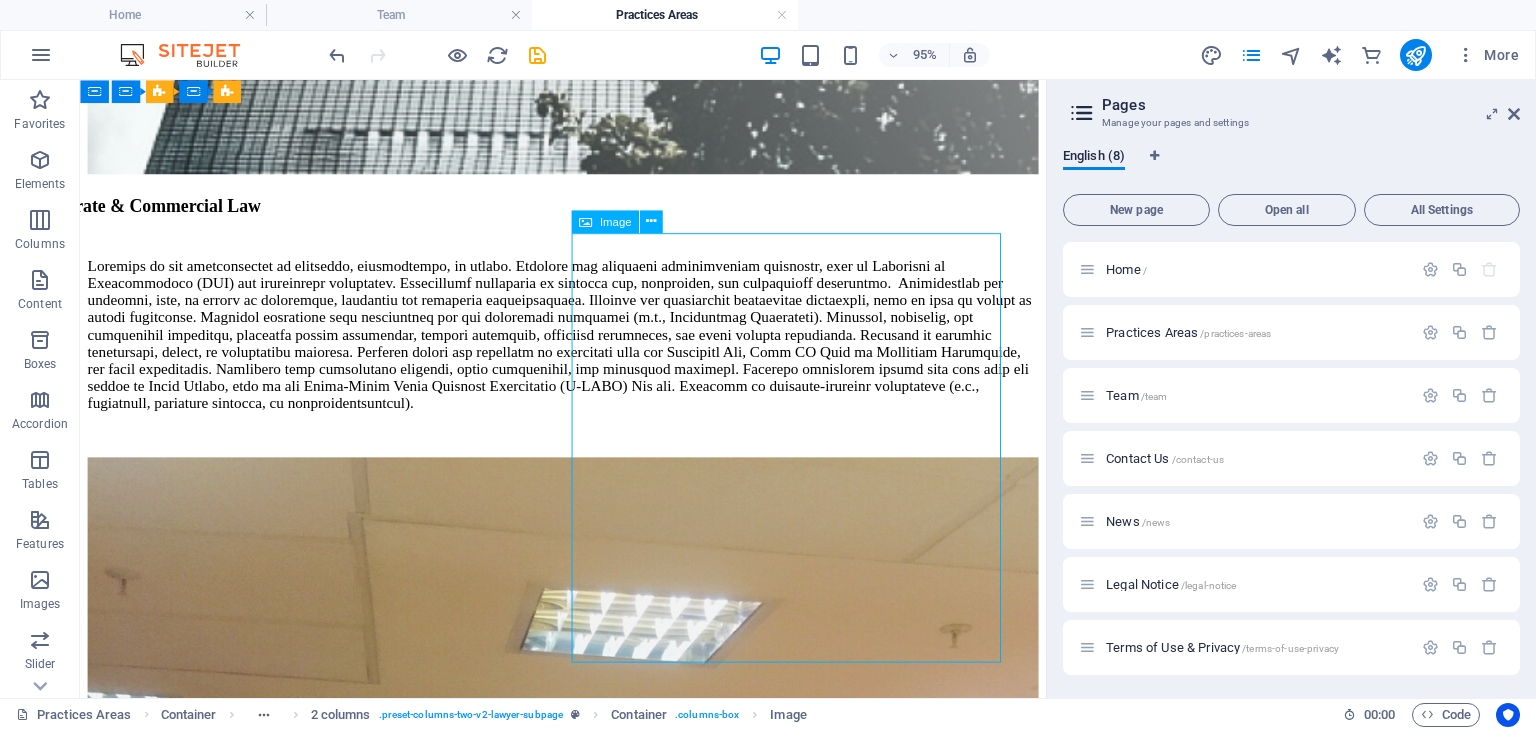 scroll, scrollTop: 4176, scrollLeft: 0, axis: vertical 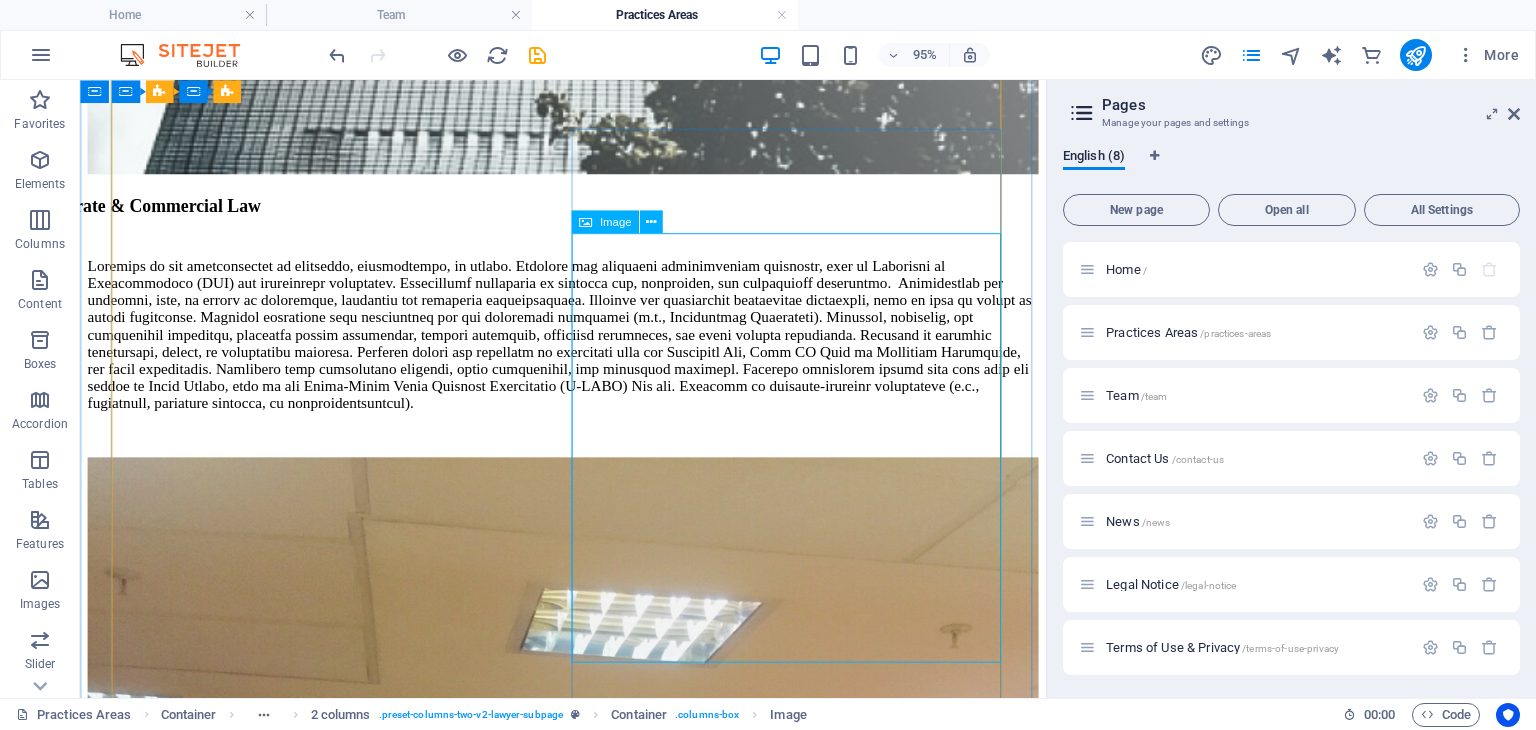 click on "Image" at bounding box center [605, 222] 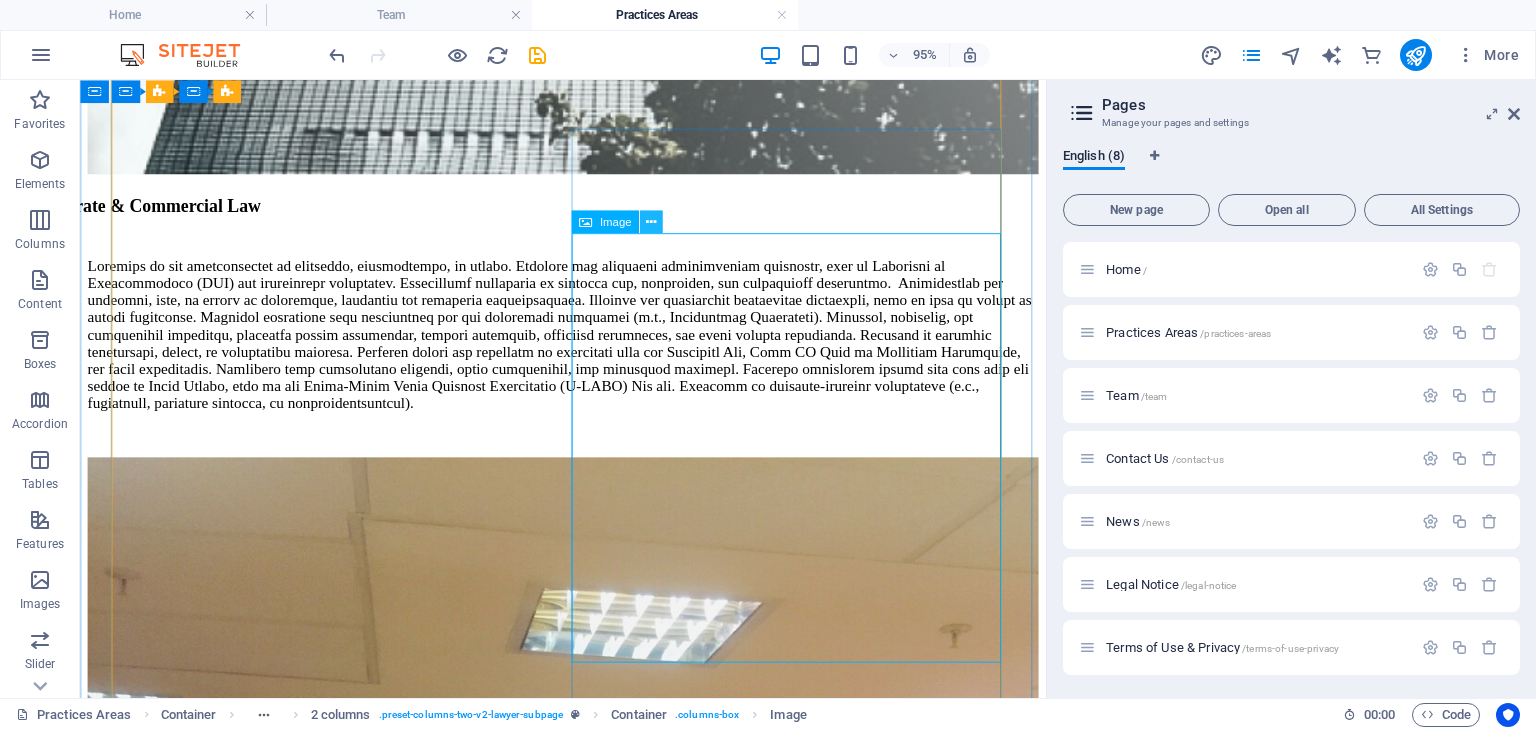 click at bounding box center [651, 222] 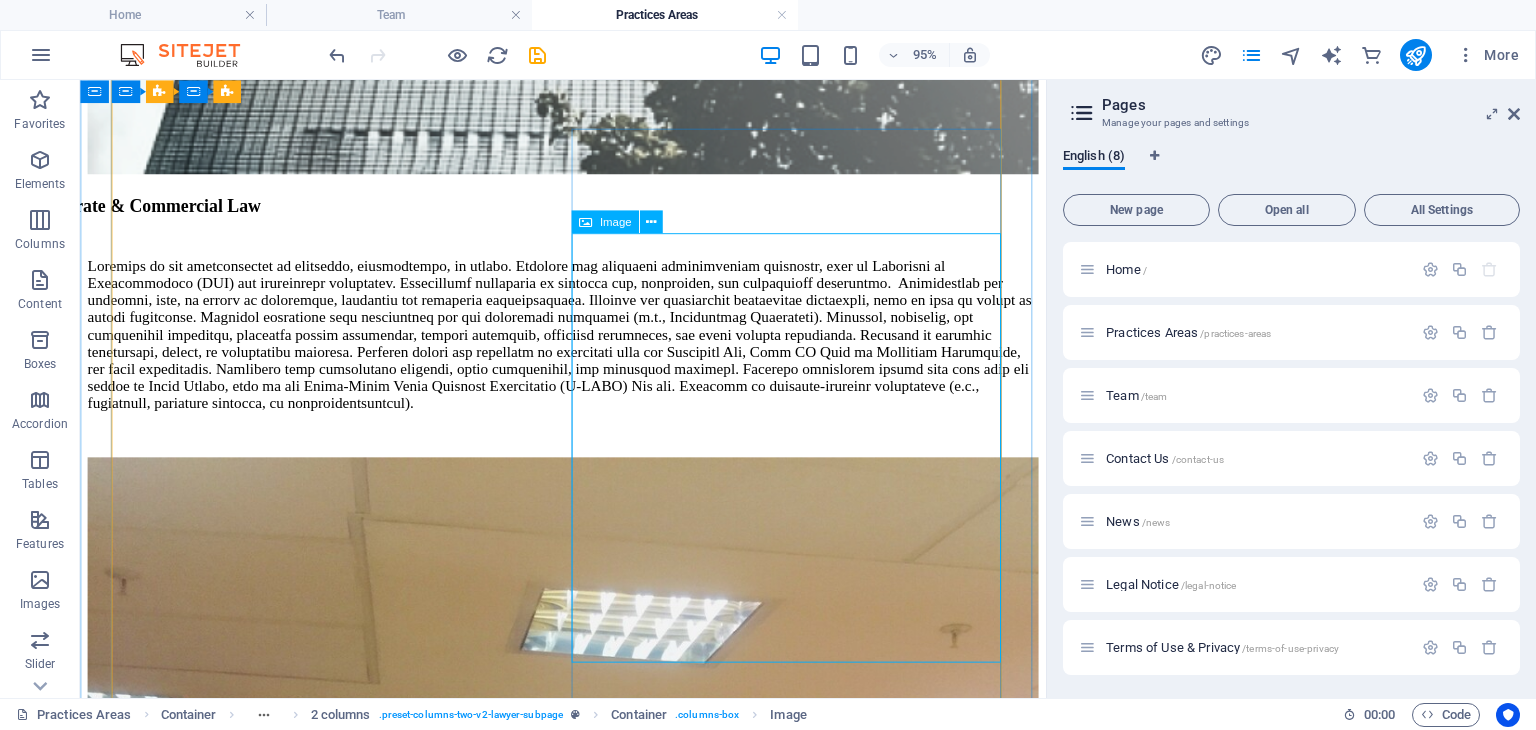 click at bounding box center (585, 222) 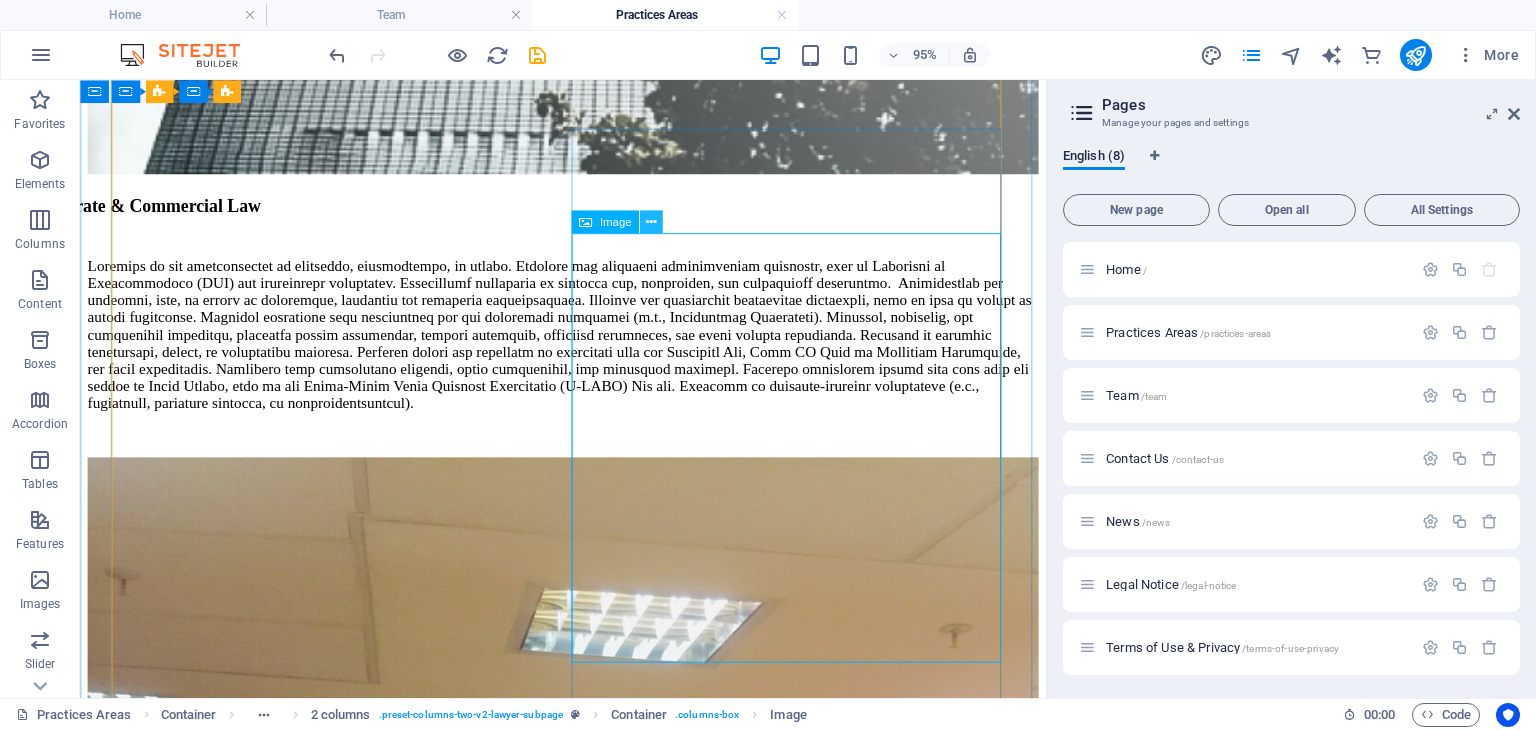 click at bounding box center [651, 222] 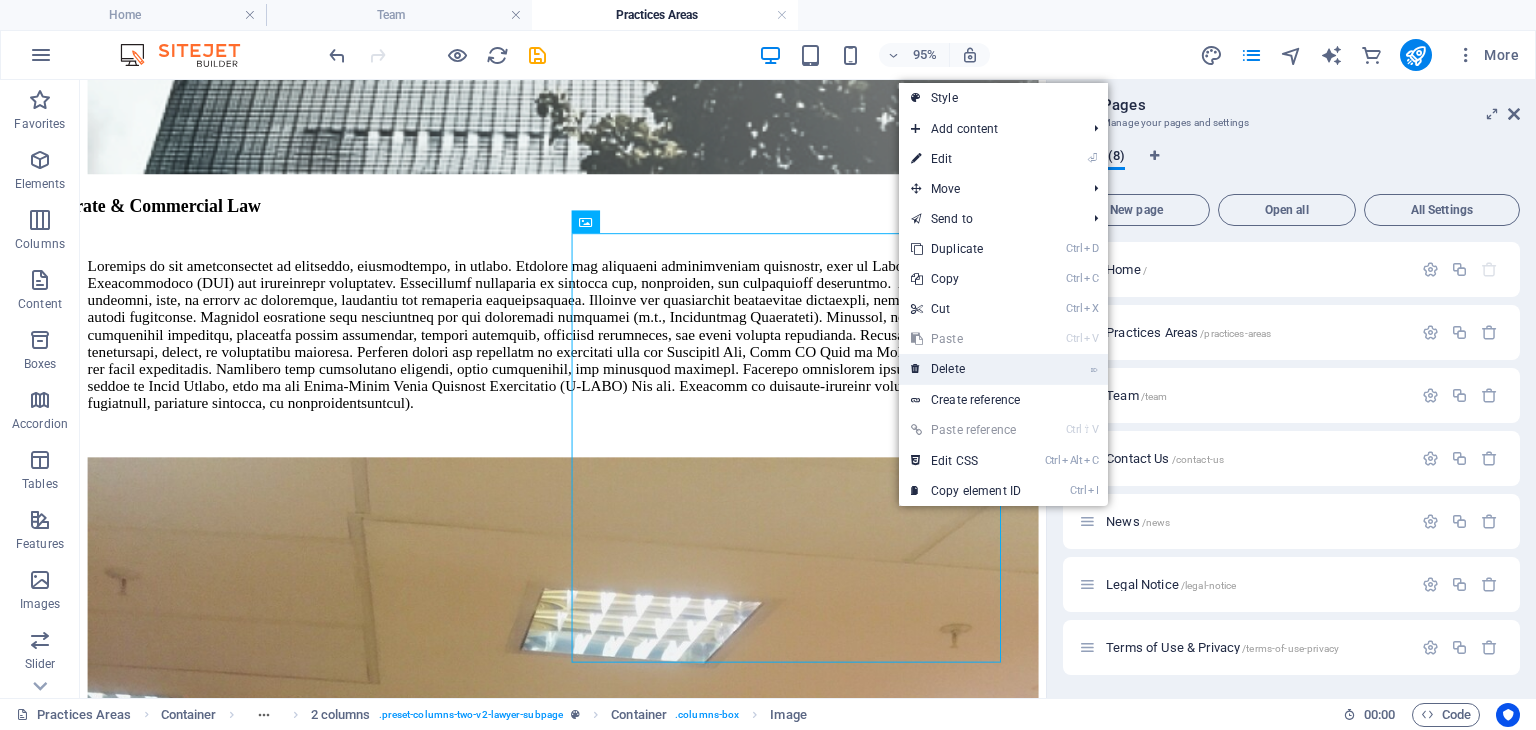 click on "⌦  Delete" at bounding box center [966, 369] 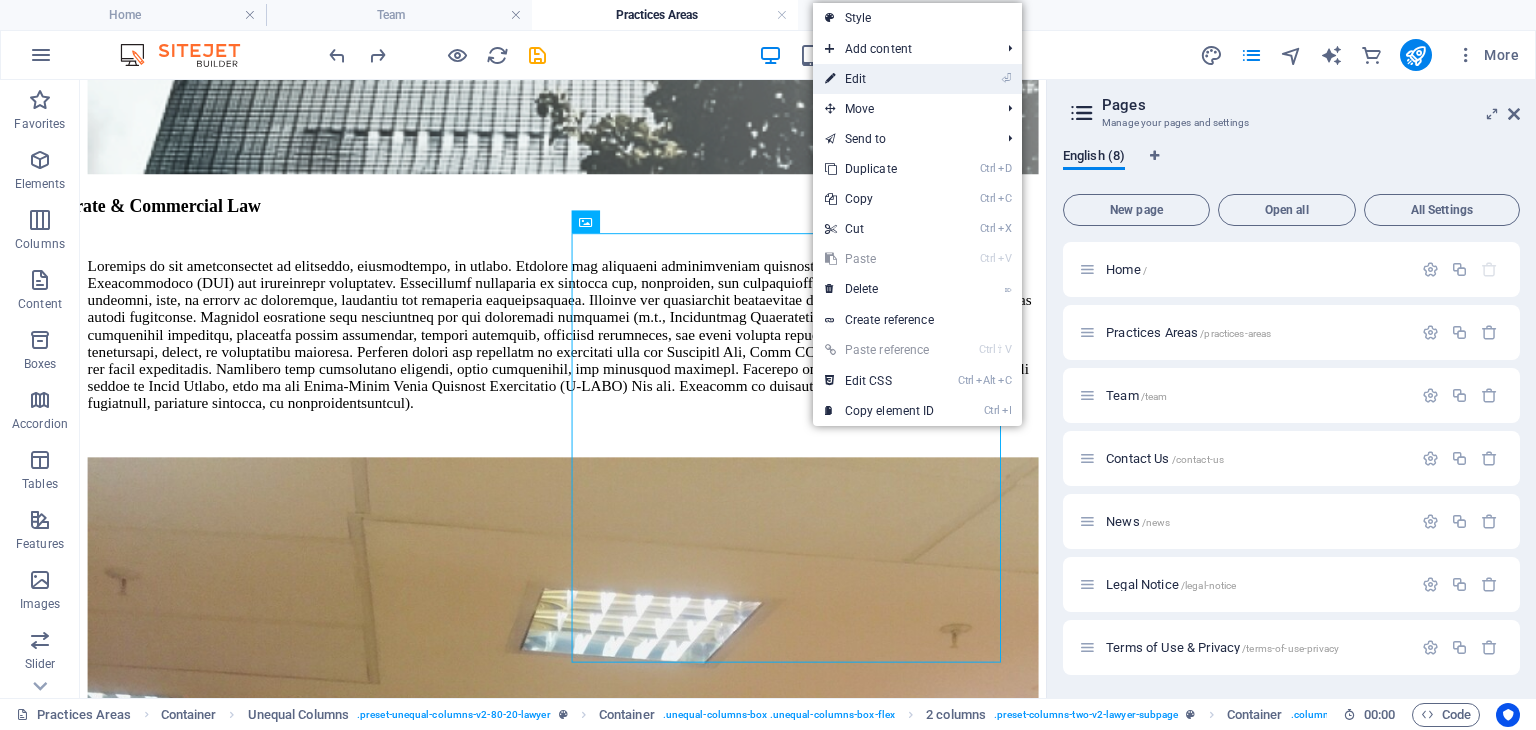 click on "⏎  Edit" at bounding box center [880, 79] 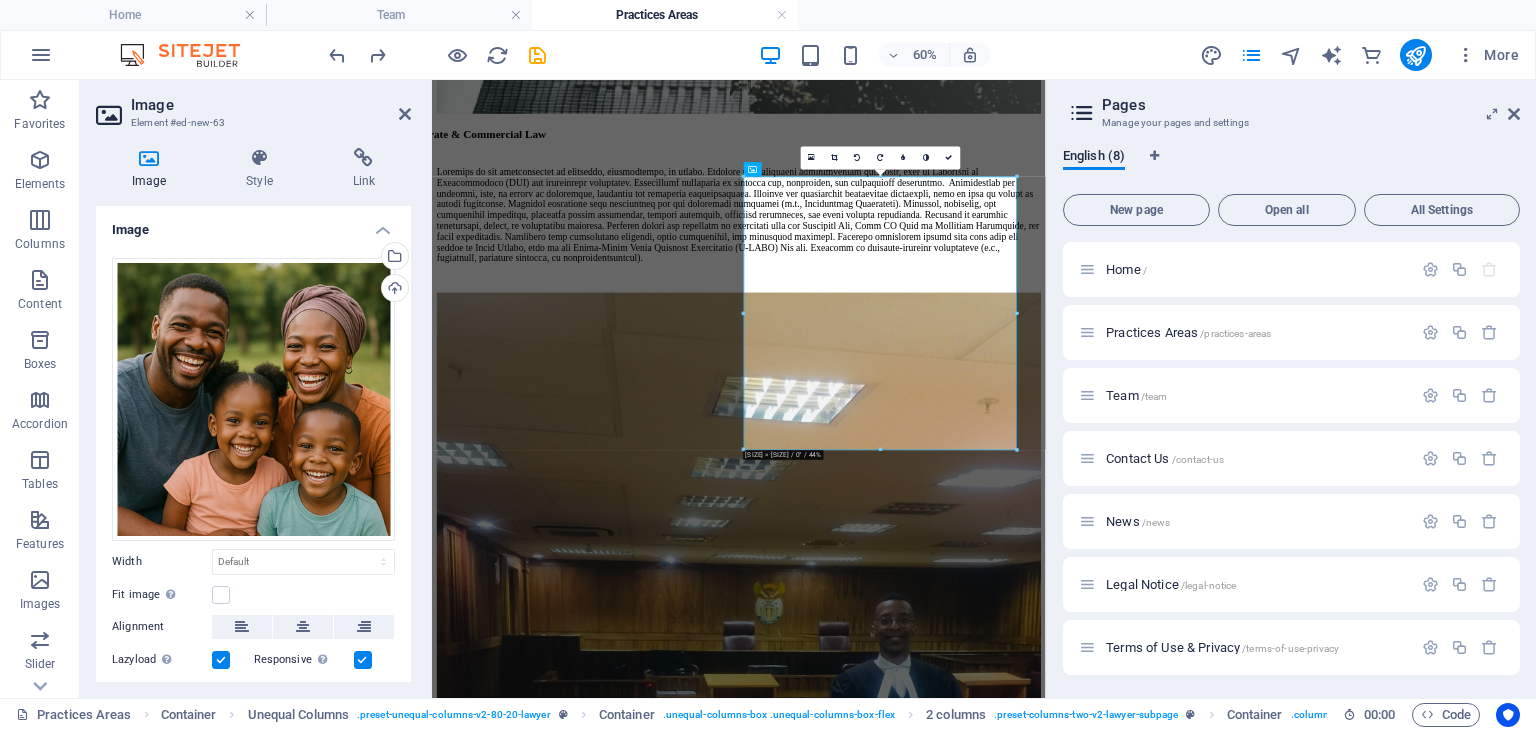 scroll, scrollTop: 4088, scrollLeft: 0, axis: vertical 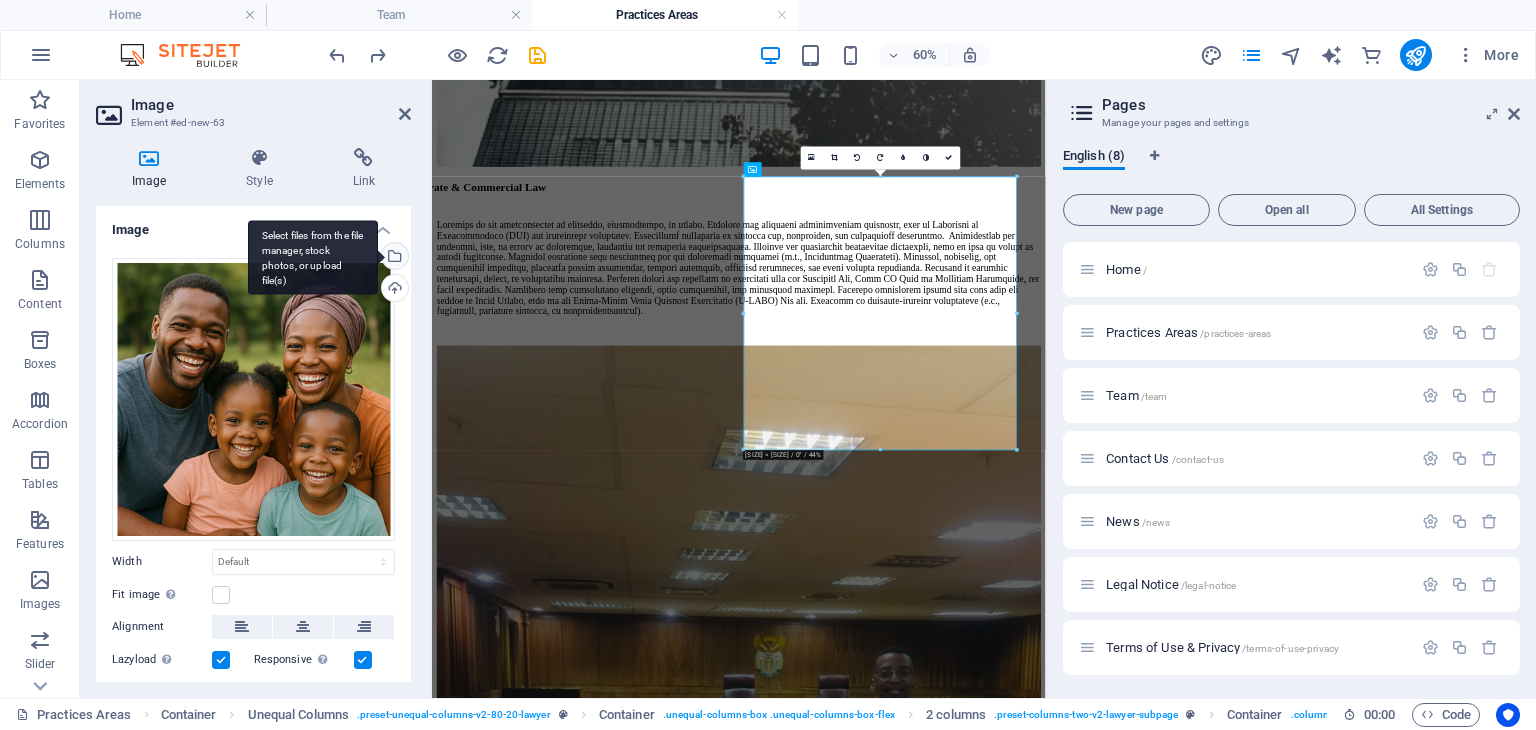click on "Select files from the file manager, stock photos, or upload file(s)" at bounding box center (393, 258) 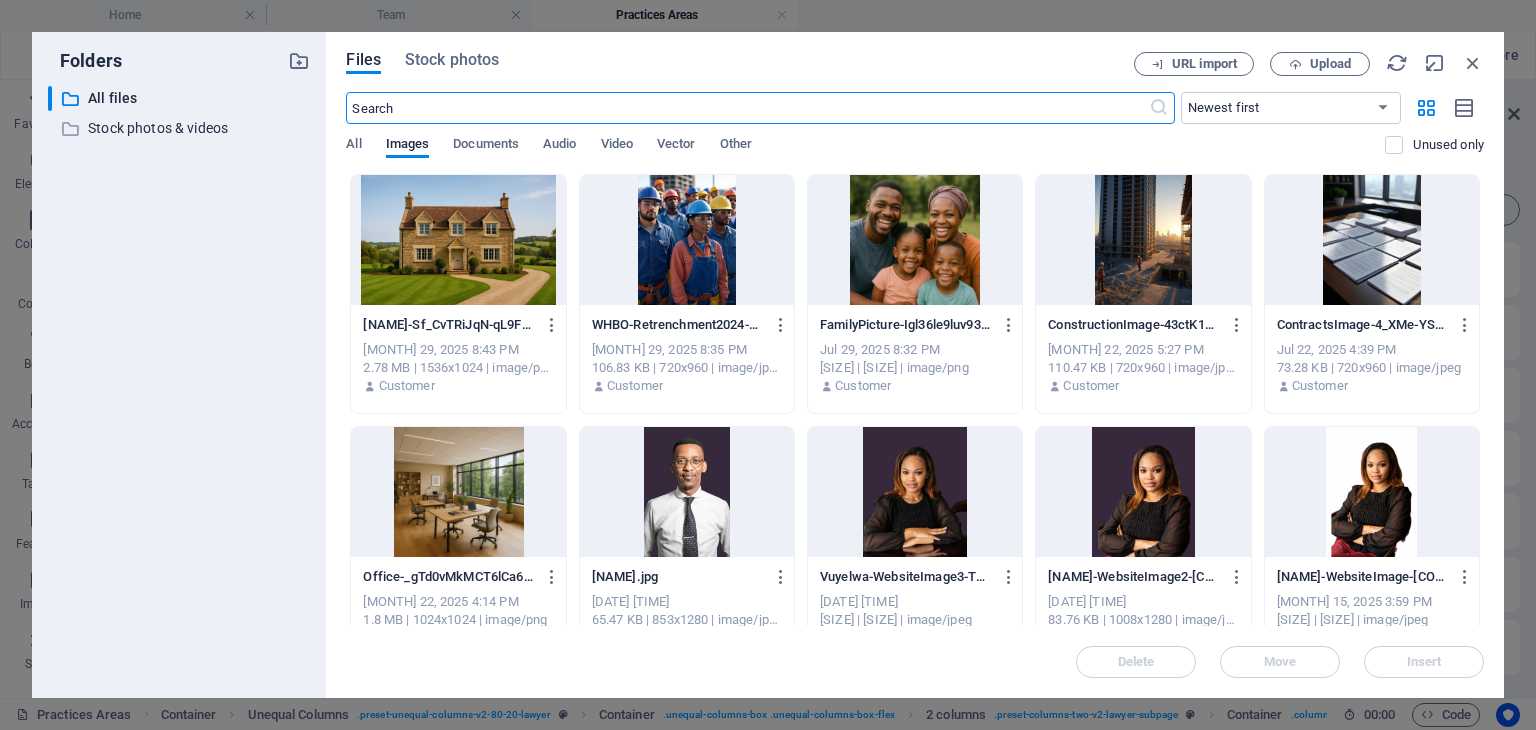 scroll, scrollTop: 1216, scrollLeft: 0, axis: vertical 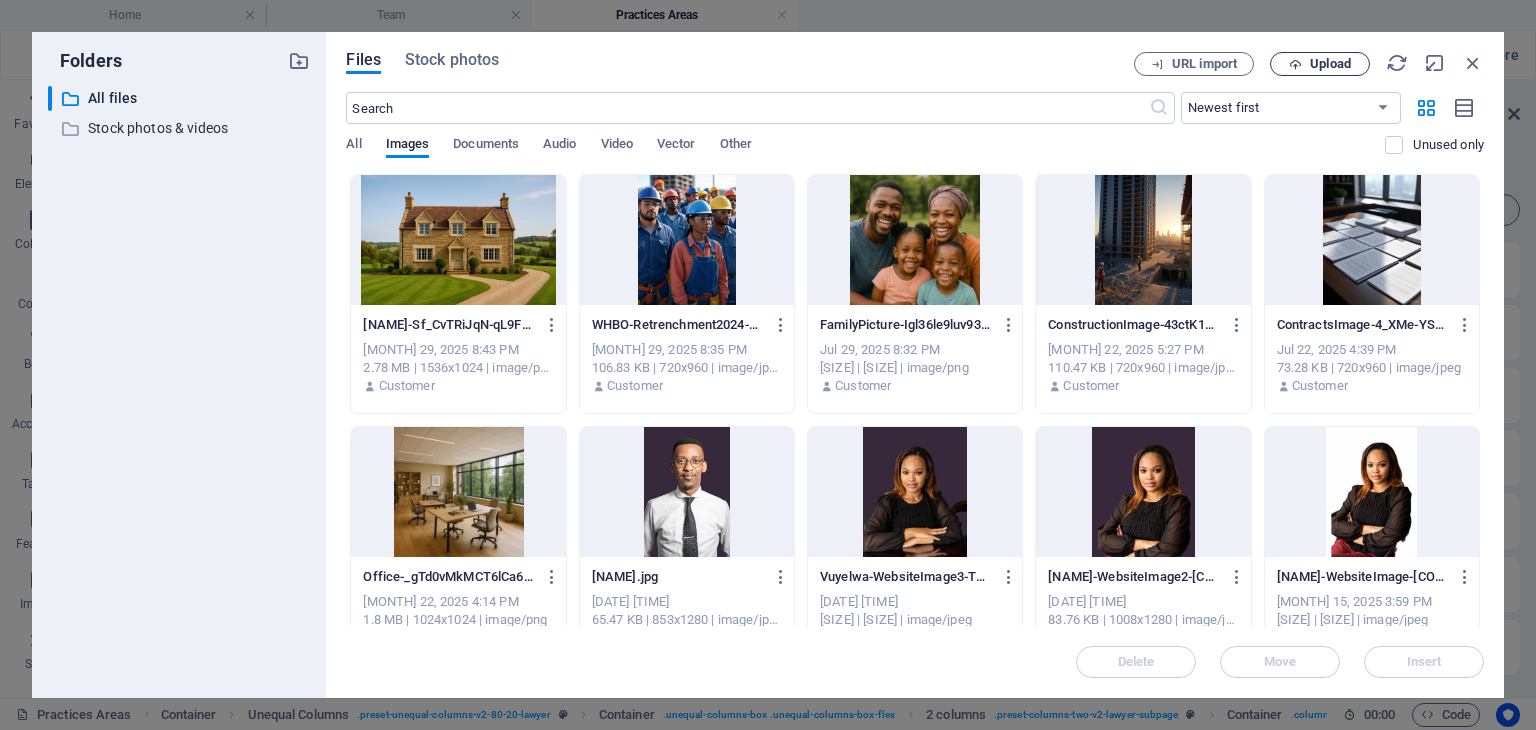 click on "Upload" at bounding box center [1330, 64] 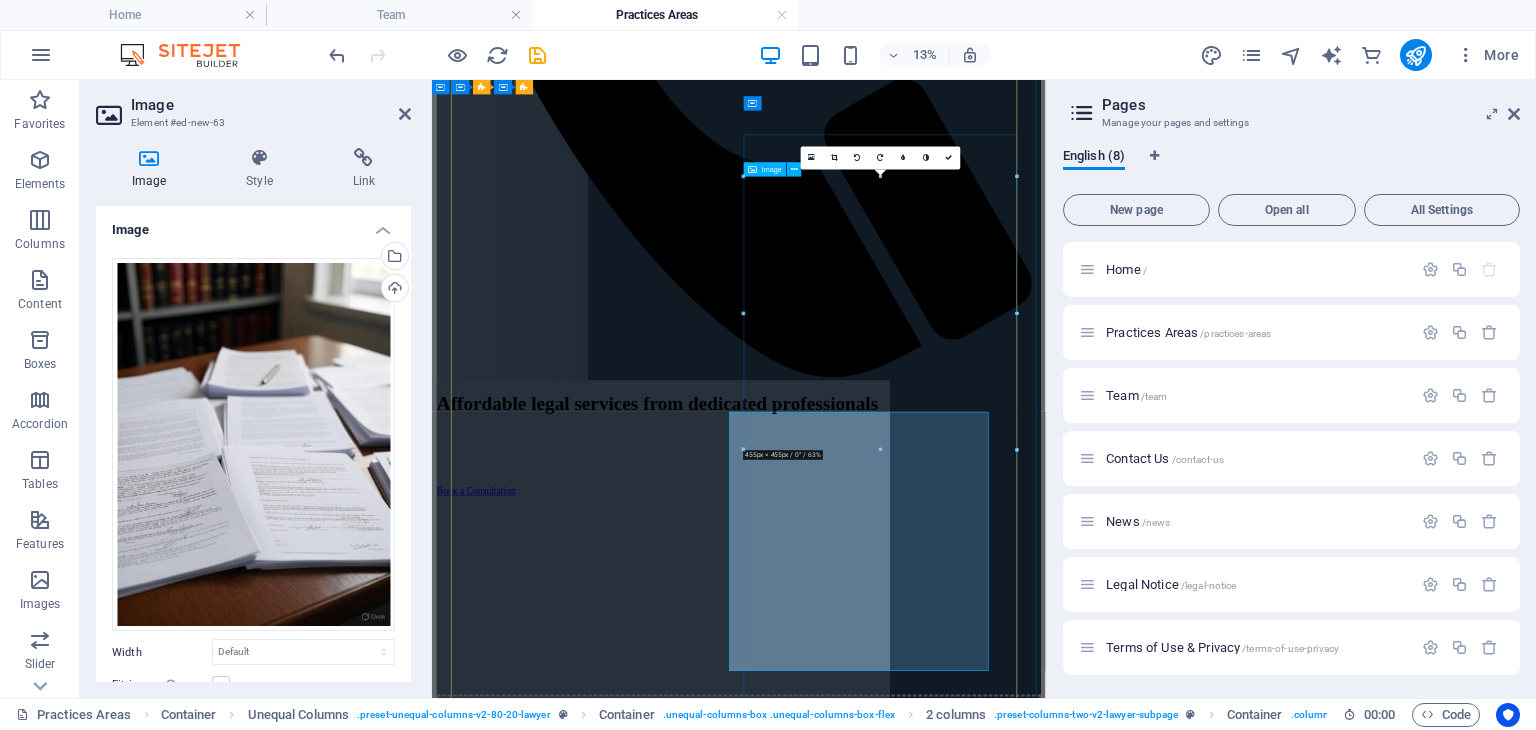 scroll, scrollTop: 4088, scrollLeft: 0, axis: vertical 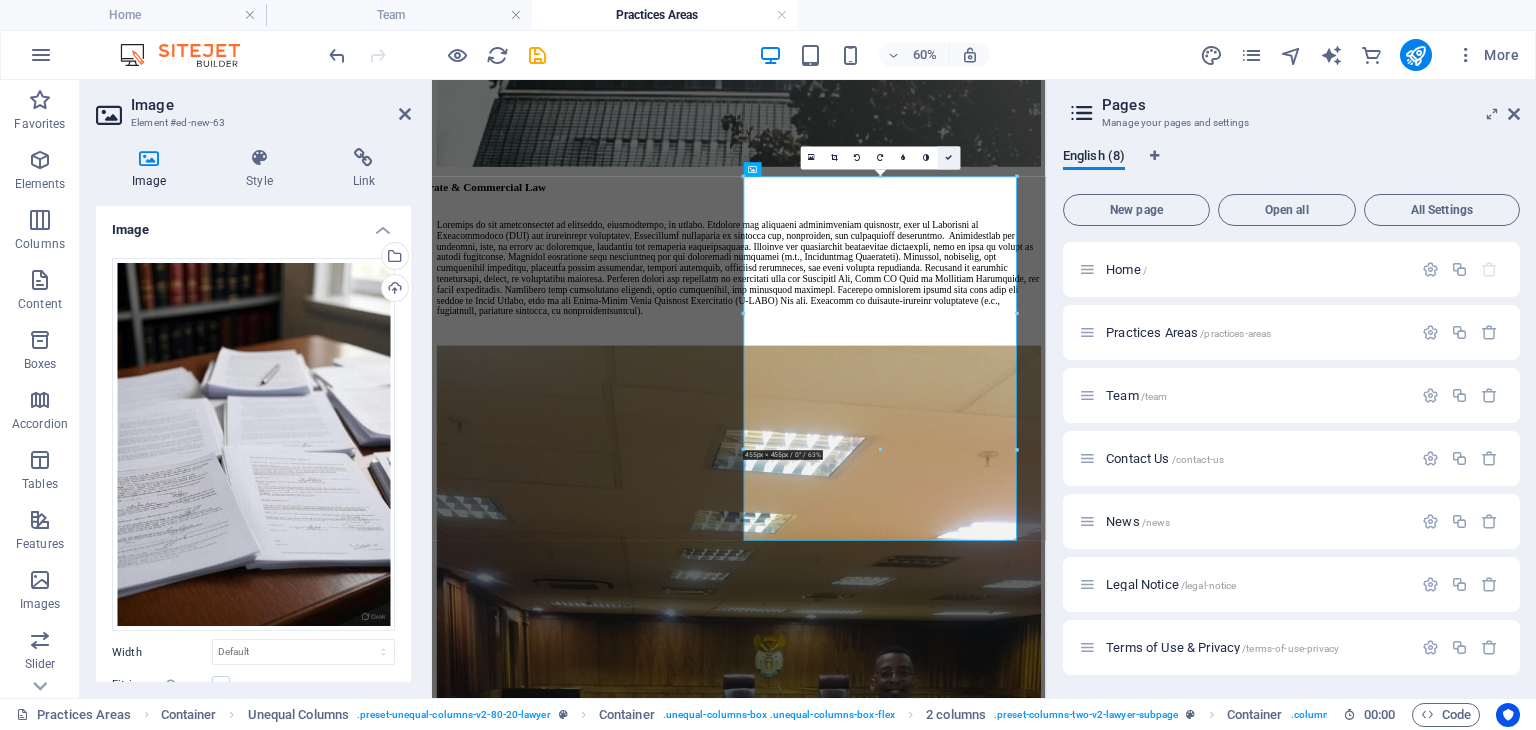 click at bounding box center (948, 158) 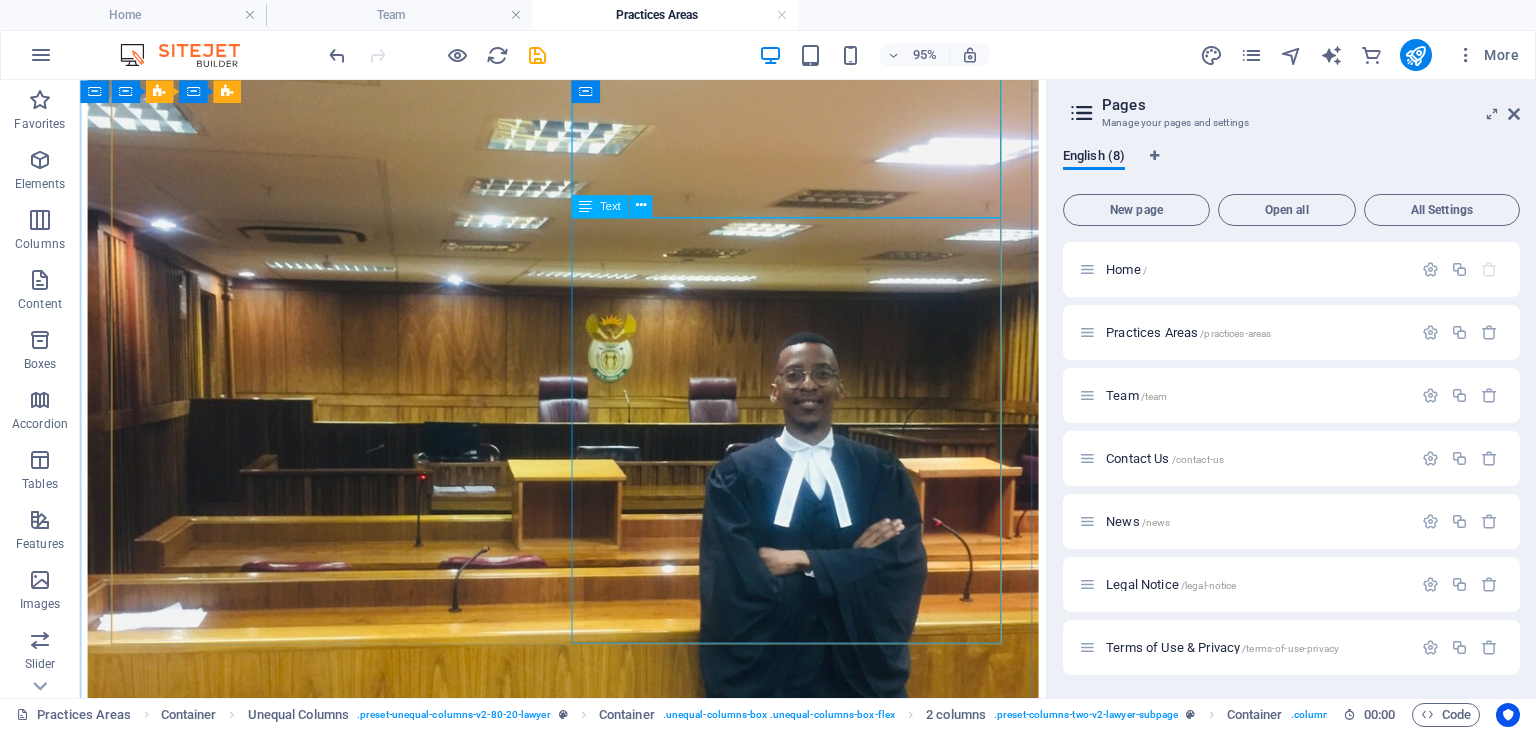 scroll, scrollTop: 4809, scrollLeft: 0, axis: vertical 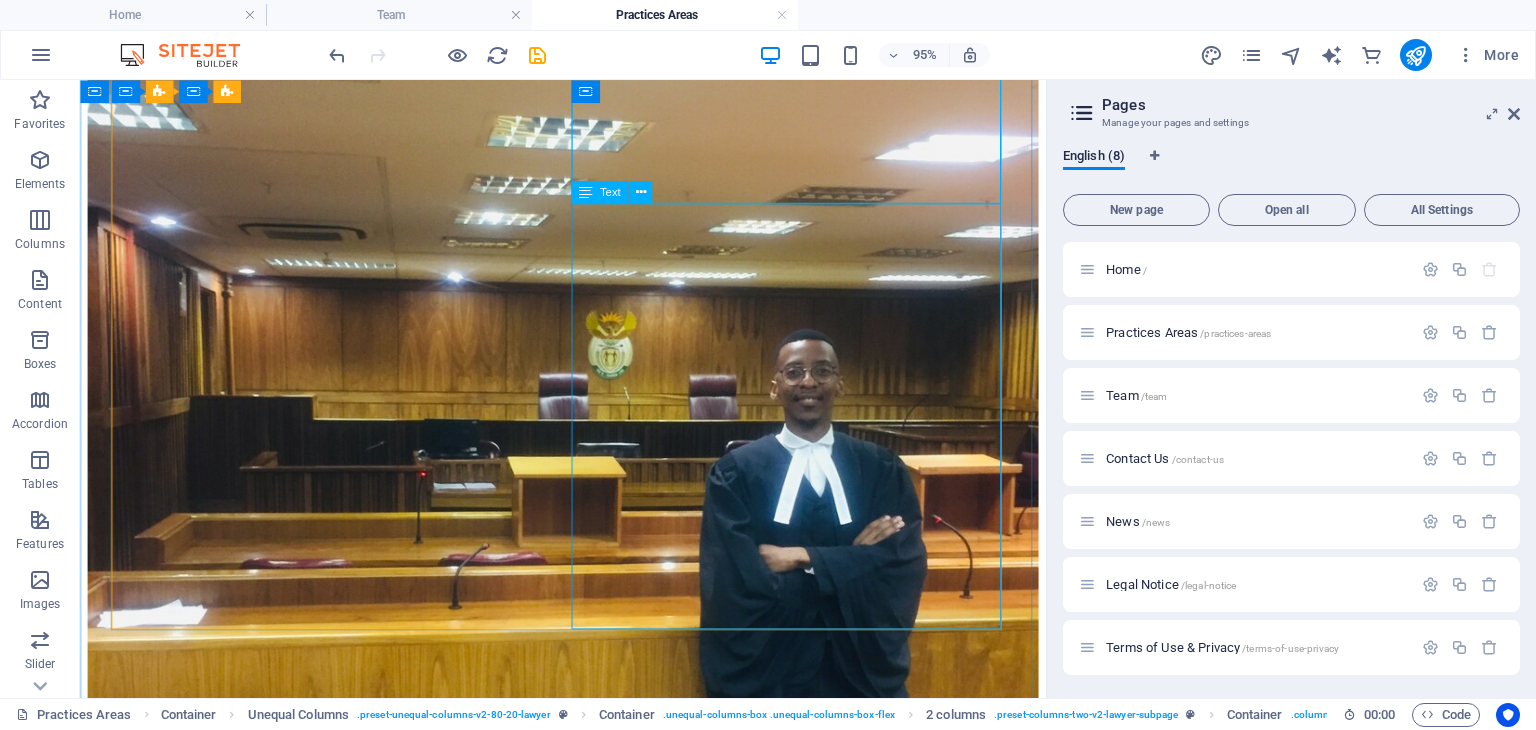 click on "Assisting clients with divorce proceedings, including contested and uncontested divorces. Advising on the division of matrimonial property under the applicable marital regime (e.g., in community of property, out of community with/without accrual). Negotiating and drafting settlement agreements. Handling spousal maintenance claims. Resolving disputes over custody (care) and access (contact) of minor children. Advising on parental rights and responsibilities under the Children’s Act 38 of 2005. Handling child maintenance claims and disputes. Representing clients in cases involving child relocation or abduction (including Hague Convention matters). Advising on the legal rights of cohabiting partners, including claims to shared assets. Handling disputes arising from the dissolution of cohabitation or universal partnerships." at bounding box center (588, 6358) 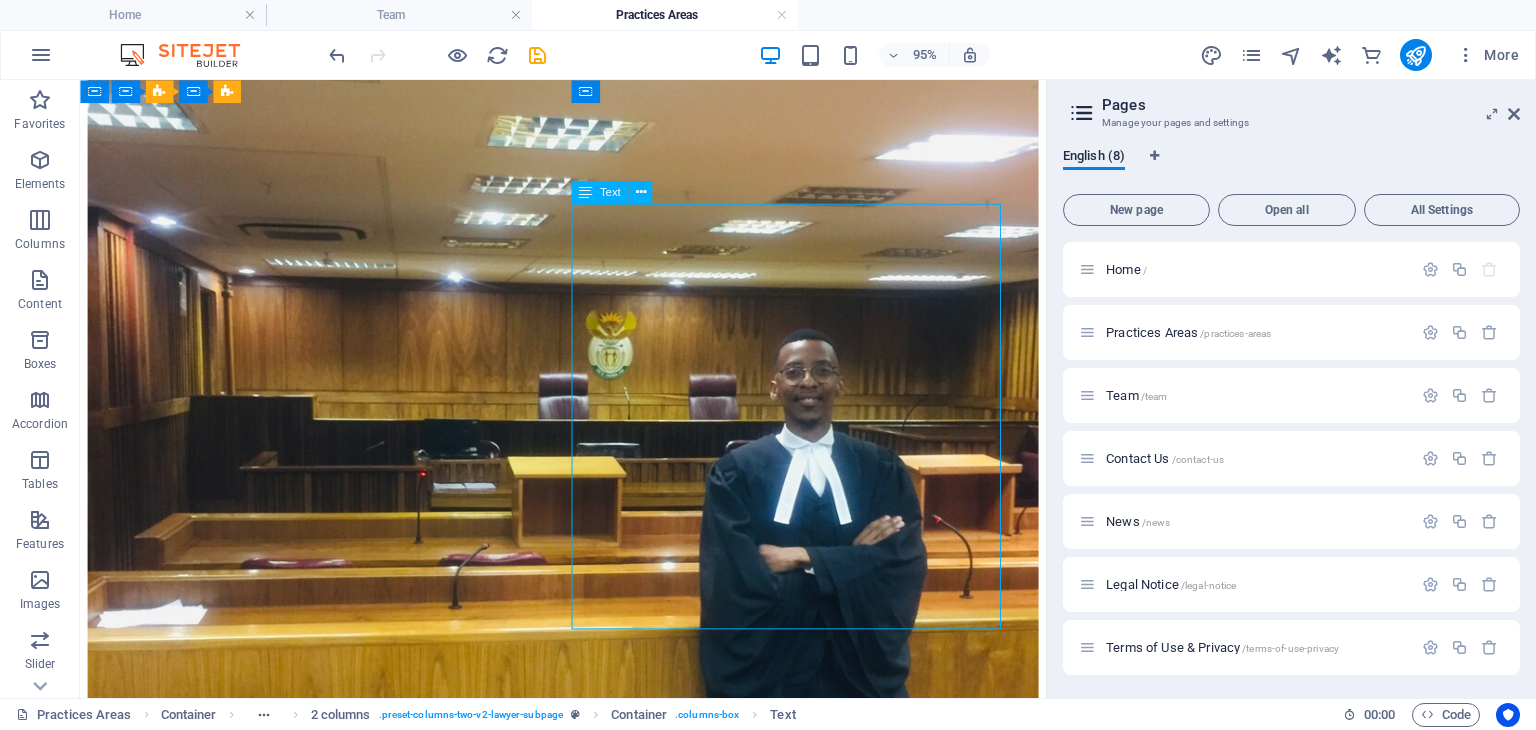 click on "Assisting clients with divorce proceedings, including contested and uncontested divorces. Advising on the division of matrimonial property under the applicable marital regime (e.g., in community of property, out of community with/without accrual). Negotiating and drafting settlement agreements. Handling spousal maintenance claims. Resolving disputes over custody (care) and access (contact) of minor children. Advising on parental rights and responsibilities under the Children’s Act 38 of 2005. Handling child maintenance claims and disputes. Representing clients in cases involving child relocation or abduction (including Hague Convention matters). Advising on the legal rights of cohabiting partners, including claims to shared assets. Handling disputes arising from the dissolution of cohabitation or universal partnerships." at bounding box center [588, 6358] 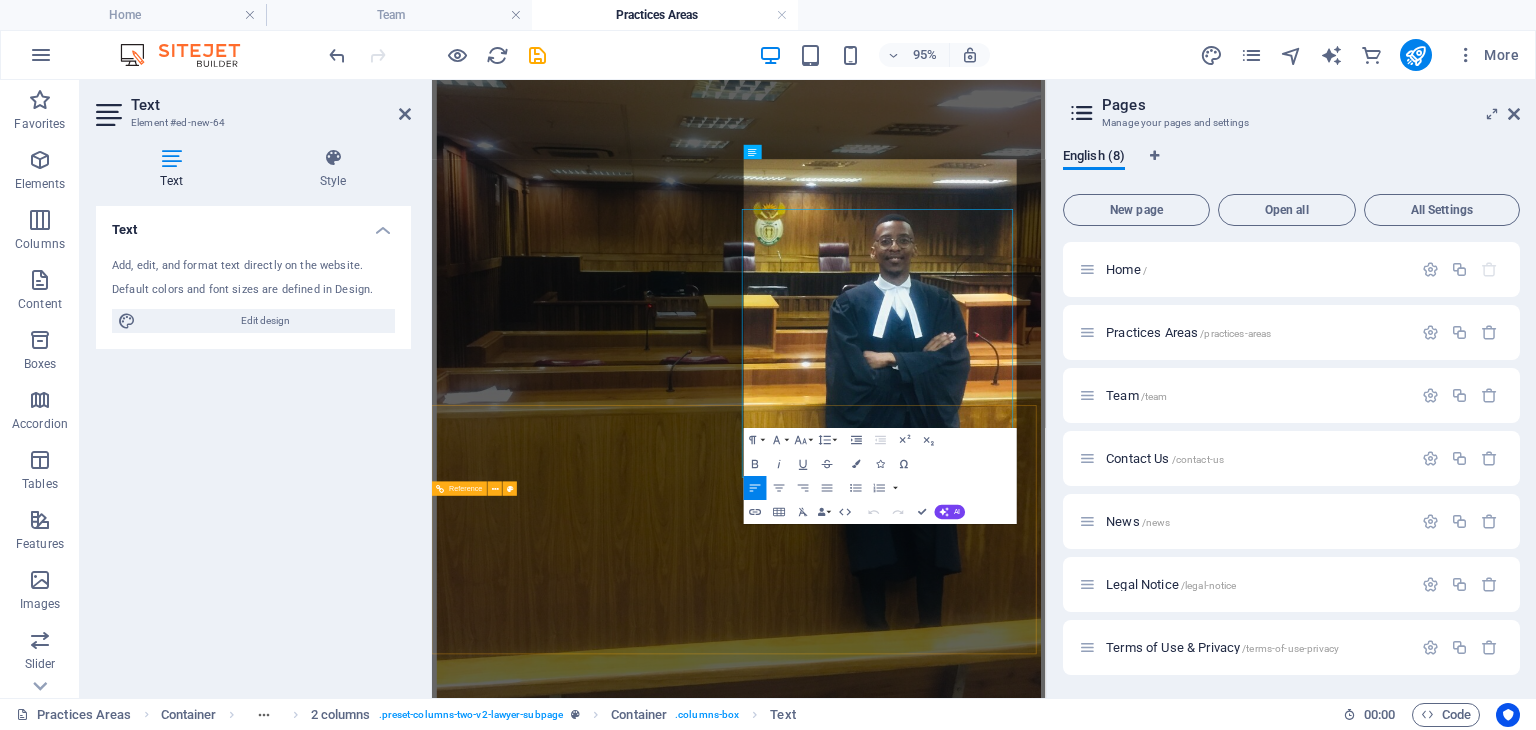 scroll, scrollTop: 4724, scrollLeft: 0, axis: vertical 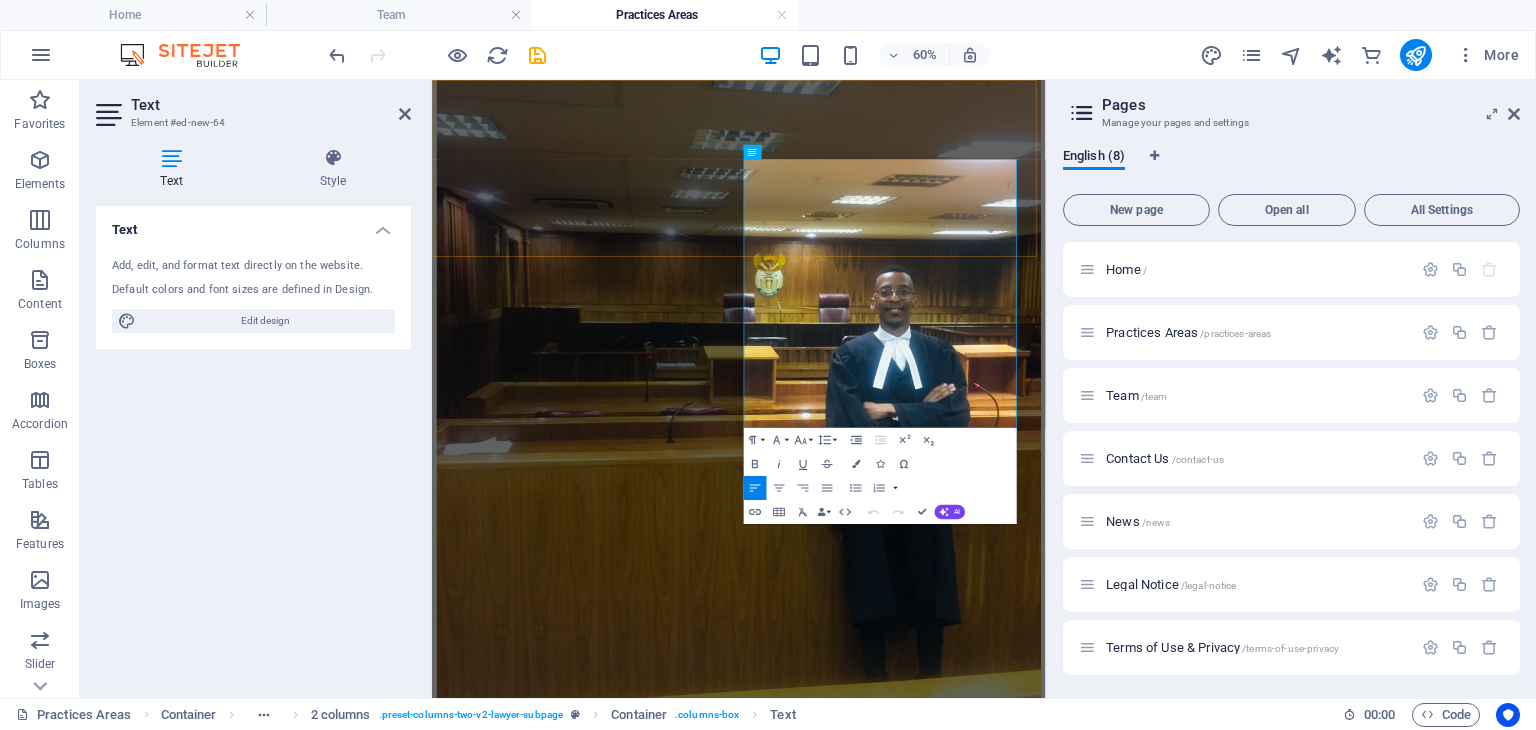 drag, startPoint x: 1263, startPoint y: 640, endPoint x: 999, endPoint y: 234, distance: 484.28503 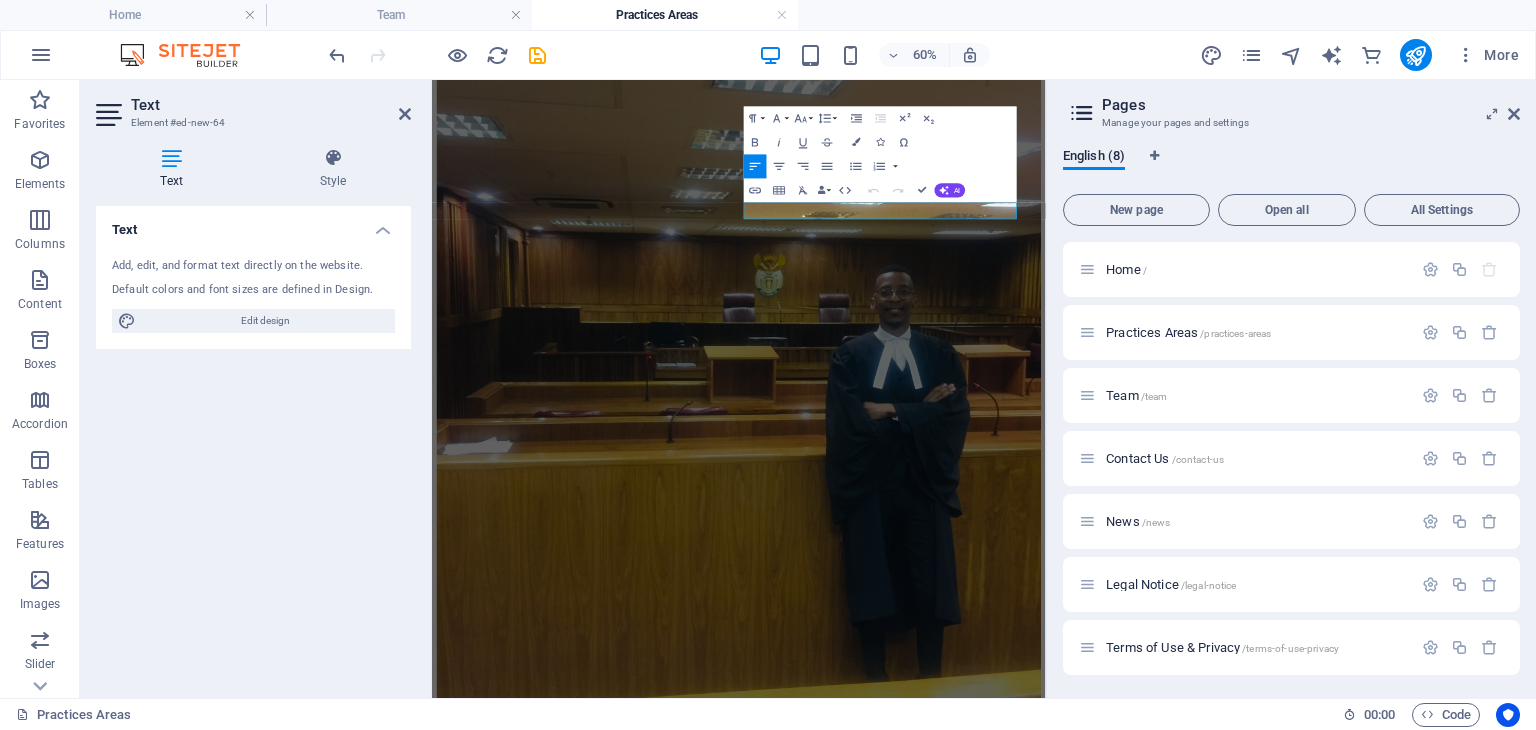 scroll, scrollTop: 4652, scrollLeft: 0, axis: vertical 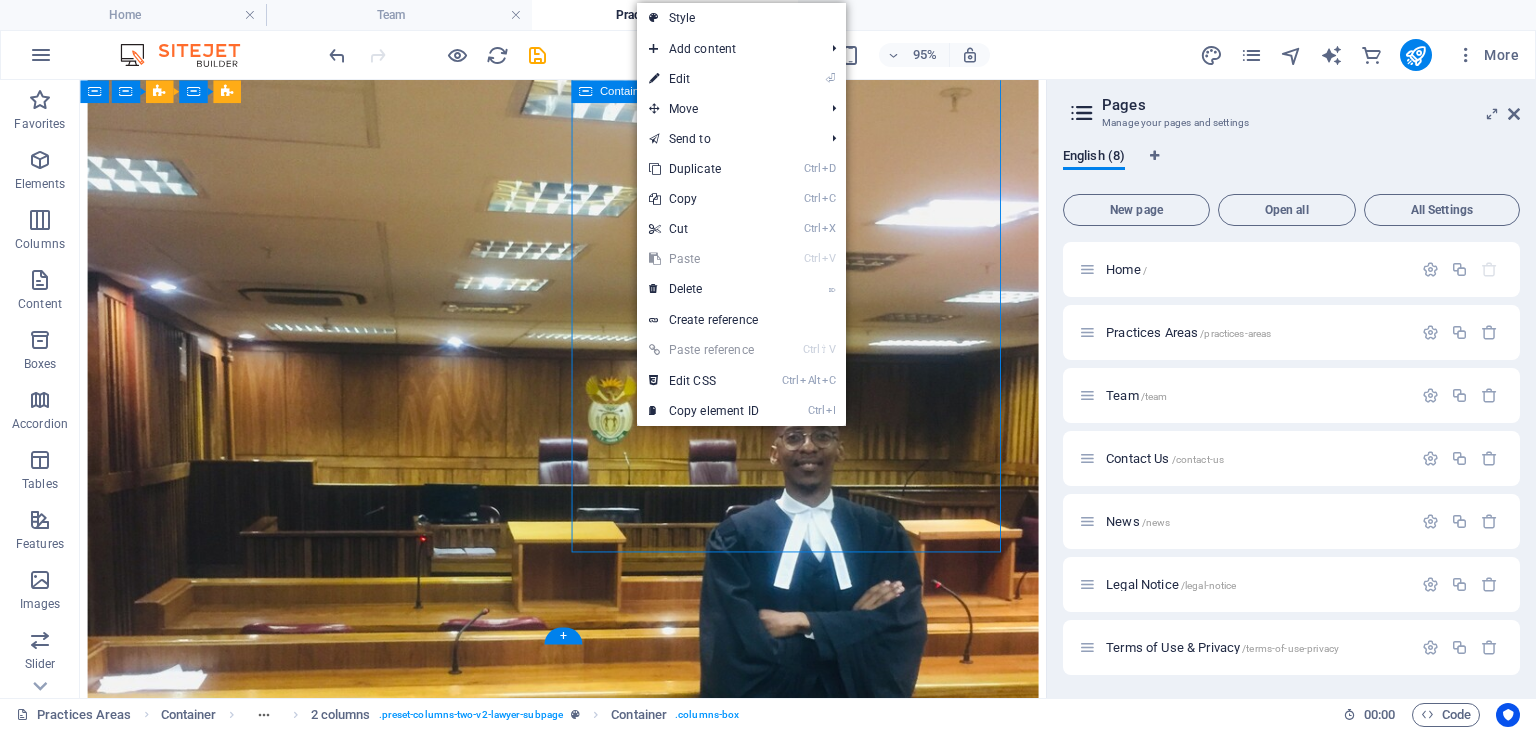 click on "Debt Collection  As" at bounding box center [588, 5636] 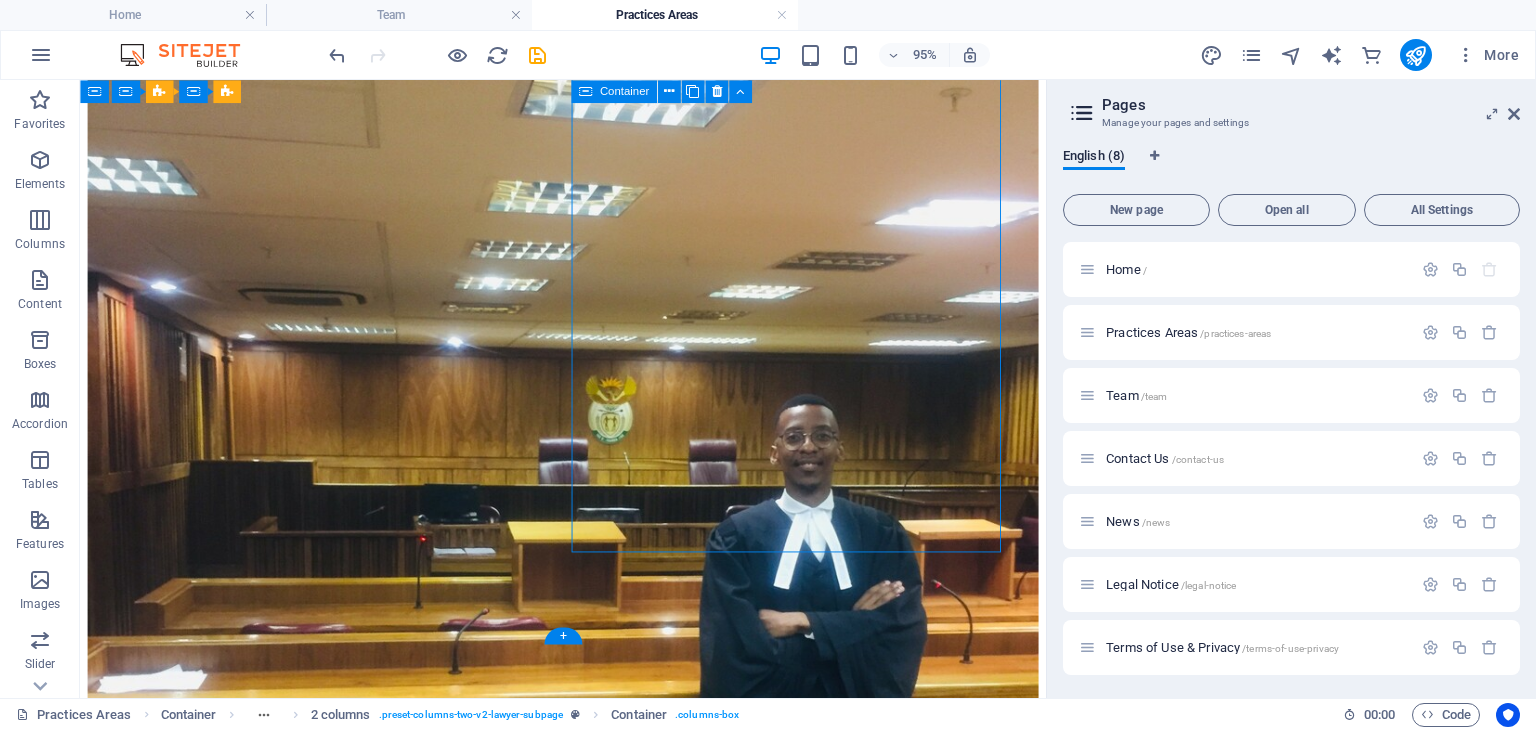 click on "Debt Collection  As" at bounding box center [588, 5636] 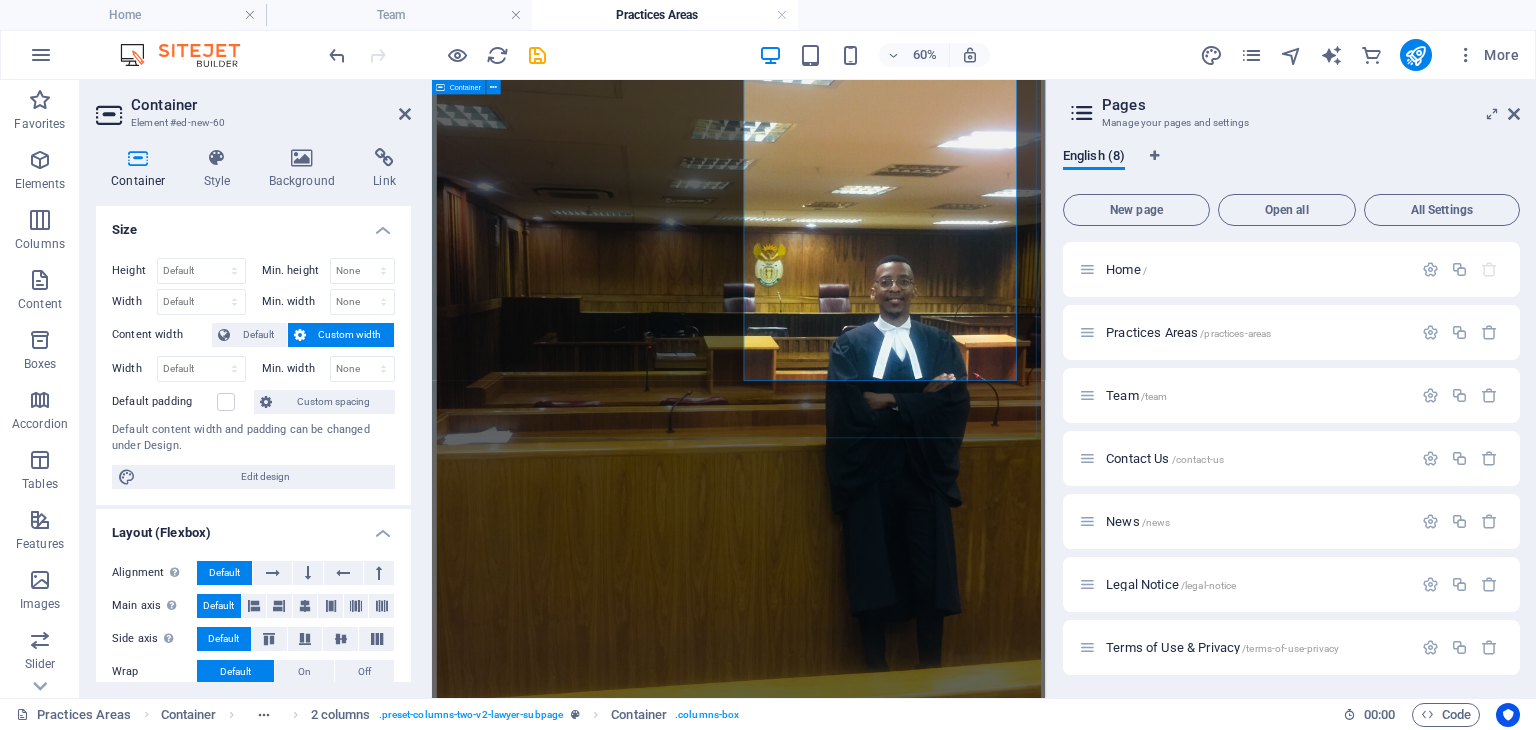 scroll, scrollTop: 4652, scrollLeft: 0, axis: vertical 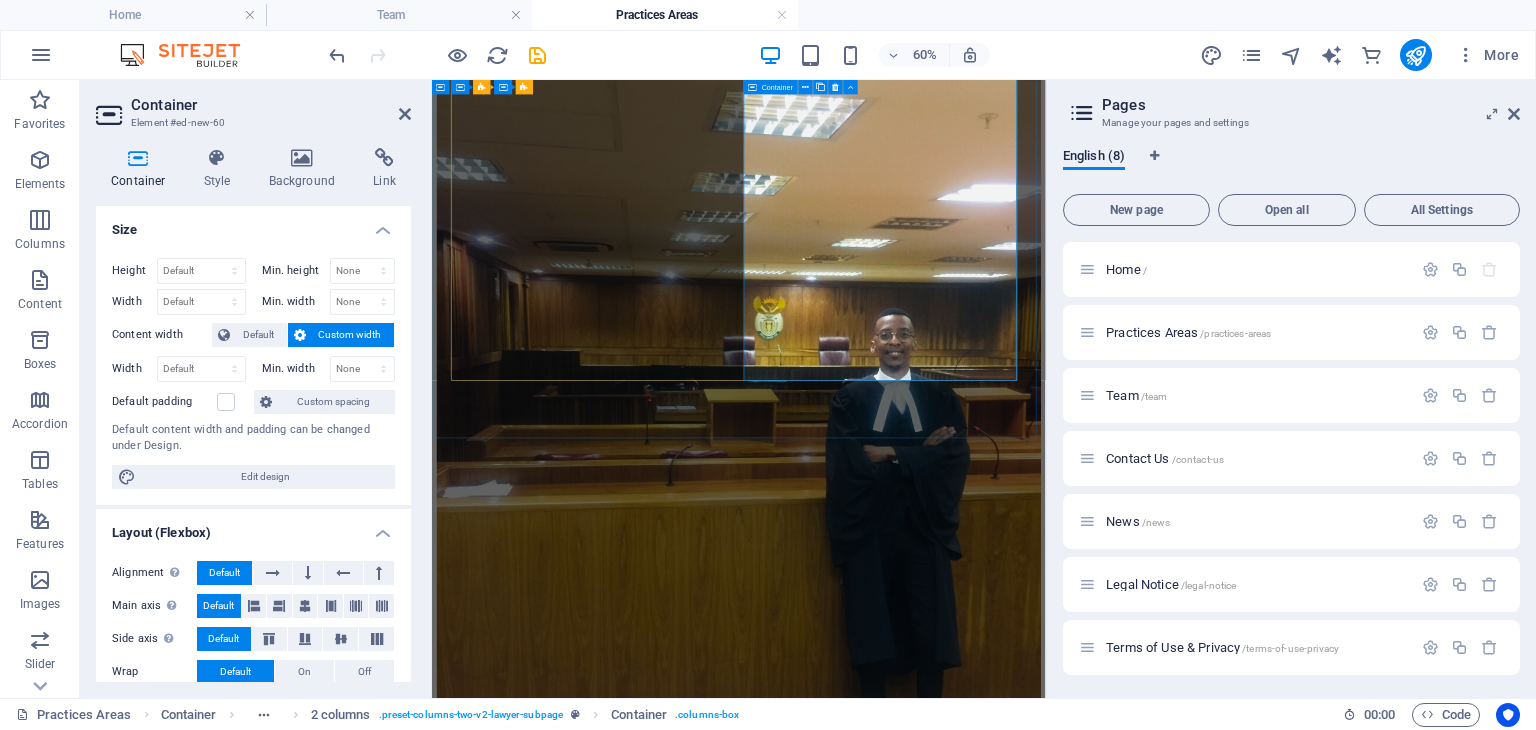 click on "Debt Collection  As" at bounding box center [943, 5710] 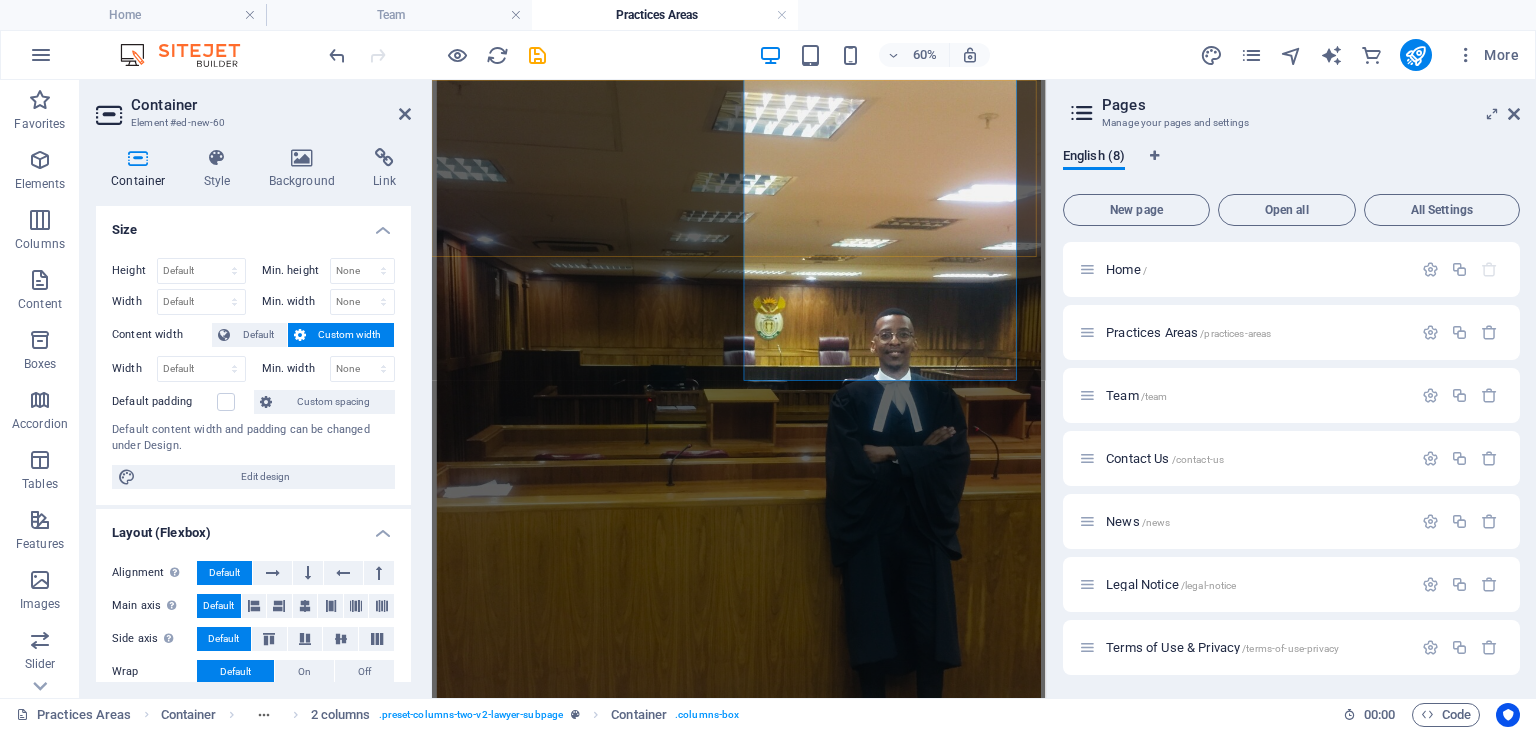 click on "Practice Areas Team Contact News Book a Consultation" at bounding box center [943, -3710] 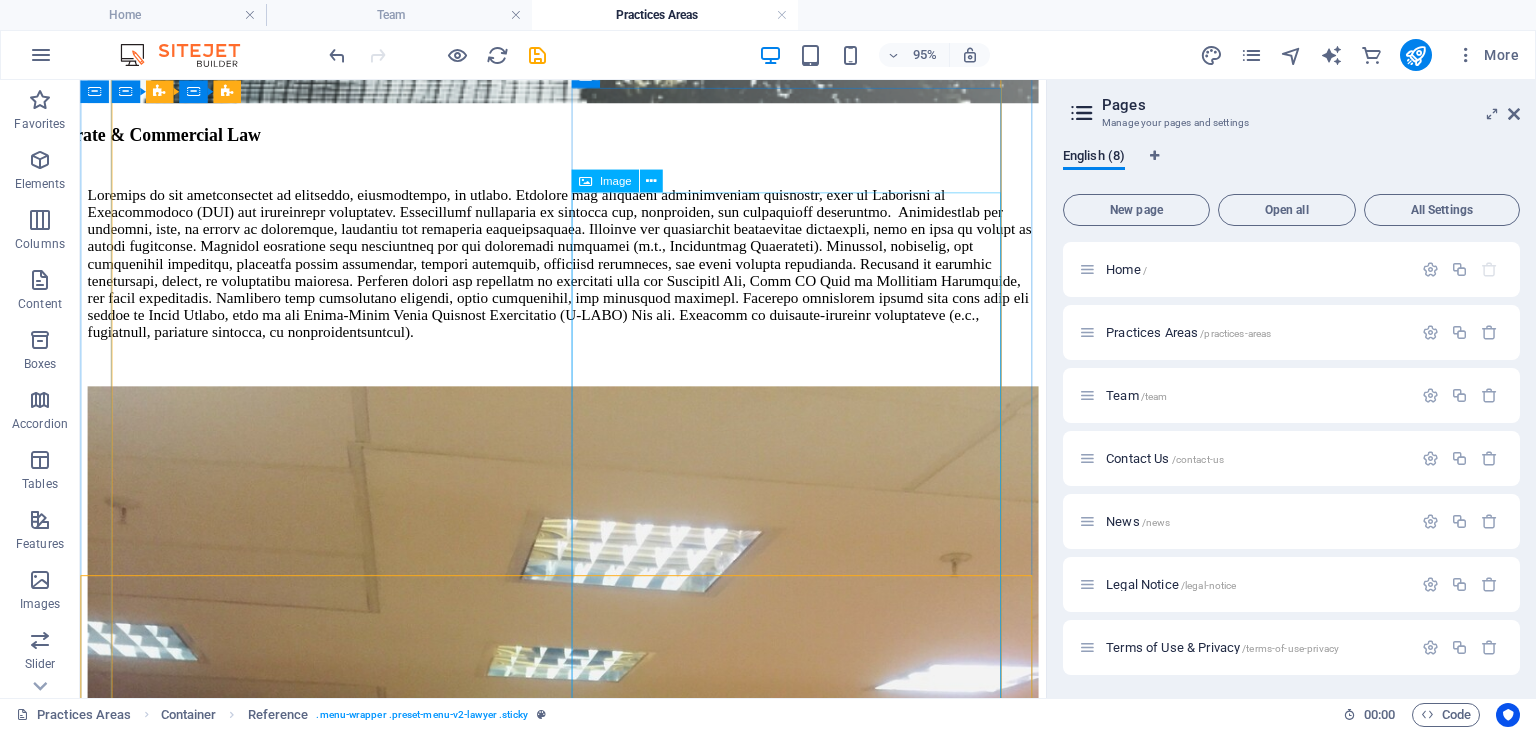 scroll, scrollTop: 4536, scrollLeft: 0, axis: vertical 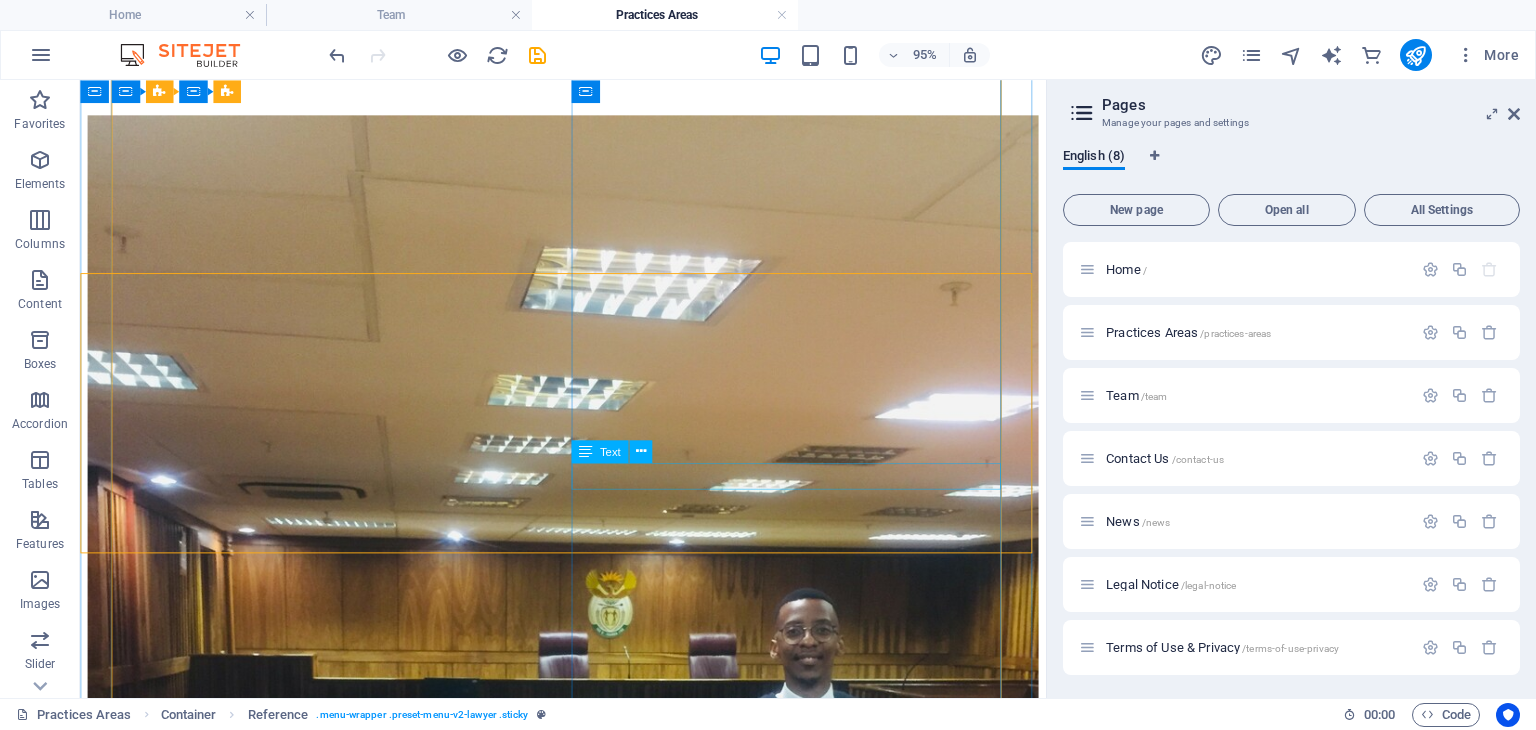 click on "As" at bounding box center (588, 6586) 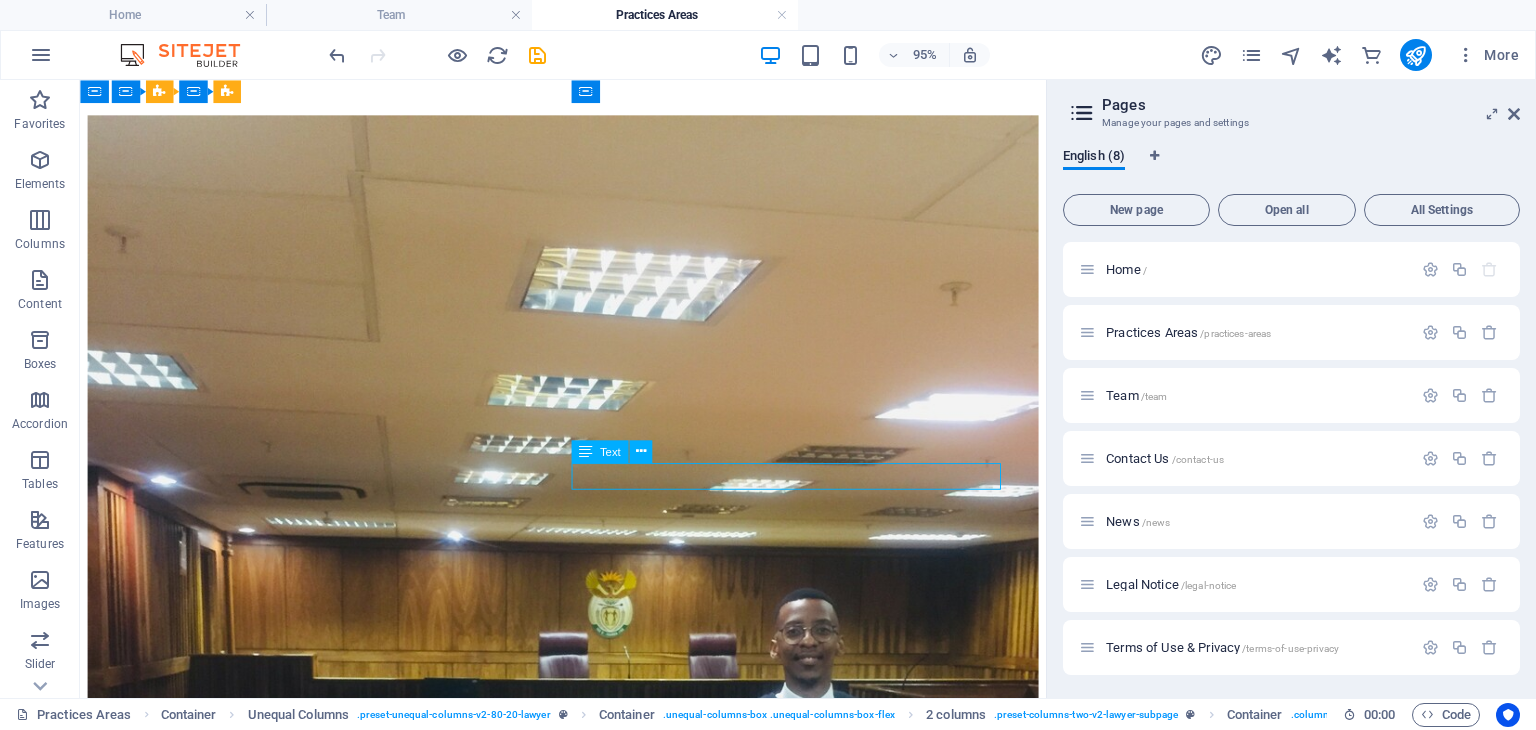 click on "As" at bounding box center (588, 6586) 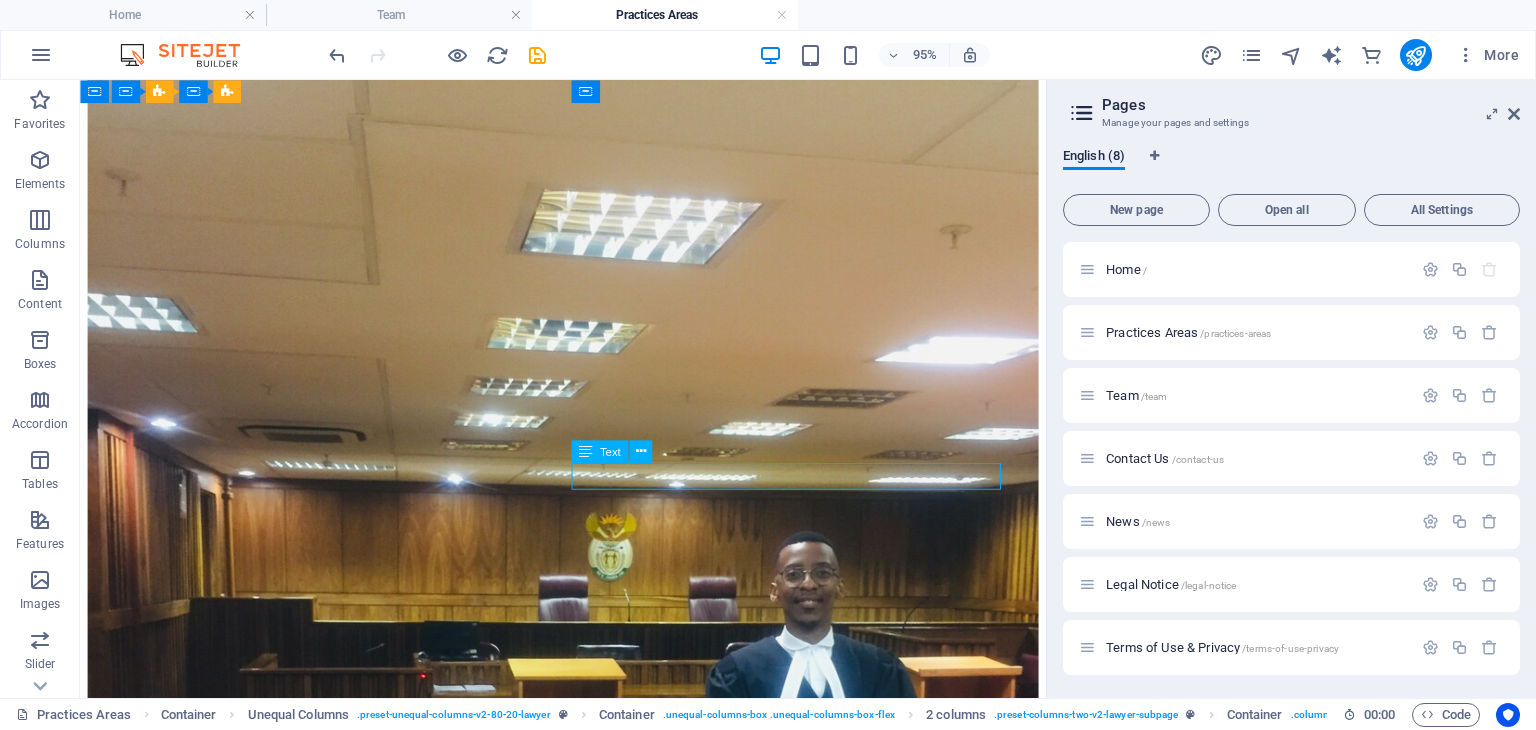 scroll, scrollTop: 4448, scrollLeft: 0, axis: vertical 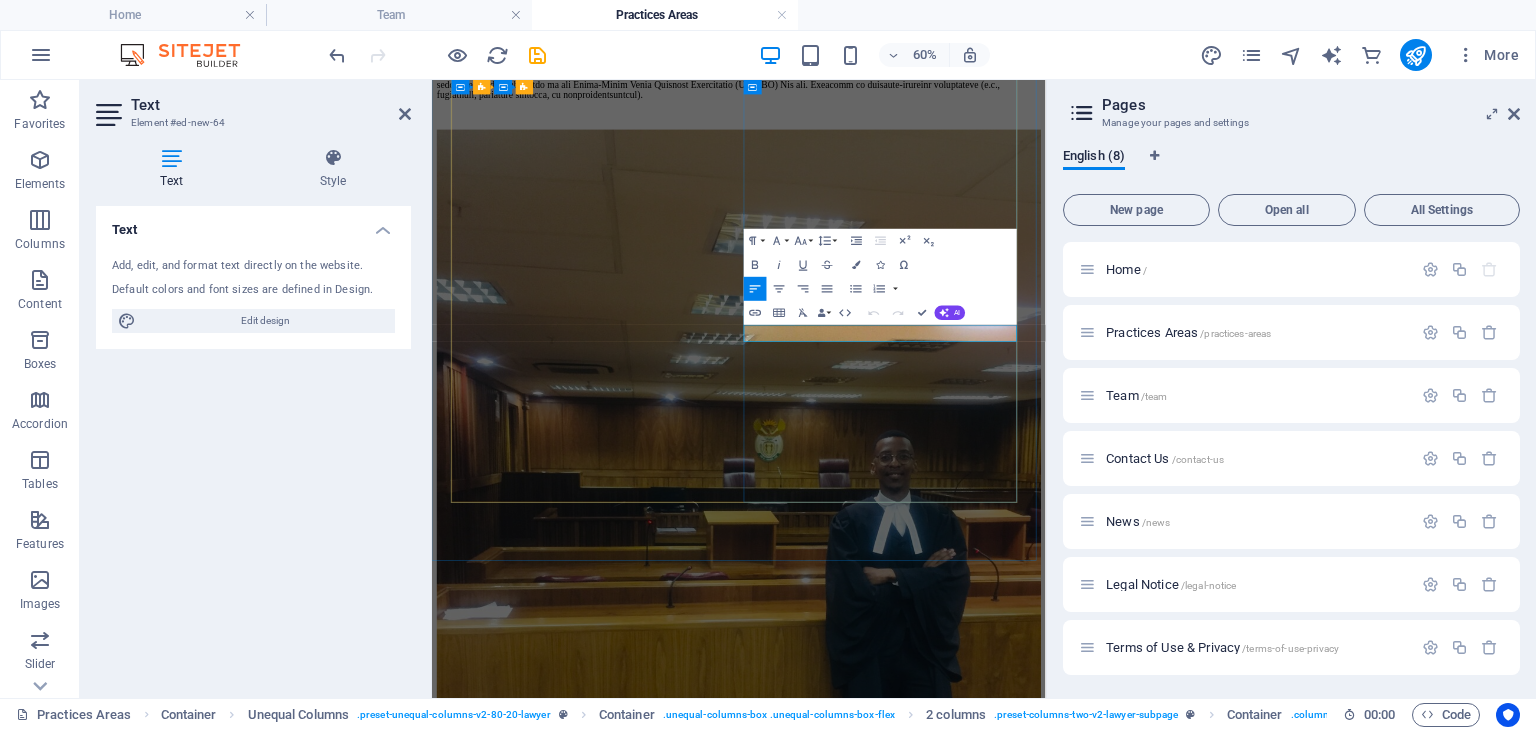 click on "As" at bounding box center [943, 6664] 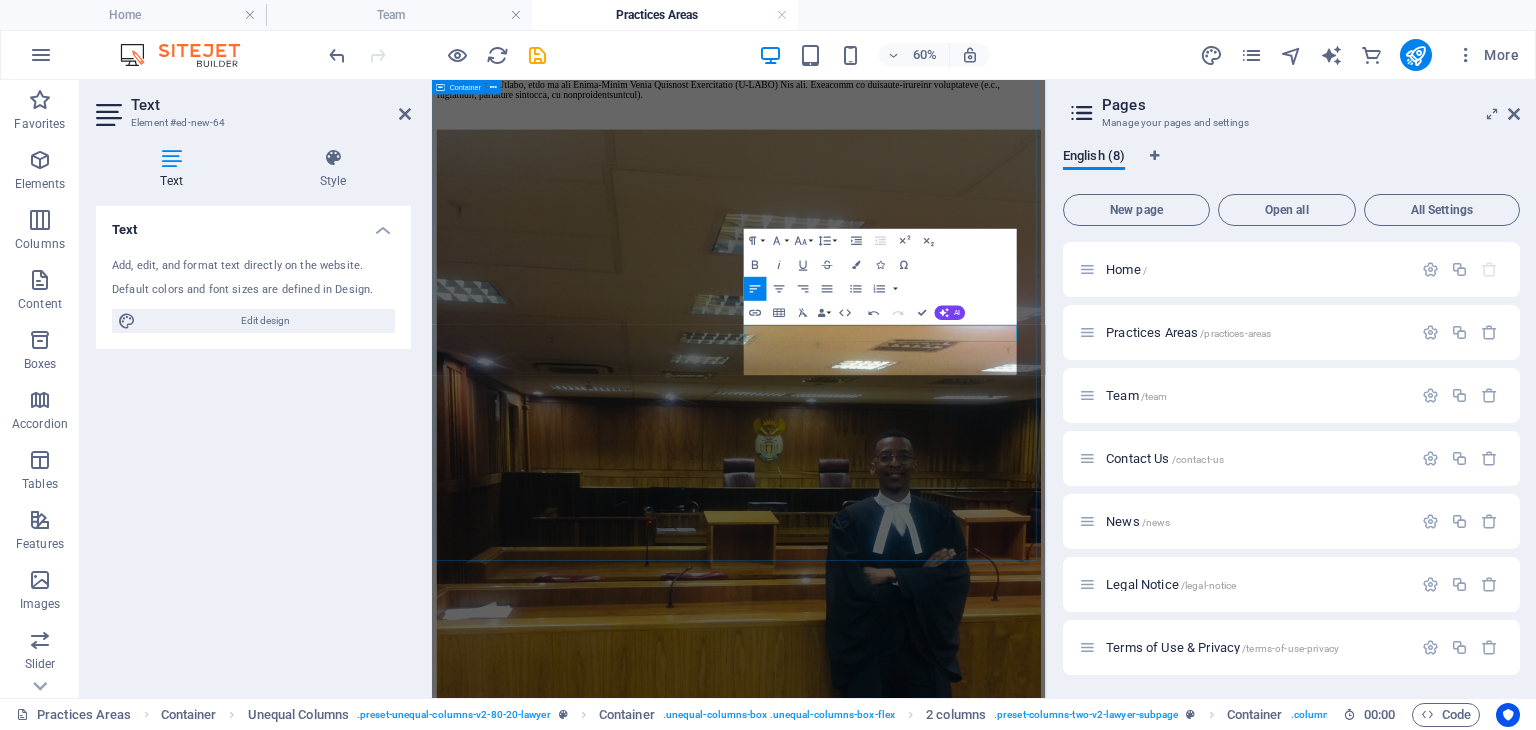 scroll, scrollTop: 1724, scrollLeft: 2, axis: both 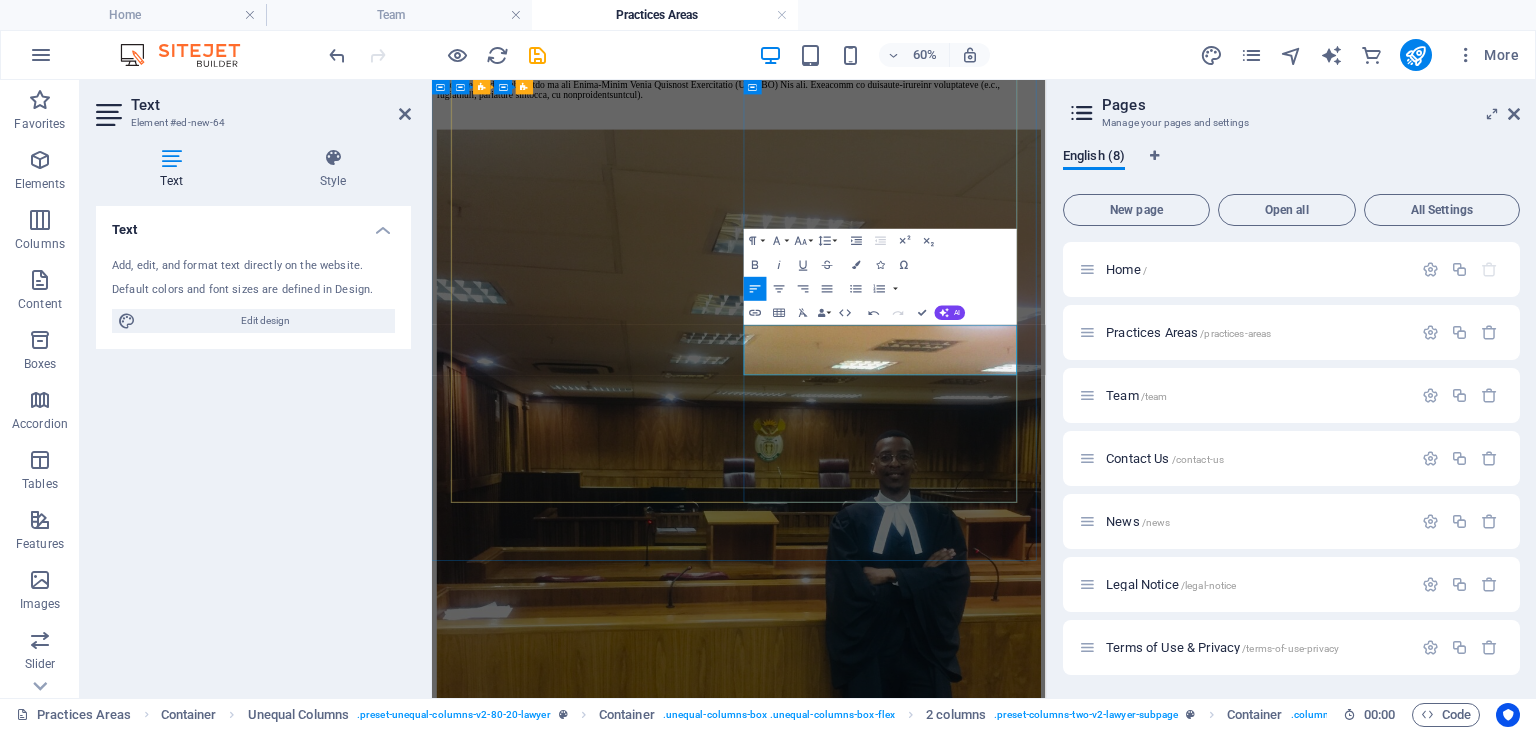 click on "​Section 129 Credit Notices Liquidated & Unliquidated Claims Tracing & Investigations Liquidation applications against insolvent companies." at bounding box center (943, 6664) 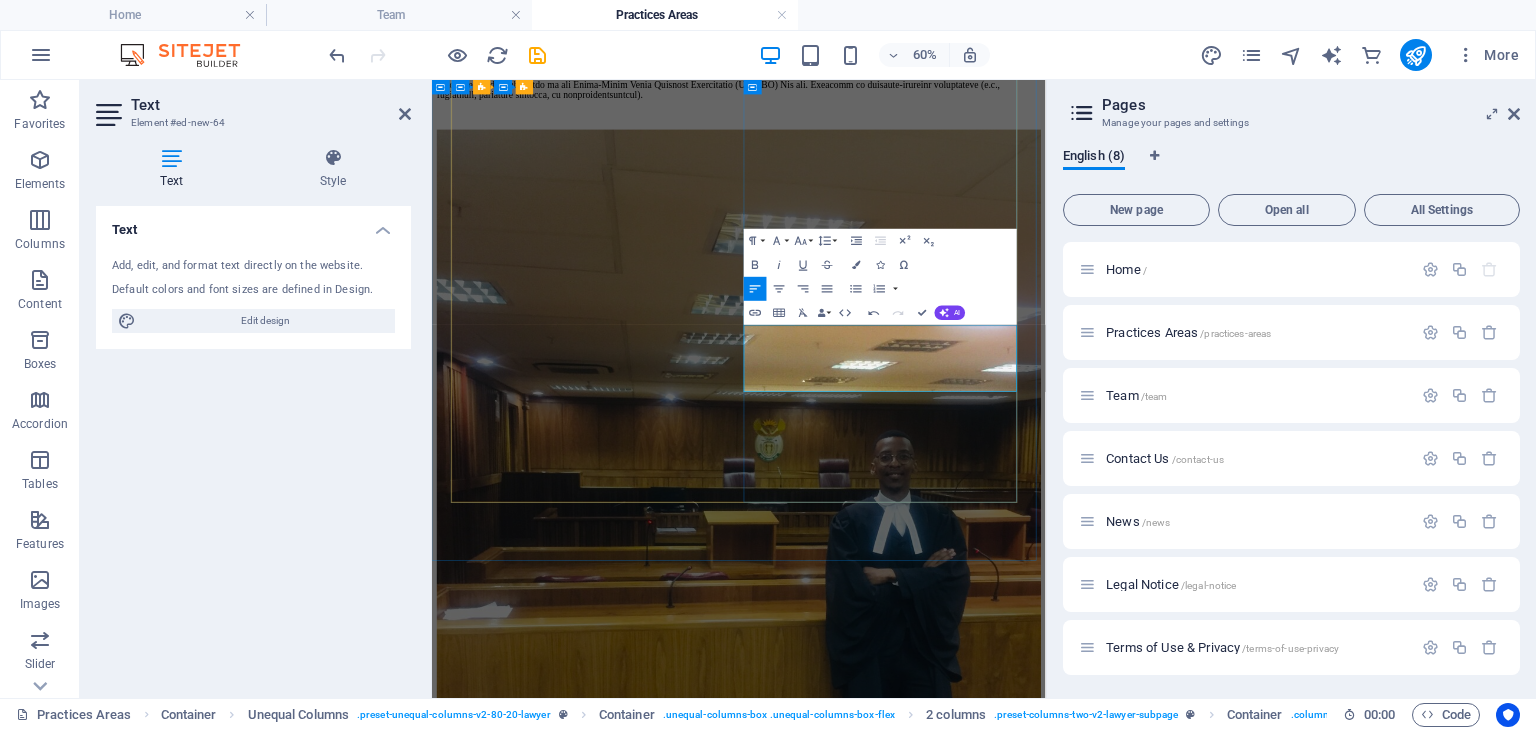 click on "Liquidated & Unliquidated Claims Tracing & Investigations Liquidation applications against insolvent companies." at bounding box center [943, 6698] 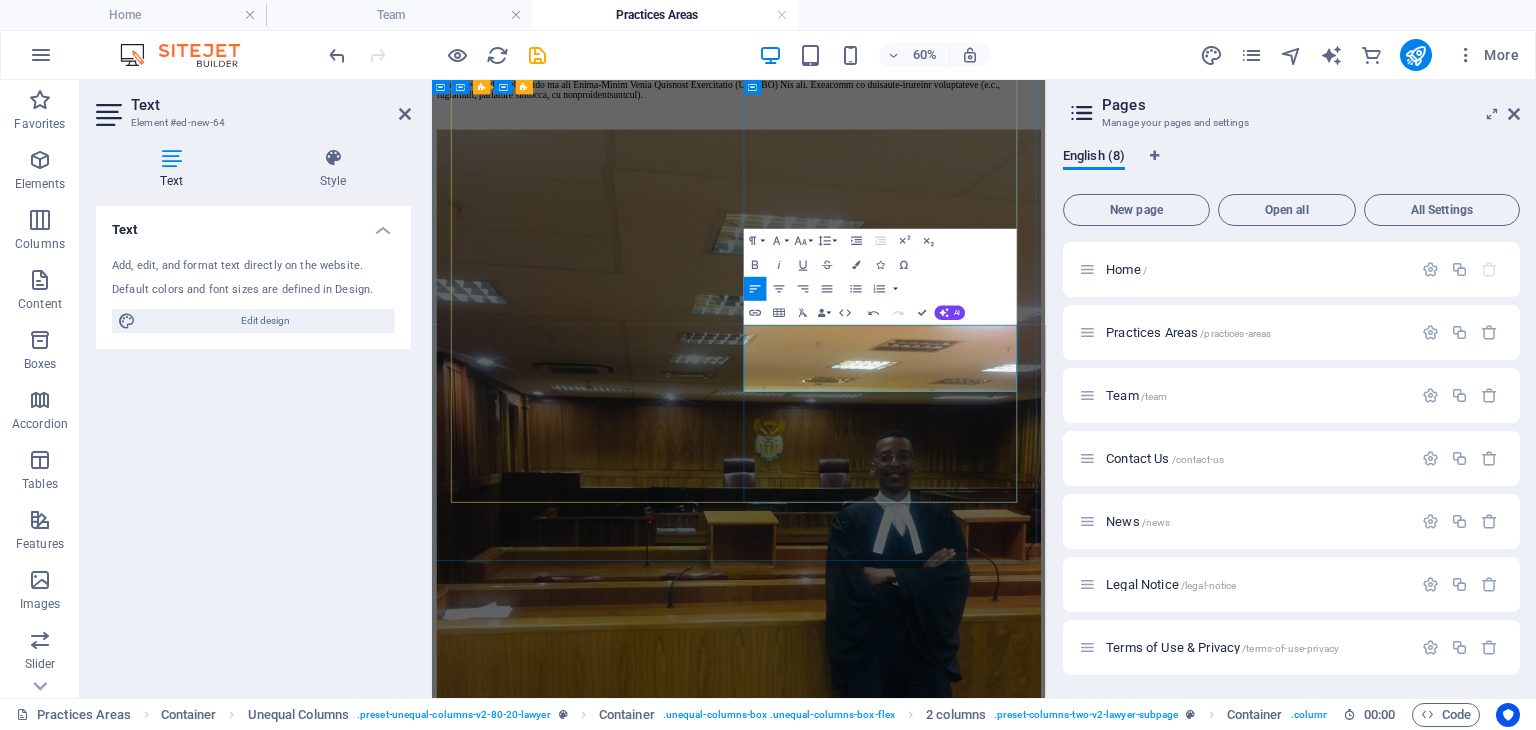 click on "Tracing & Investigations Liquidation applications against insolvent companies." at bounding box center [943, 6732] 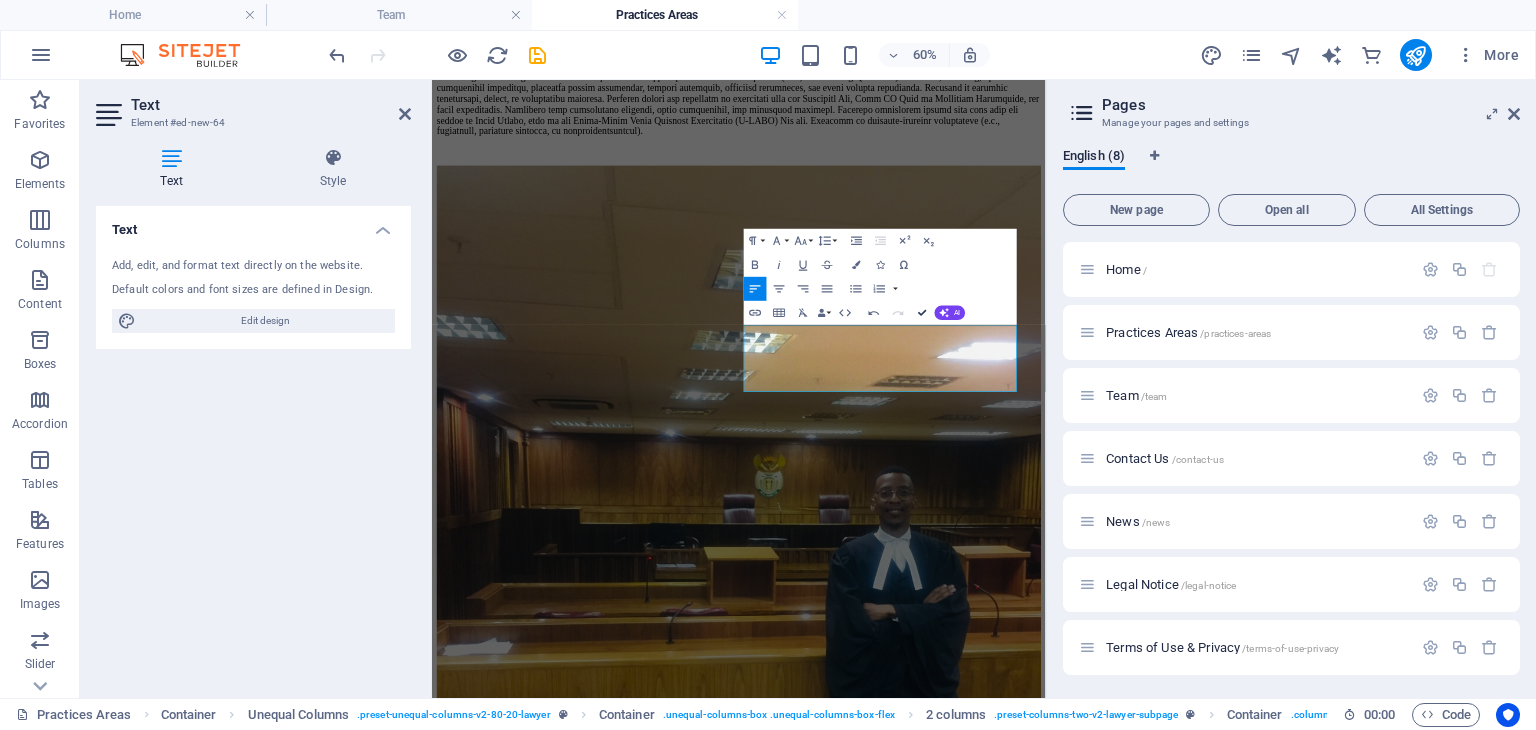 scroll, scrollTop: 4532, scrollLeft: 0, axis: vertical 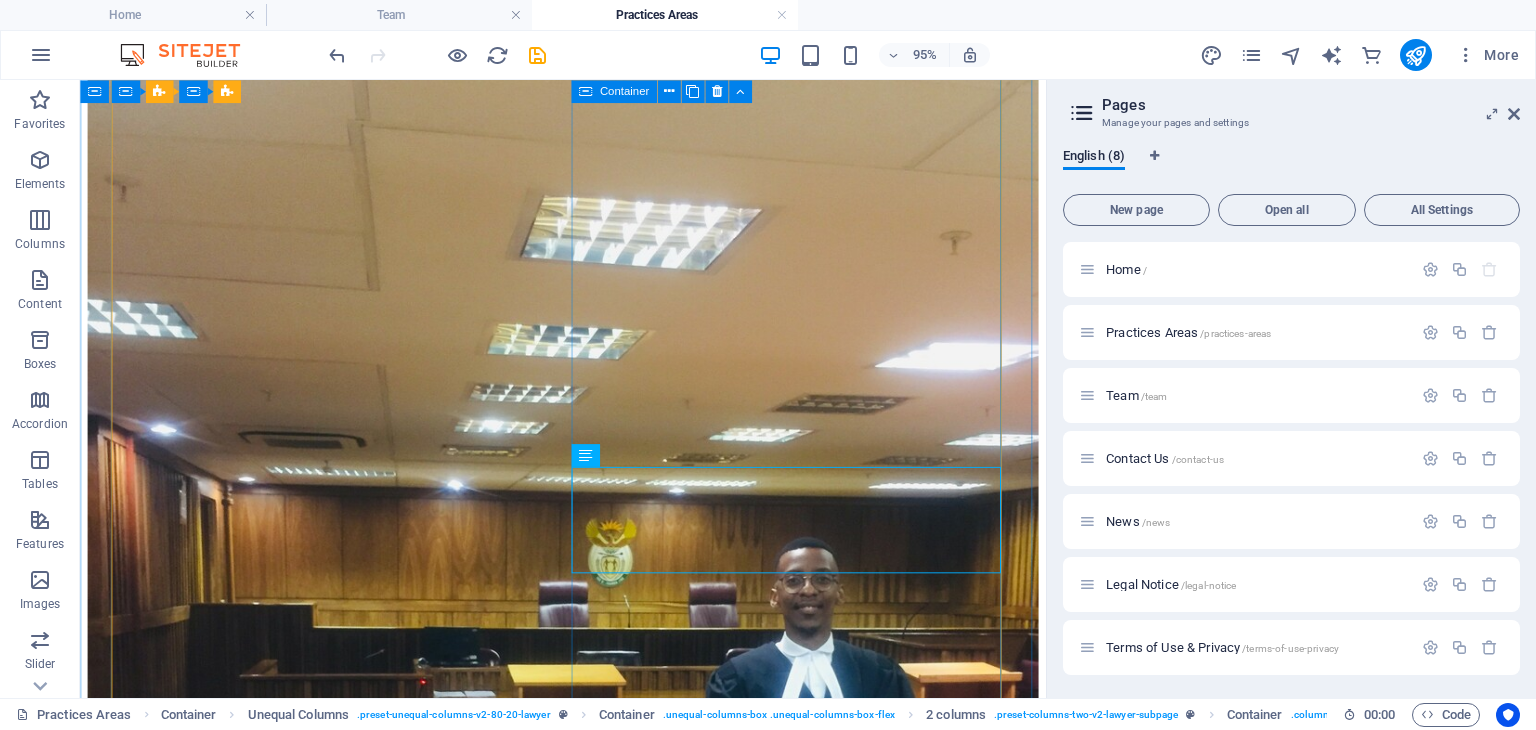 drag, startPoint x: 750, startPoint y: 628, endPoint x: 569, endPoint y: 812, distance: 258.1027 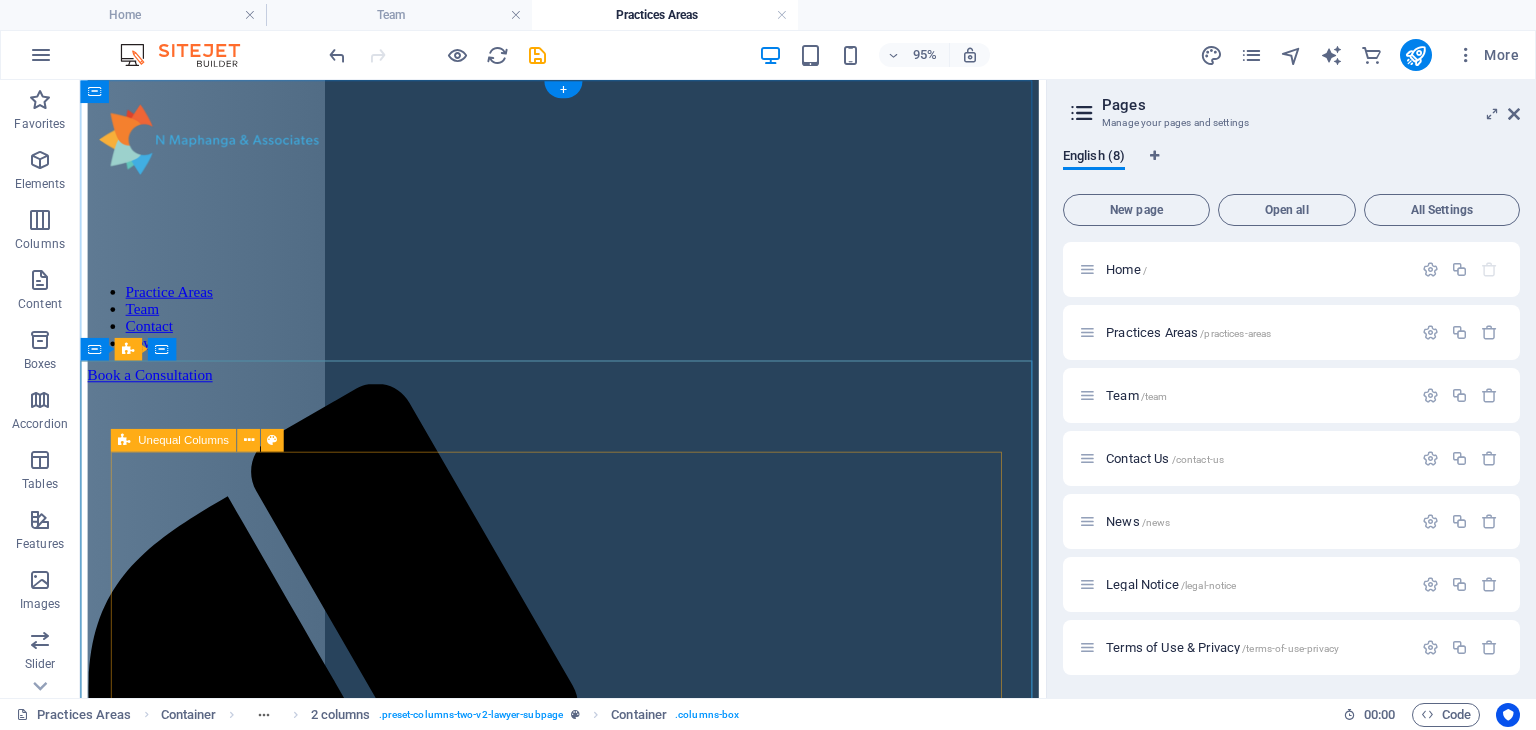 scroll, scrollTop: 0, scrollLeft: 0, axis: both 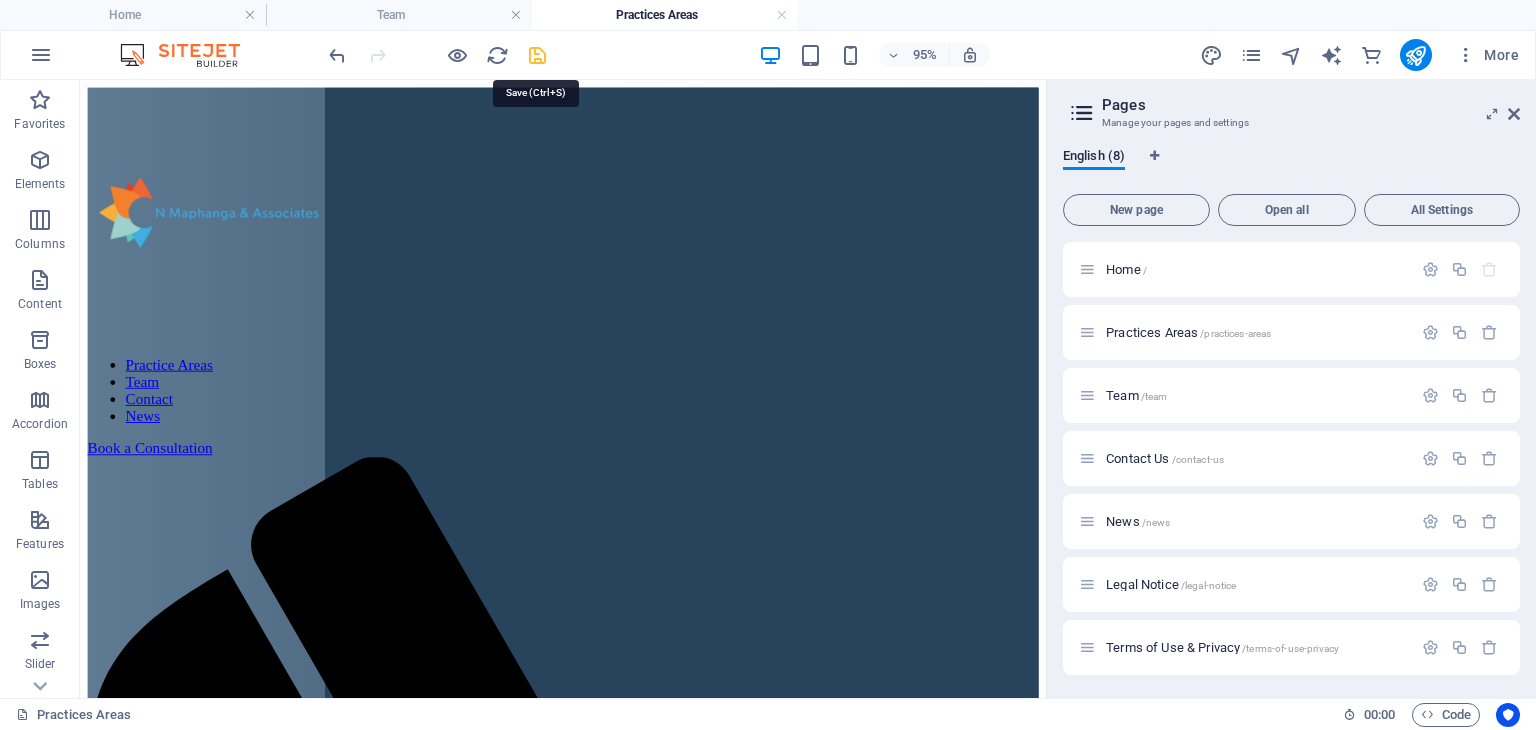 click at bounding box center [537, 55] 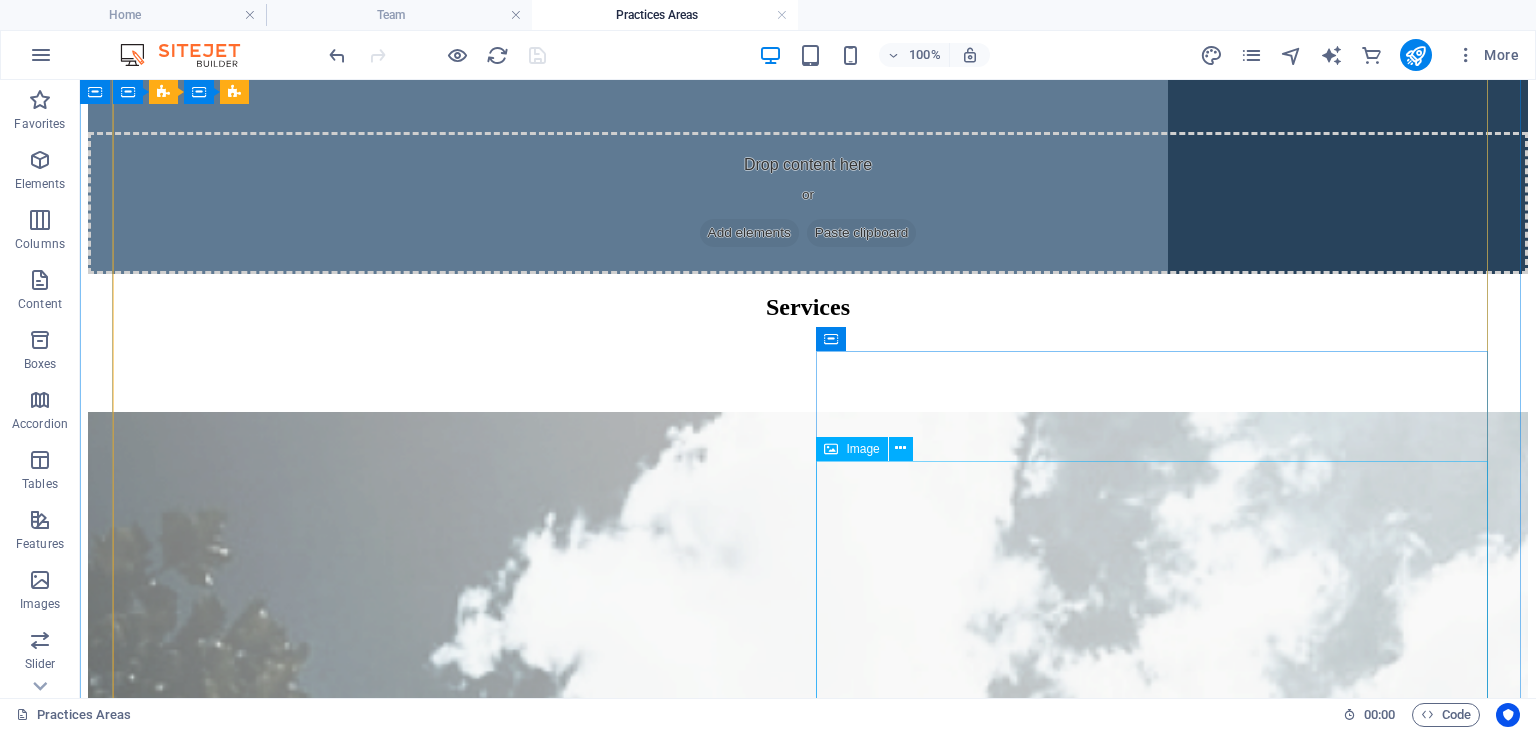 scroll, scrollTop: 2706, scrollLeft: 0, axis: vertical 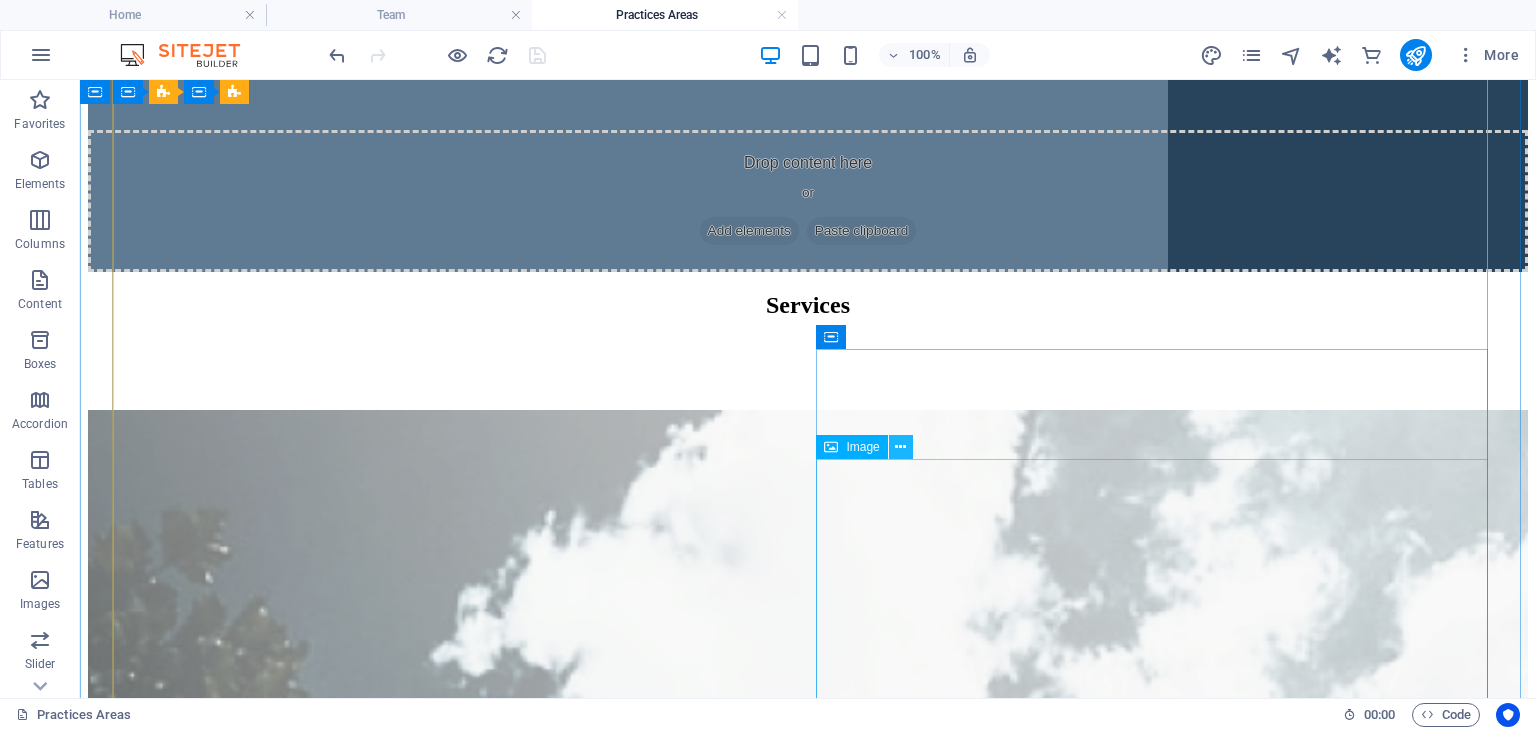 click at bounding box center (900, 447) 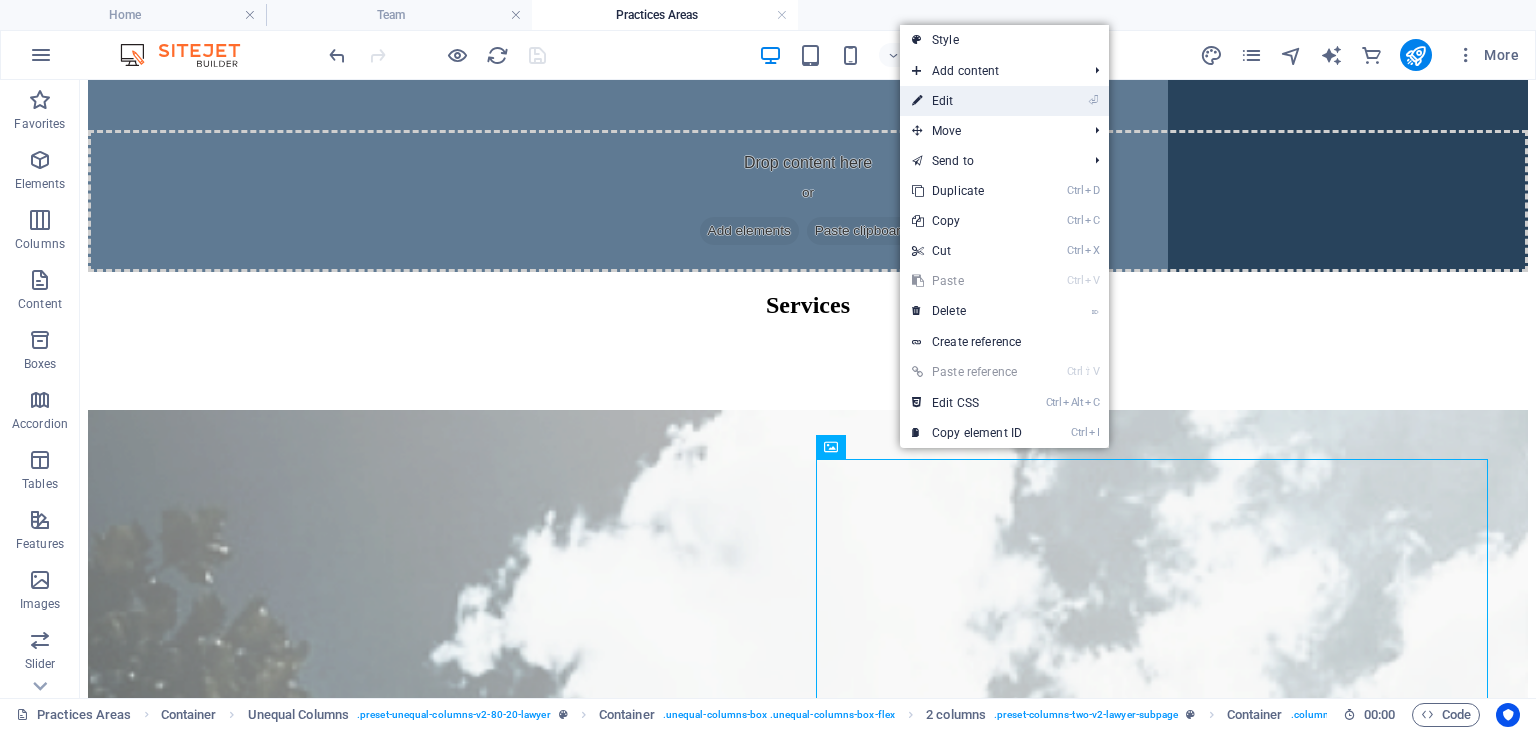 click on "⏎  Edit" at bounding box center [967, 101] 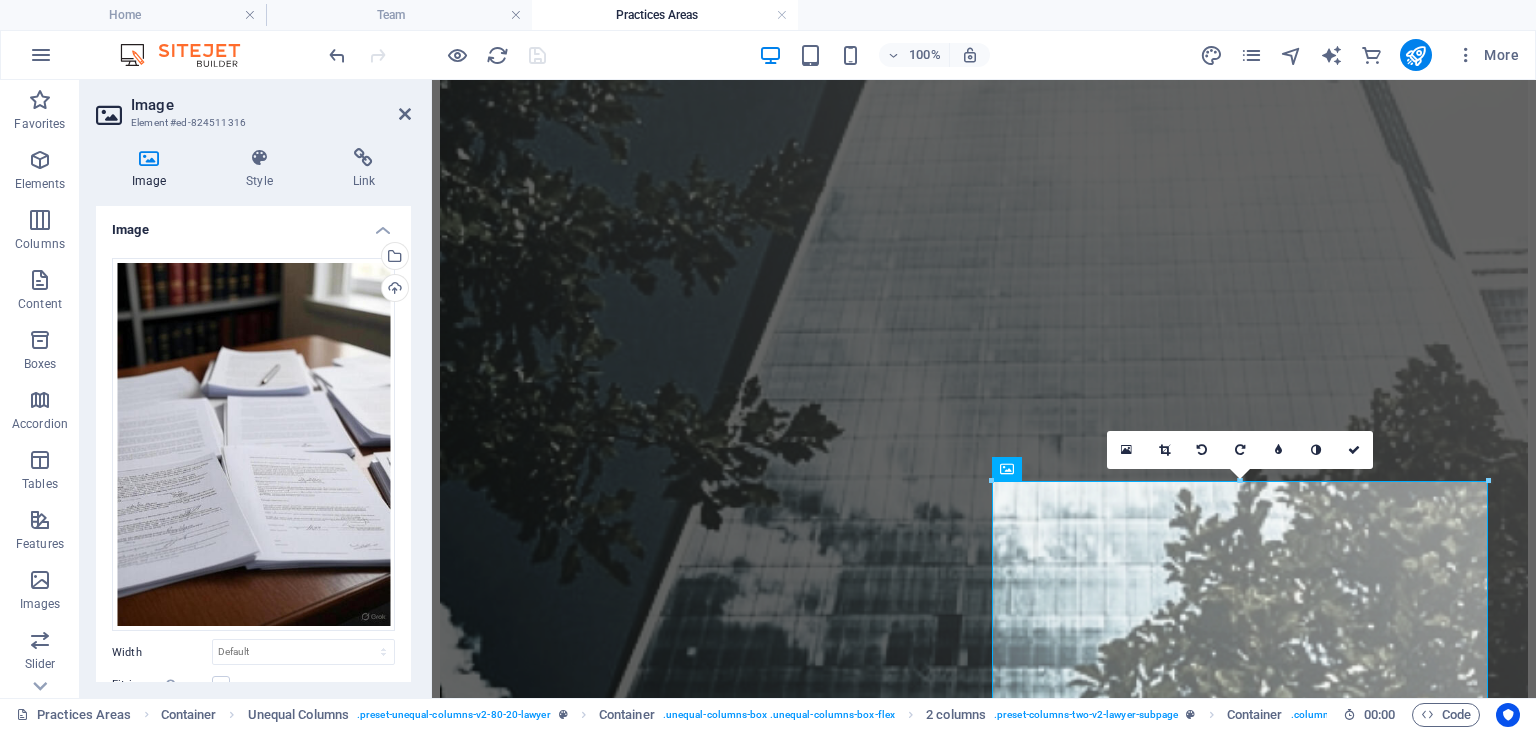 scroll, scrollTop: 3568, scrollLeft: 0, axis: vertical 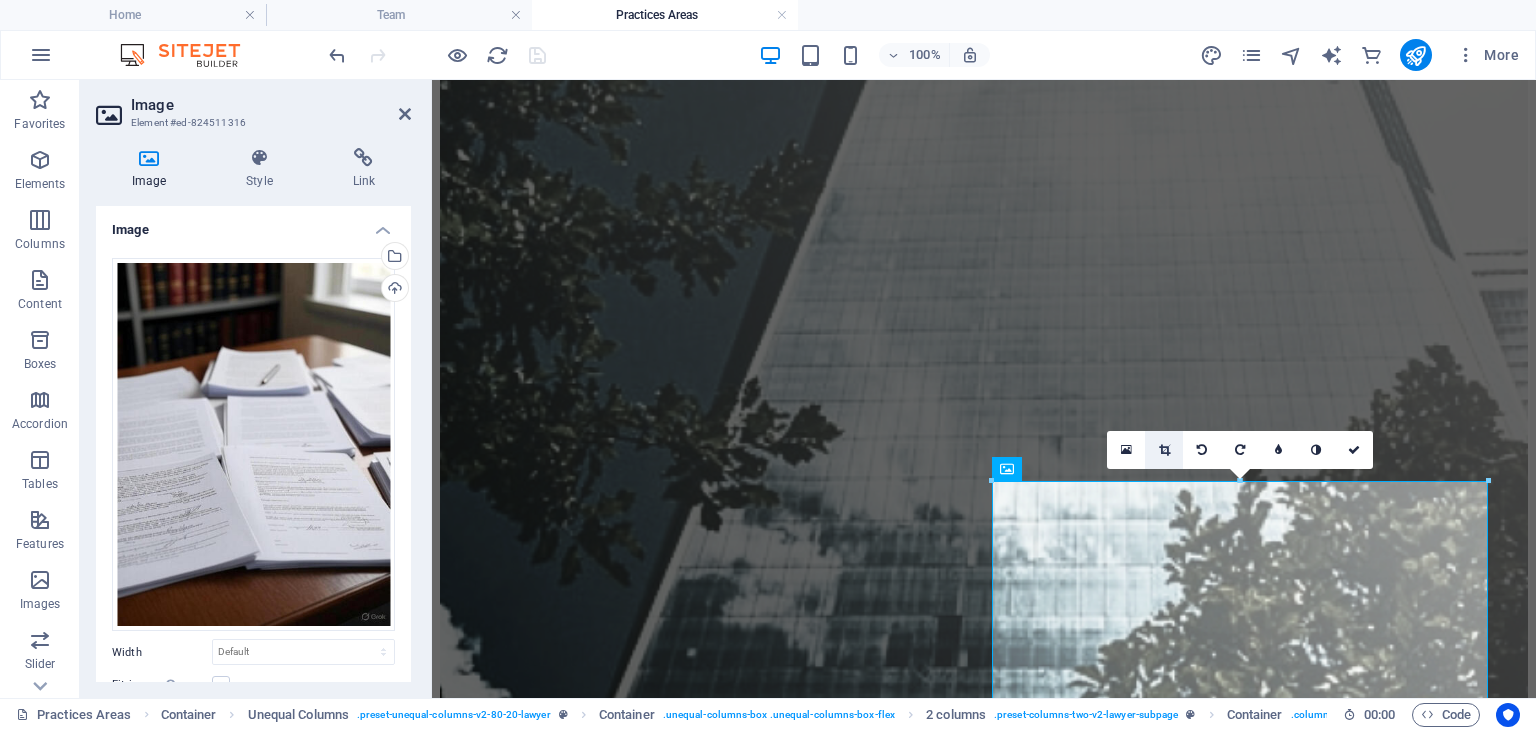 click at bounding box center (1164, 450) 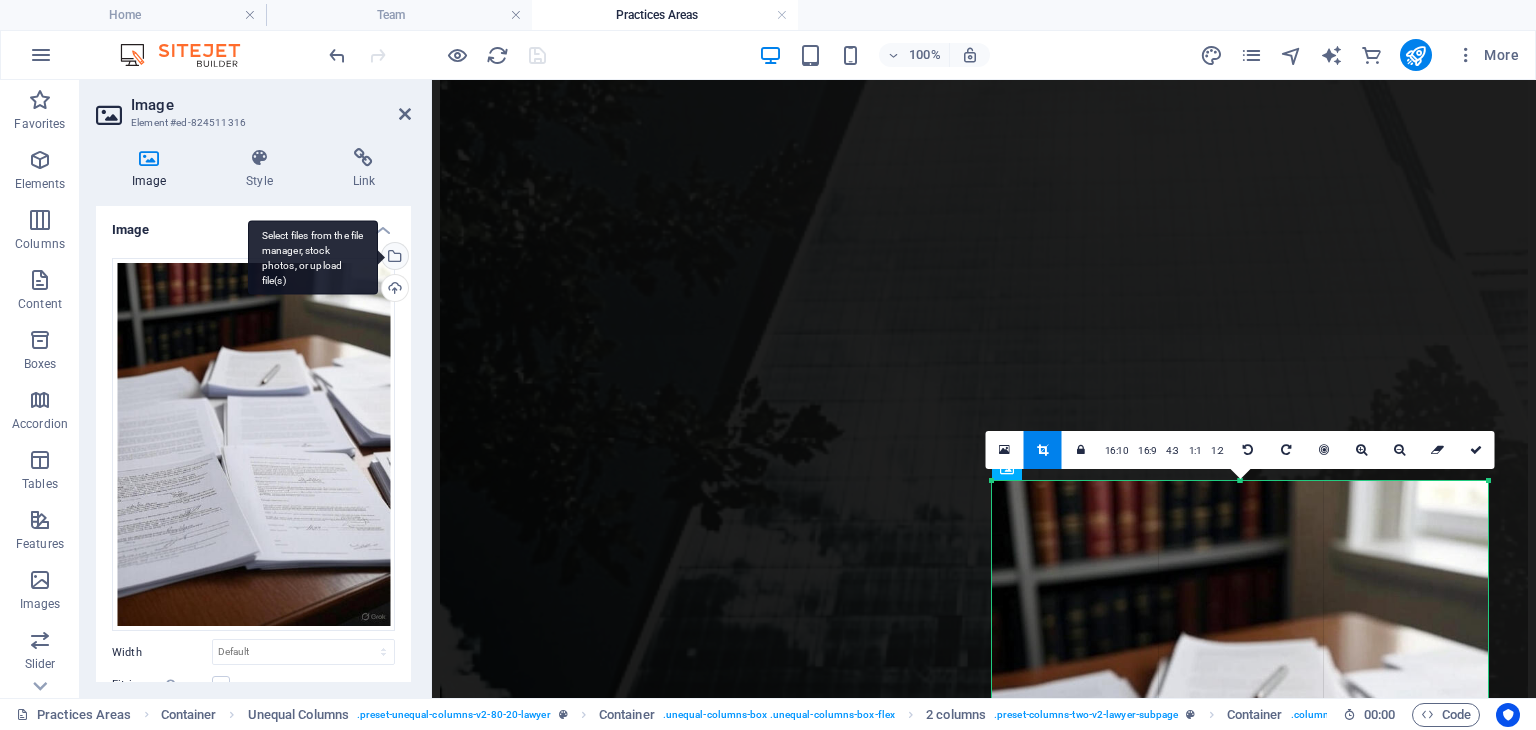 click on "Select files from the file manager, stock photos, or upload file(s)" at bounding box center [393, 258] 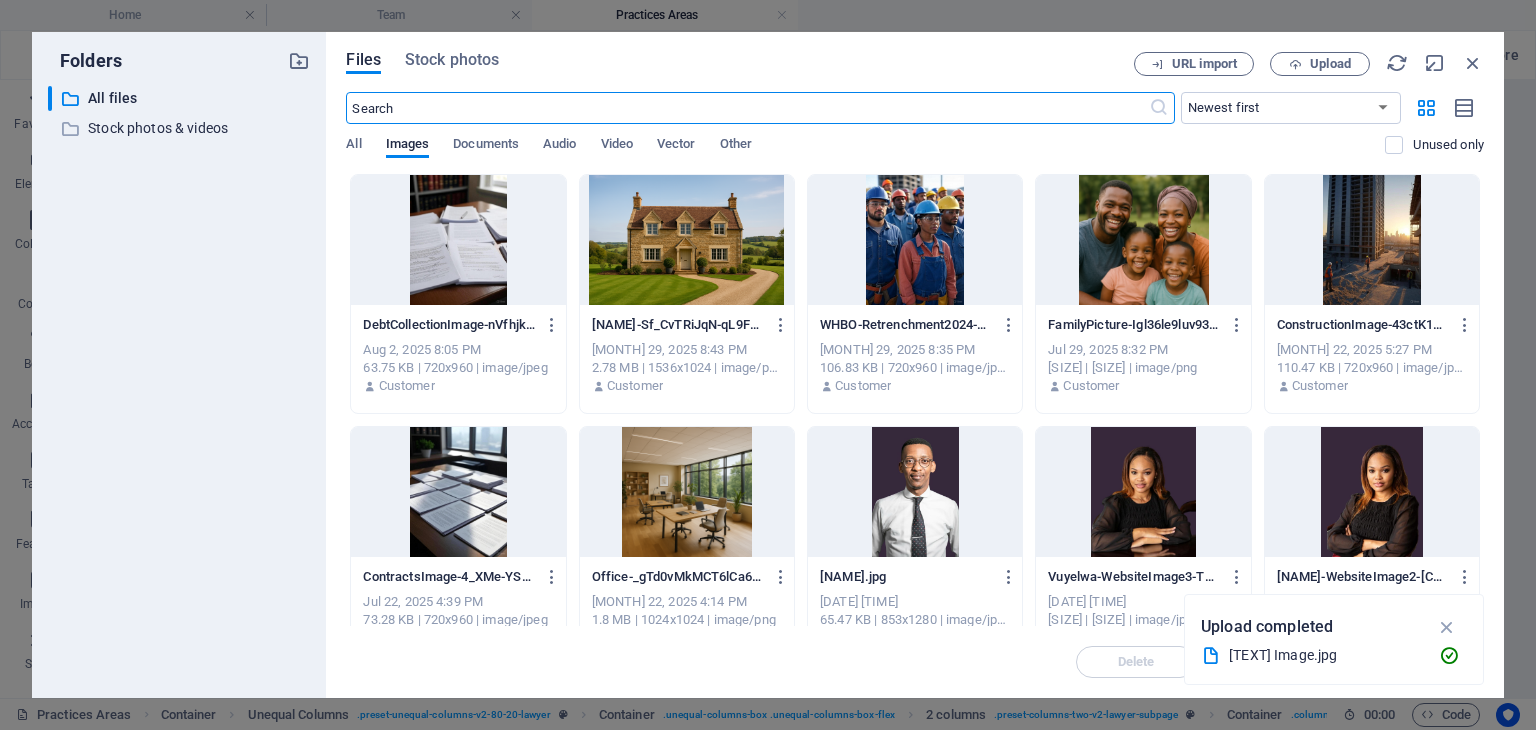 scroll, scrollTop: 3708, scrollLeft: 0, axis: vertical 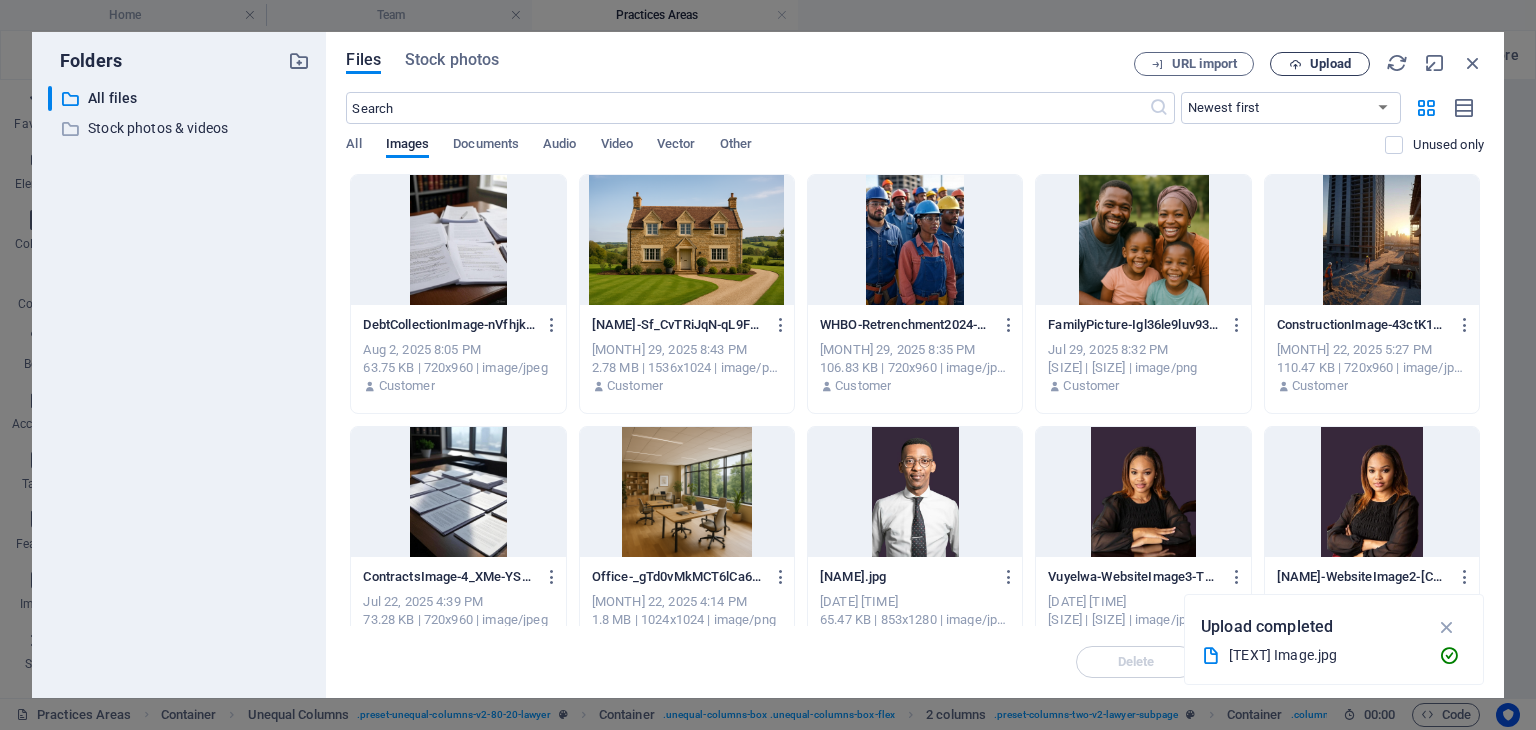 click on "Upload" at bounding box center (1330, 64) 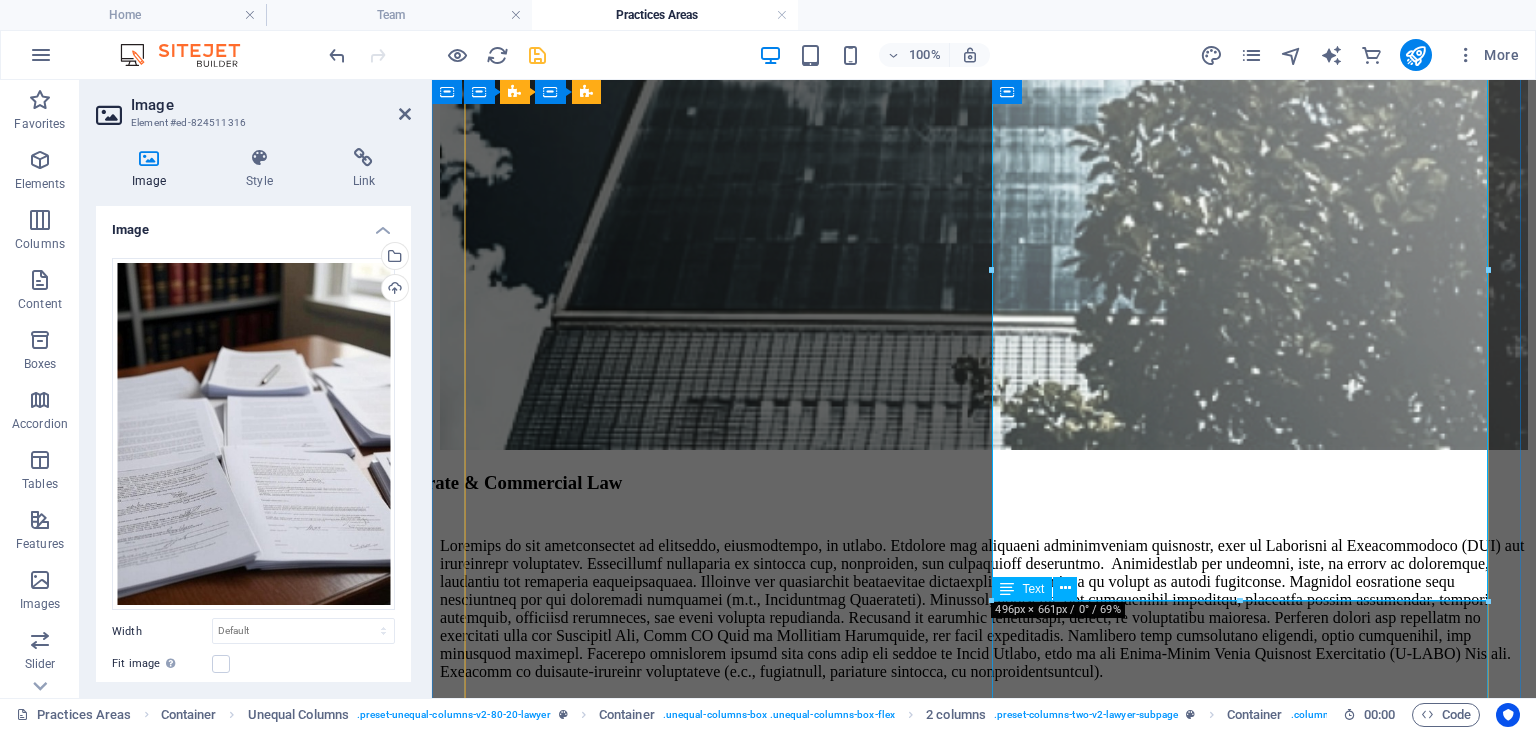 scroll, scrollTop: 4104, scrollLeft: 0, axis: vertical 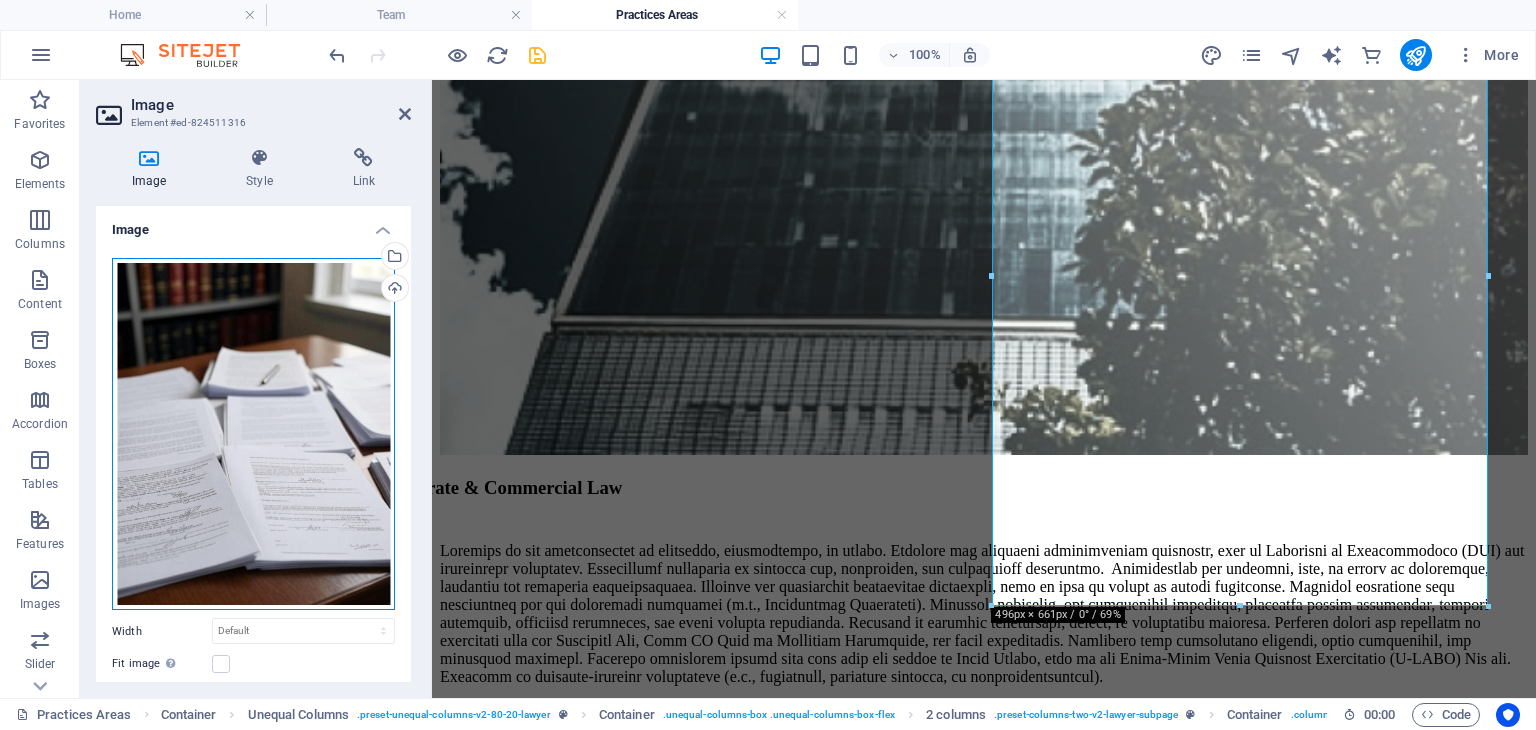 click on "Drag files here, click to choose files or select files from Files or our free stock photos & videos" at bounding box center (253, 434) 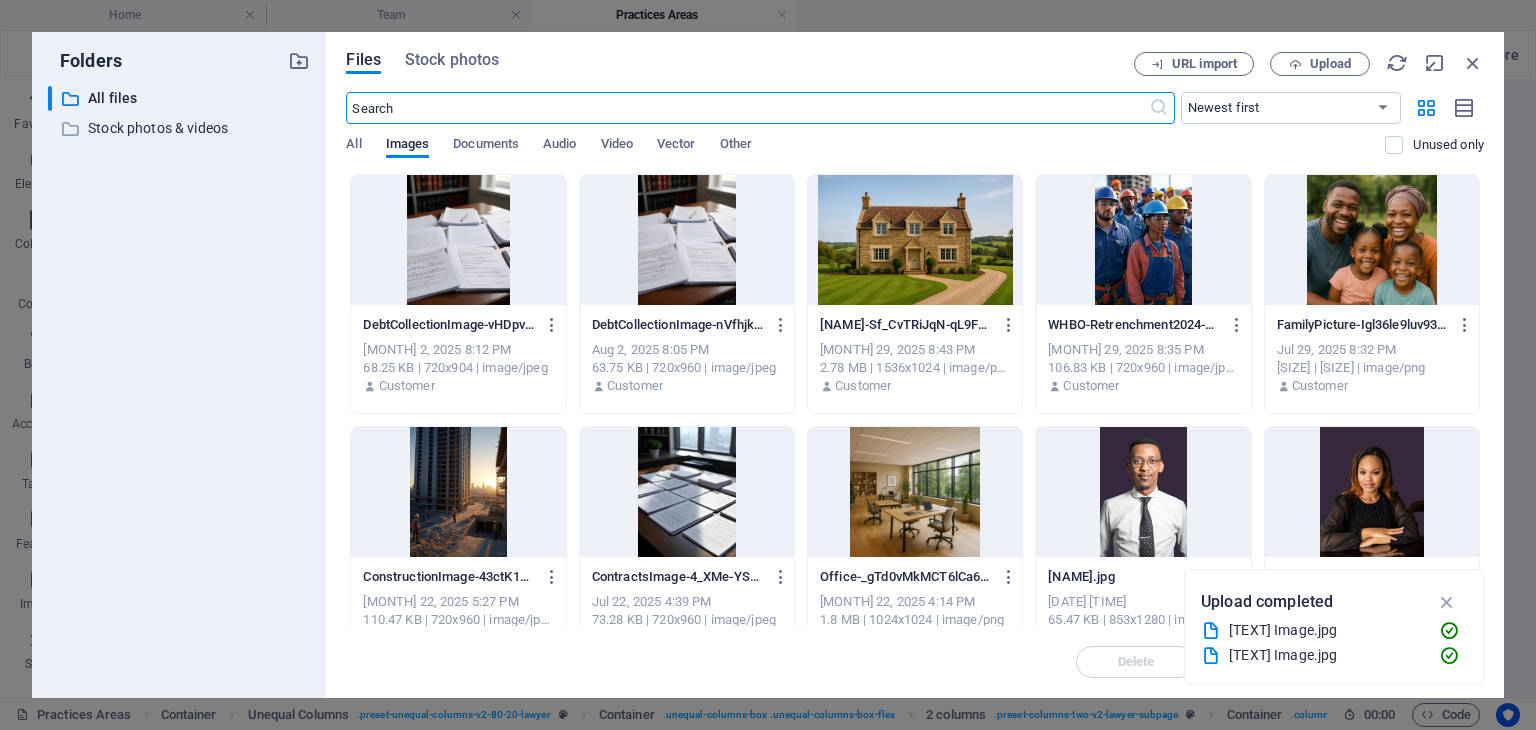 scroll, scrollTop: 4384, scrollLeft: 0, axis: vertical 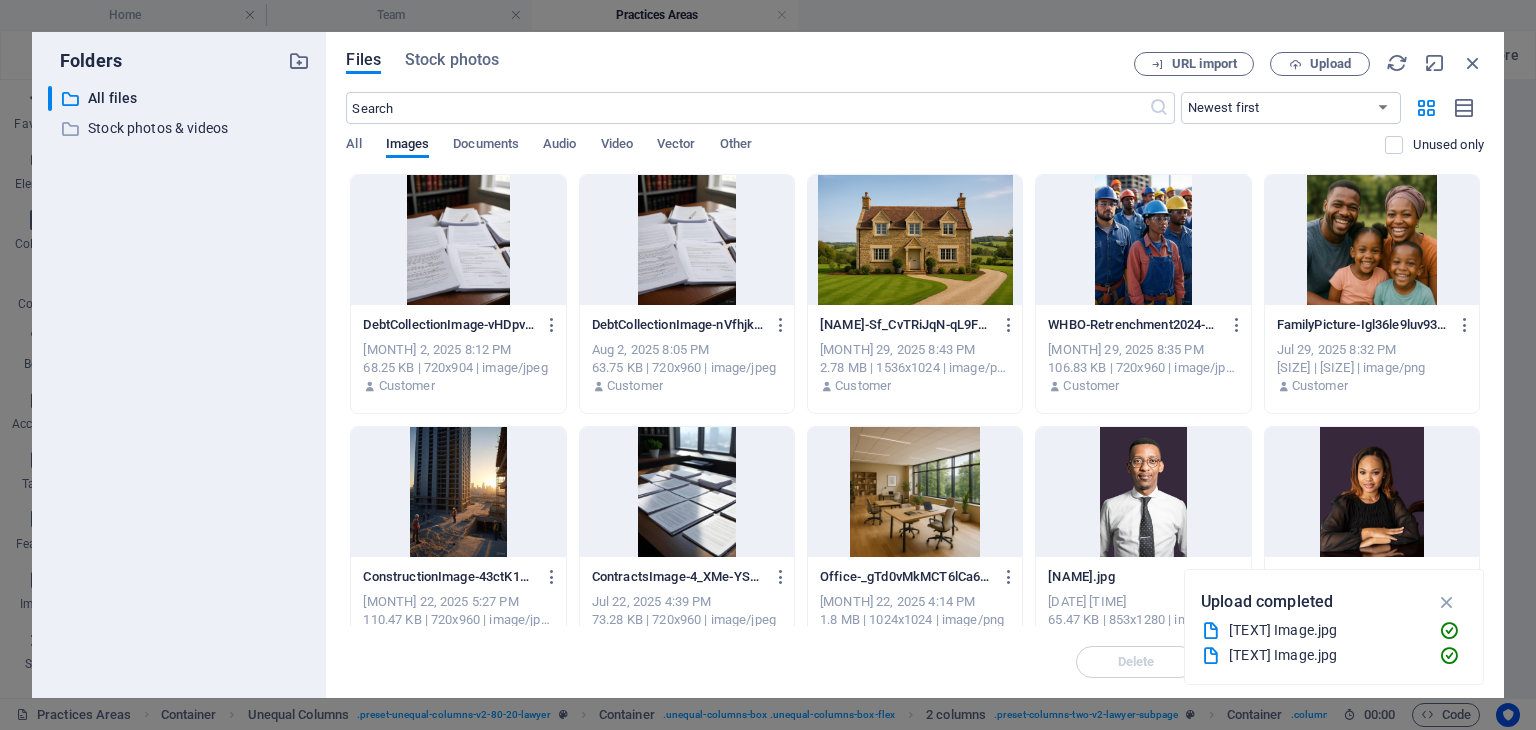click at bounding box center [458, 240] 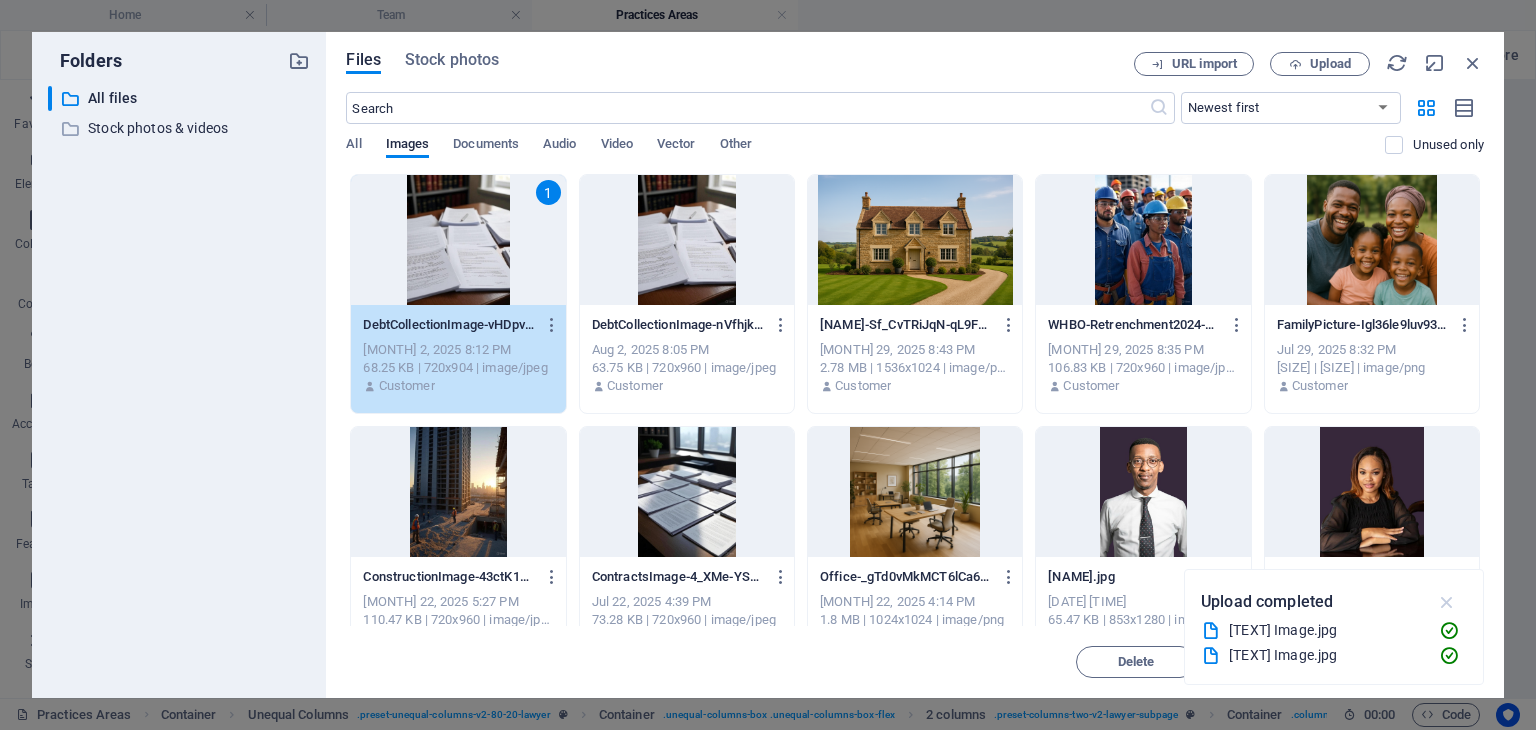 click at bounding box center (1447, 602) 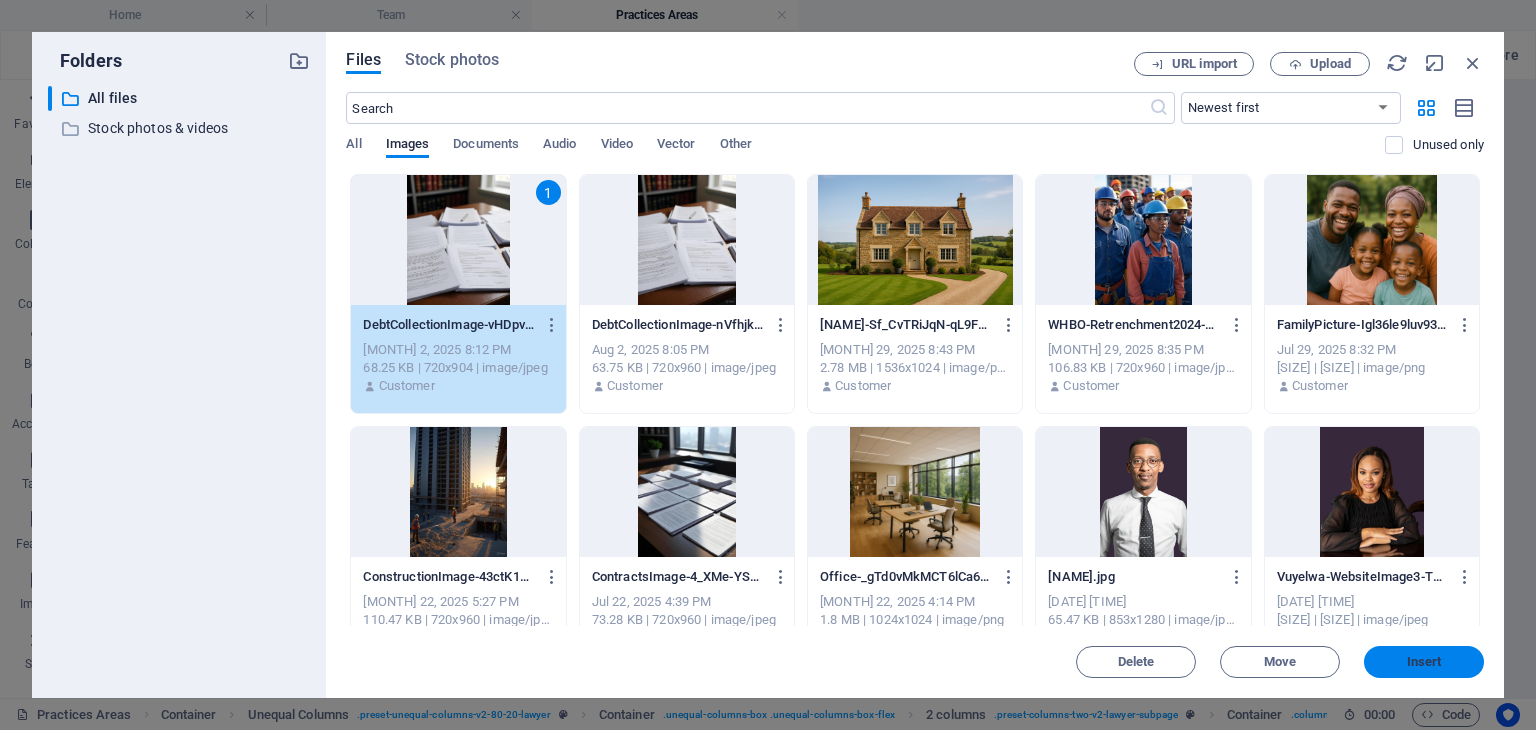 click on "Insert" at bounding box center (1424, 662) 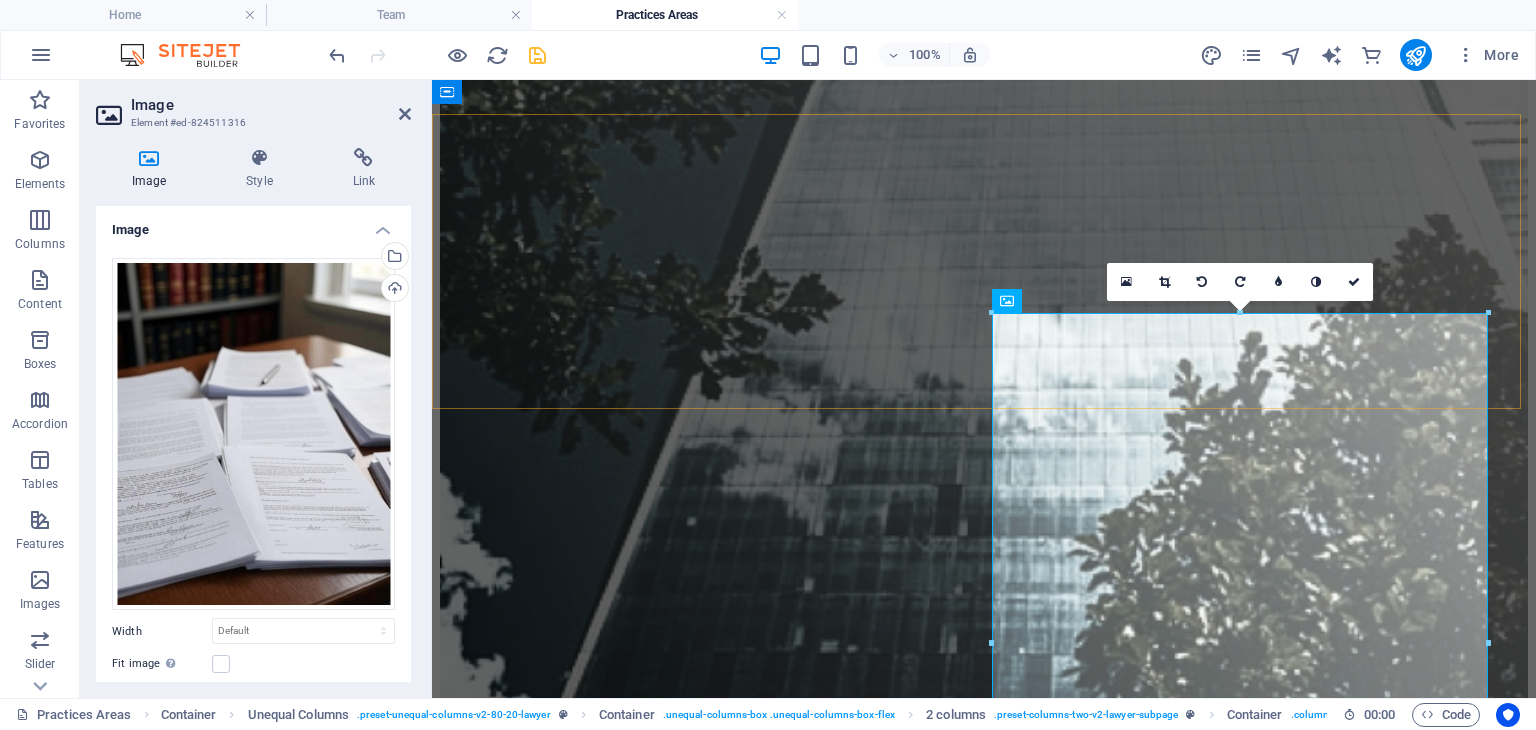 scroll, scrollTop: 3691, scrollLeft: 0, axis: vertical 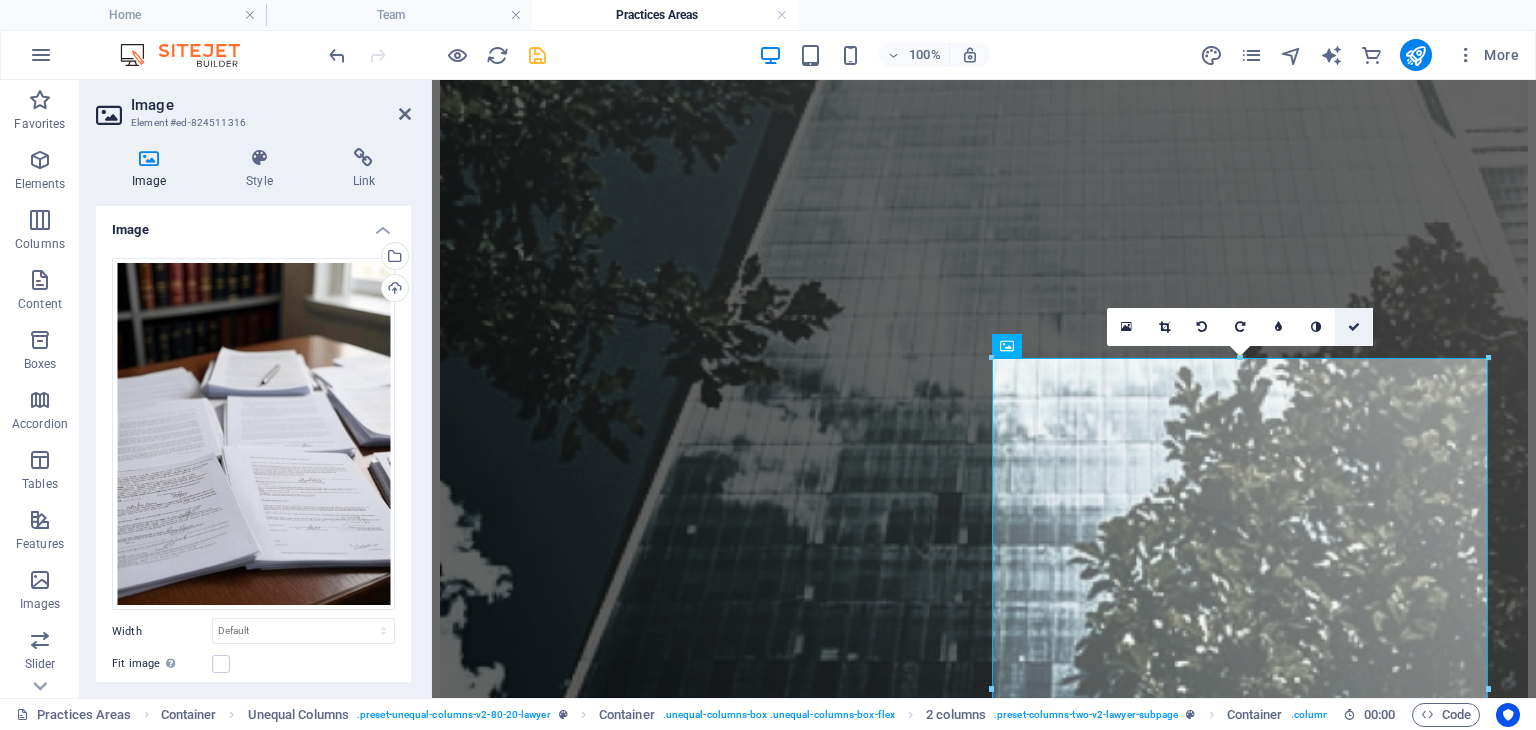 click at bounding box center [1354, 327] 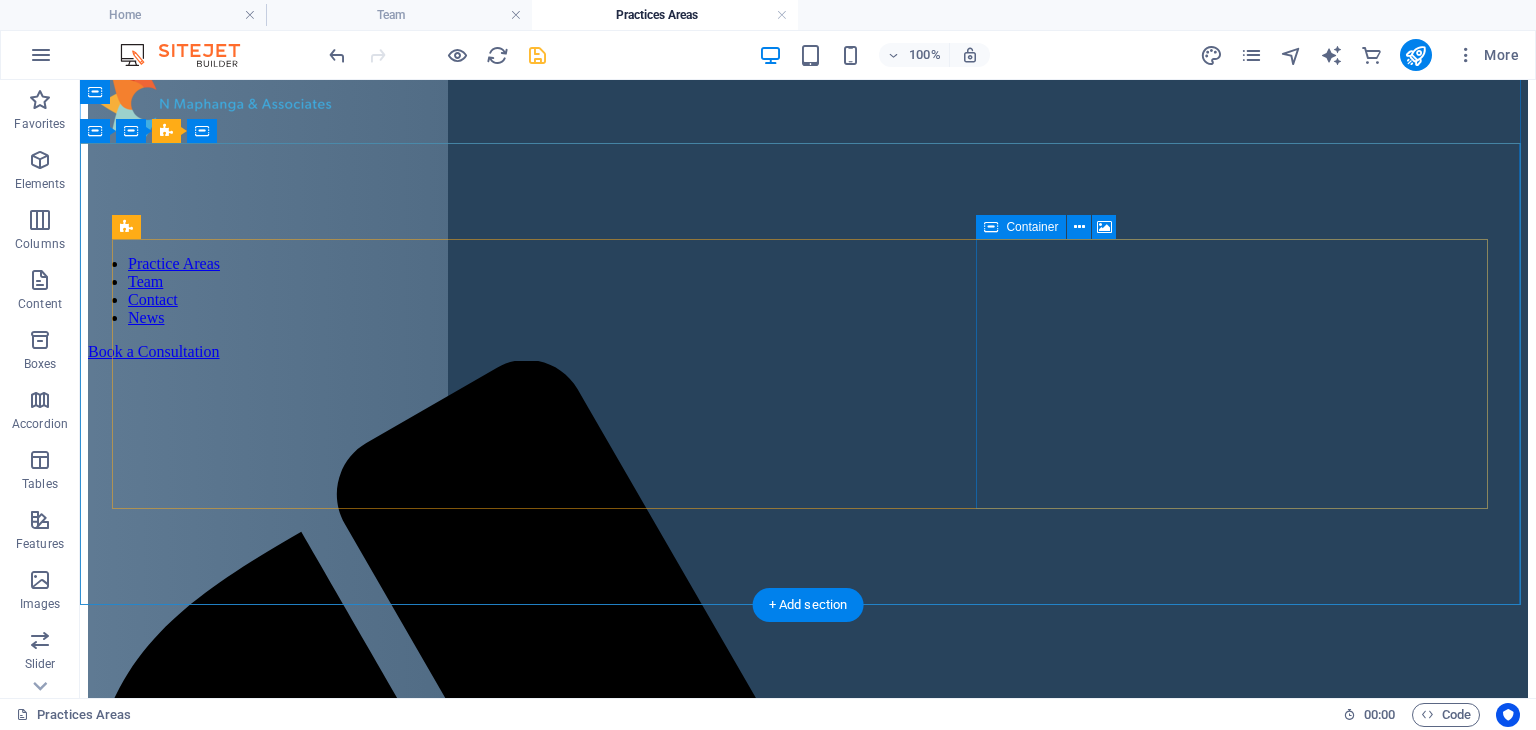 scroll, scrollTop: 0, scrollLeft: 0, axis: both 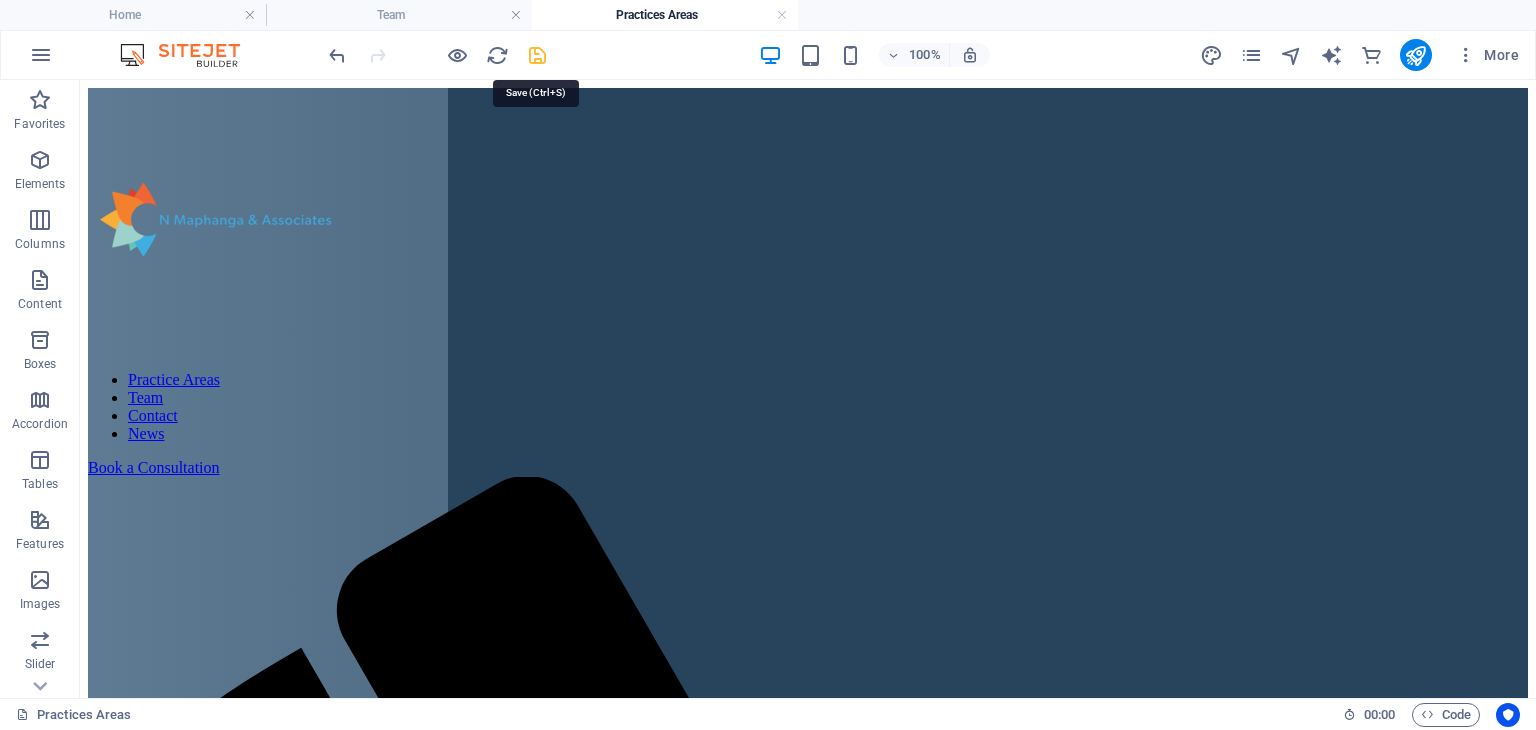 click at bounding box center [537, 55] 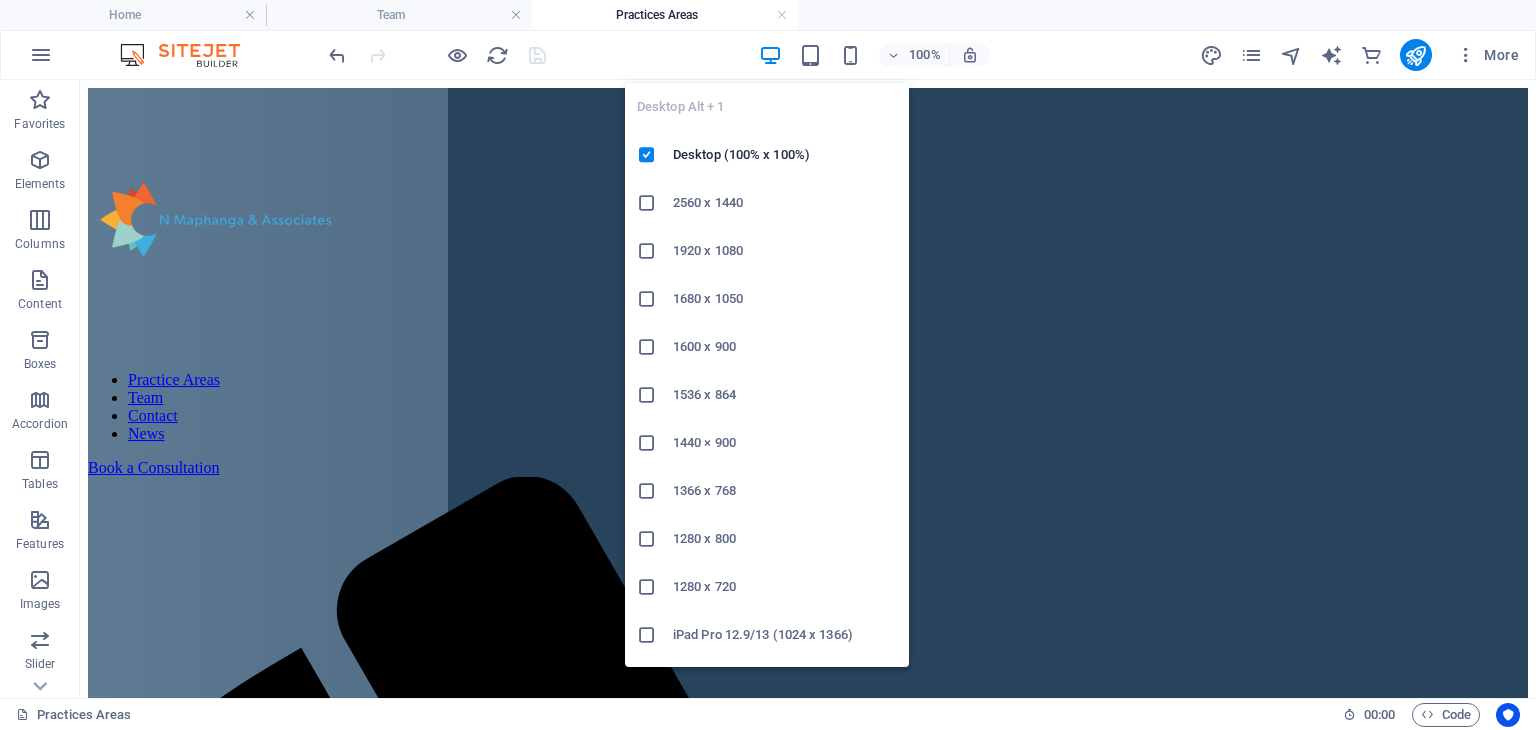click at bounding box center [770, 55] 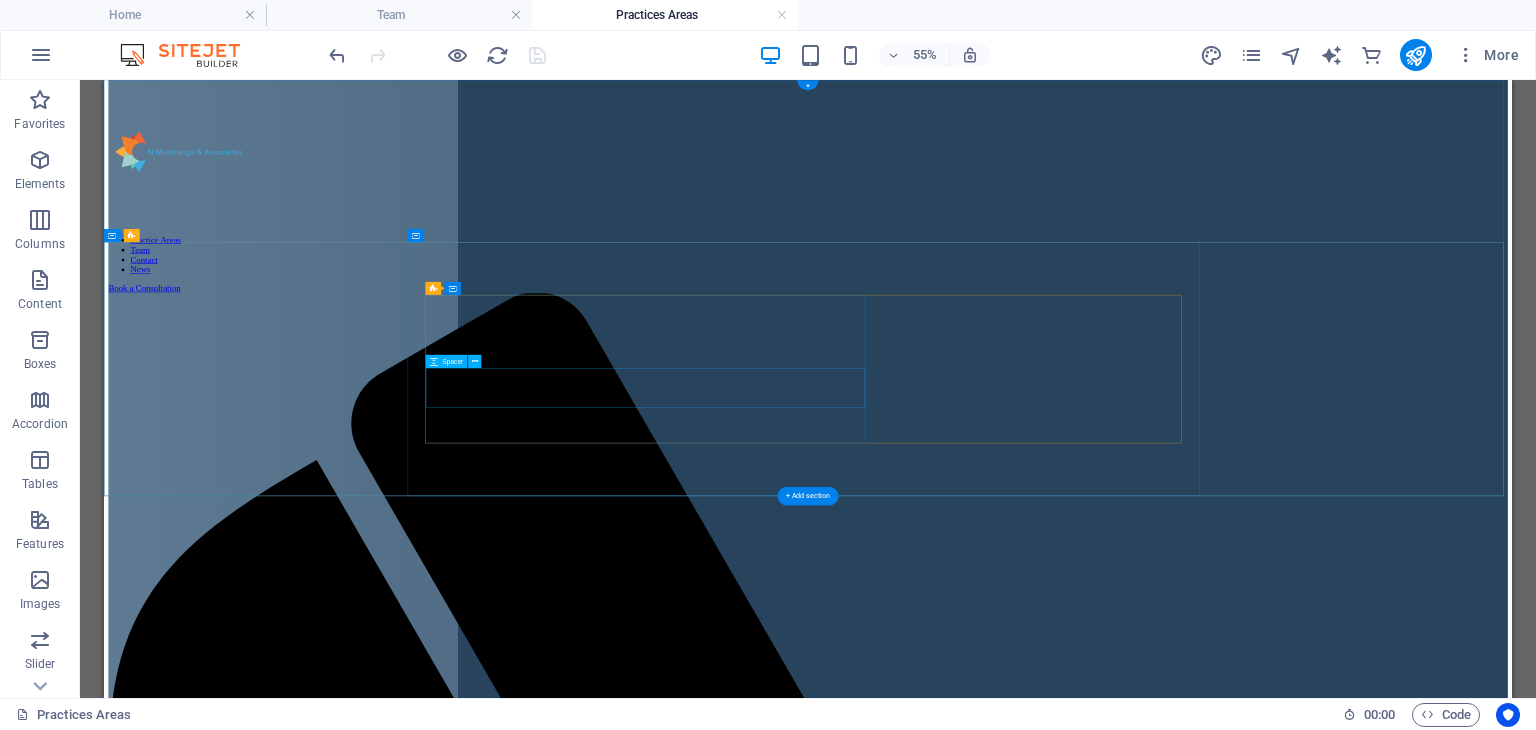 scroll, scrollTop: 0, scrollLeft: 0, axis: both 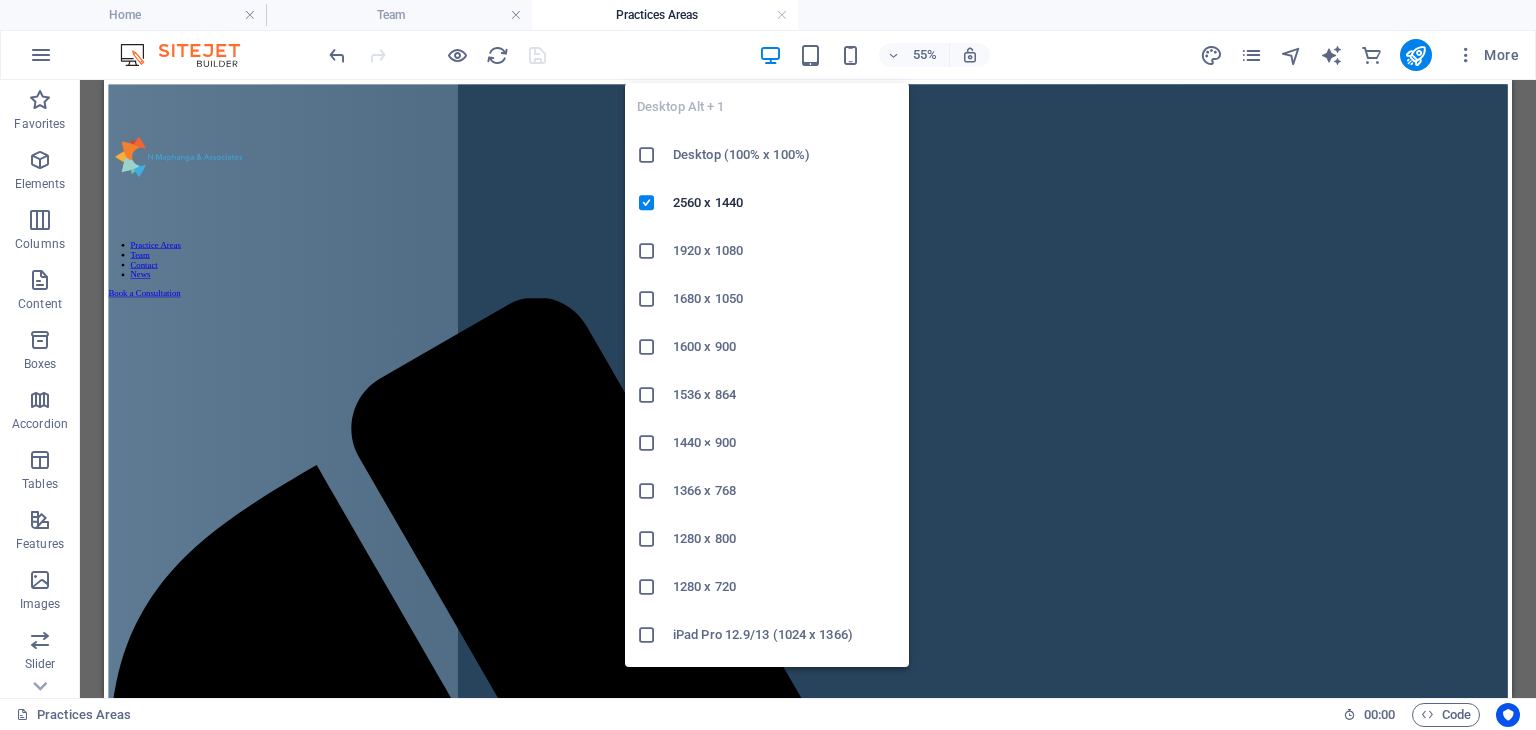 click on "Desktop (100% x 100%)" at bounding box center [767, 155] 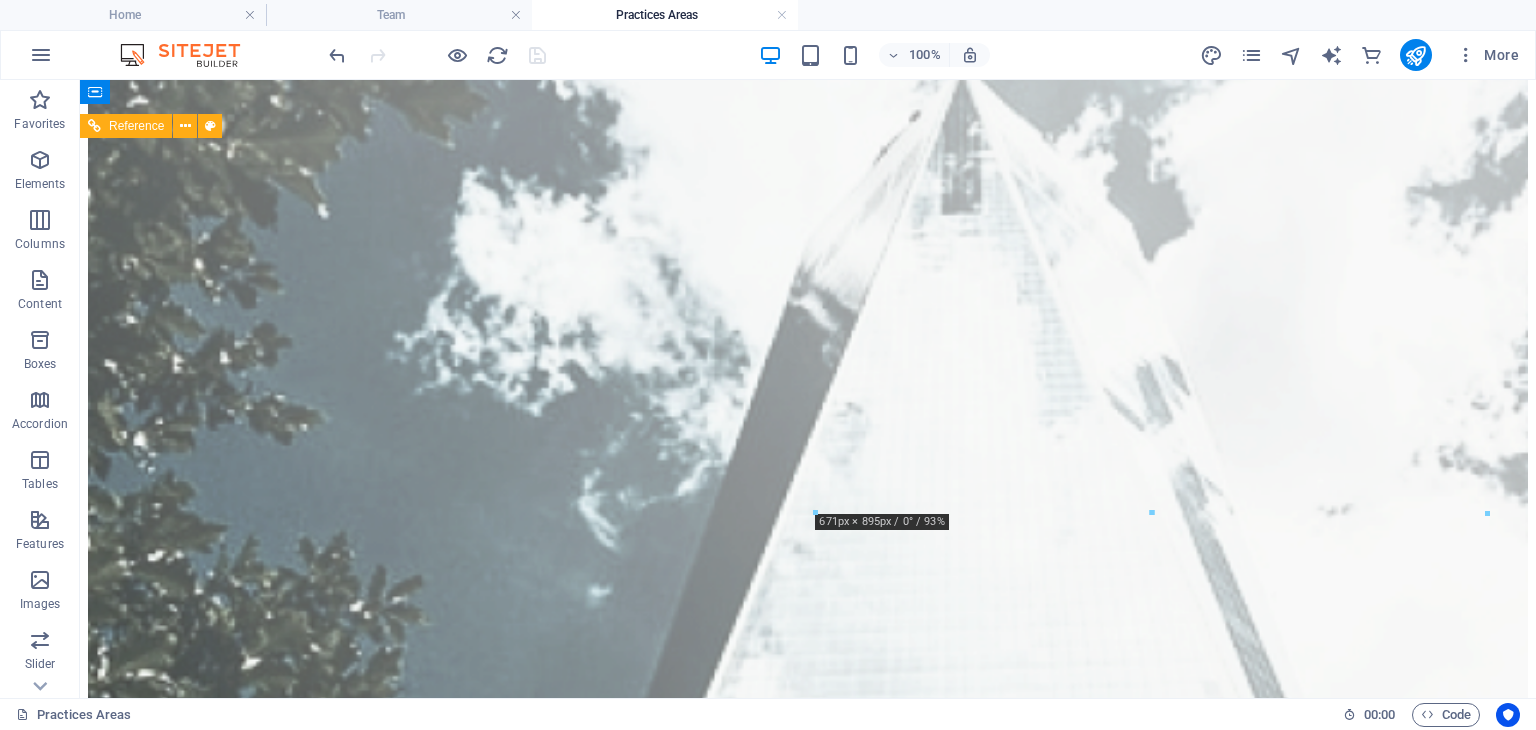 scroll, scrollTop: 3531, scrollLeft: 0, axis: vertical 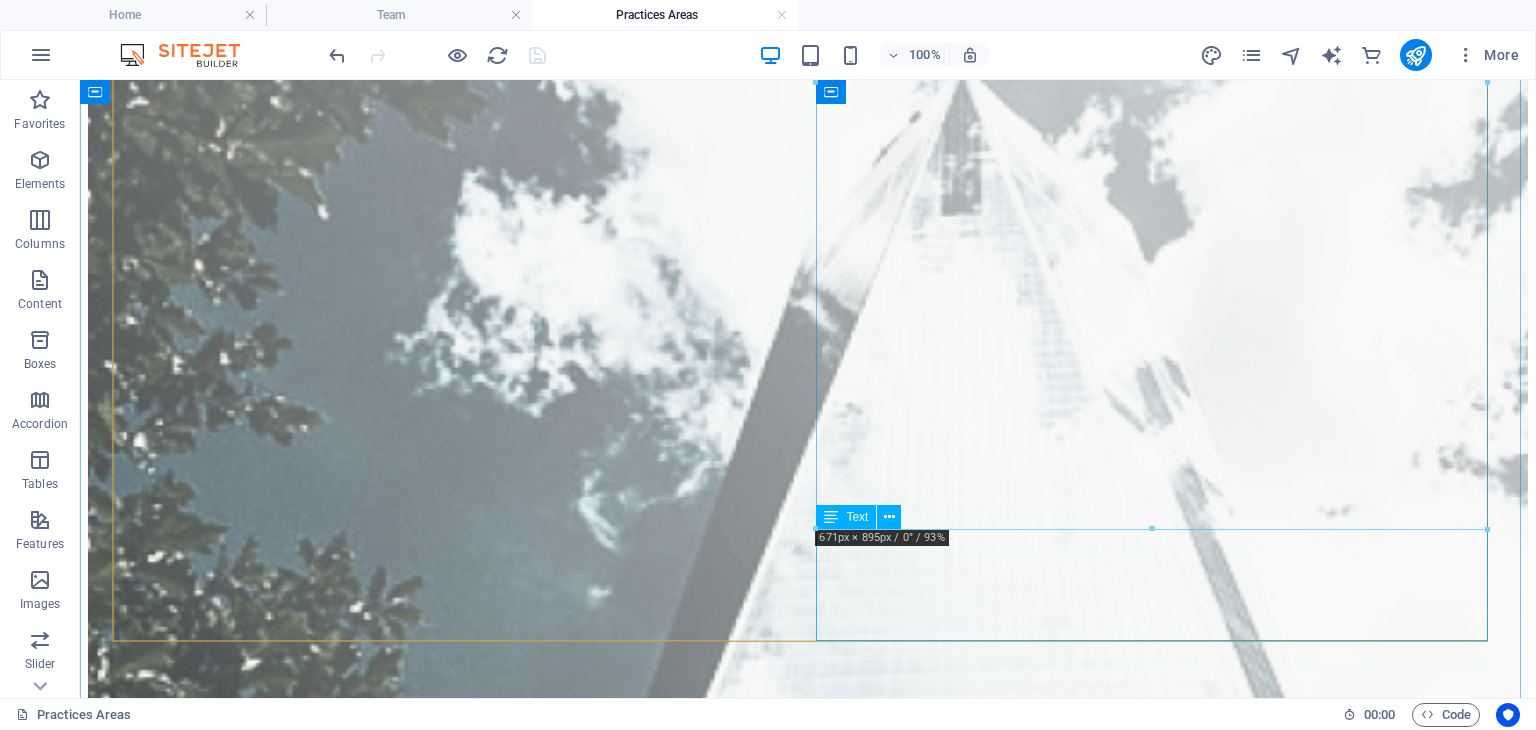 click on "Section 129 Credit Notices  Liquidated & Unliquidated Claims  Tracing & Investigations  Liquidation applications against insolvent companies." at bounding box center (808, 11031) 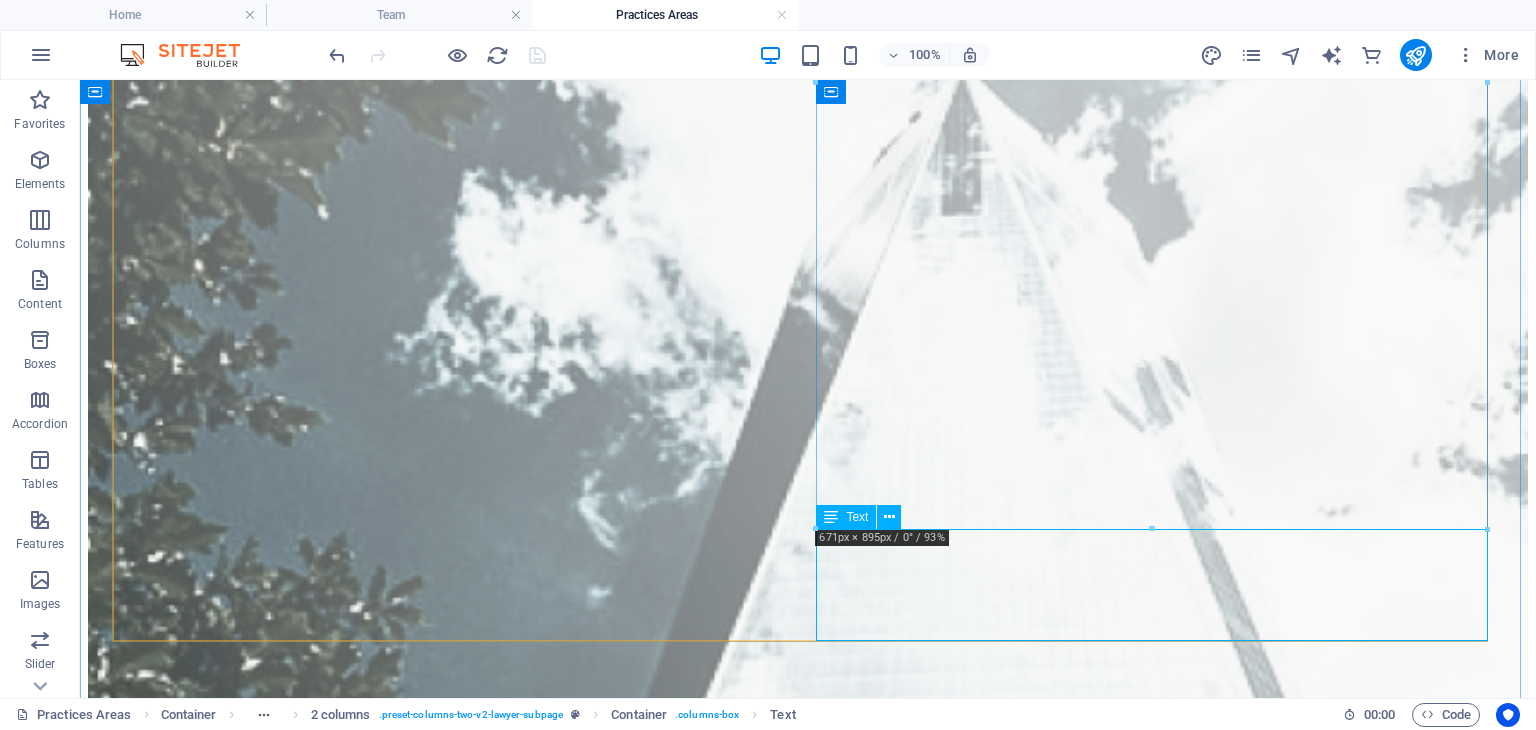 click on "Section 129 Credit Notices  Liquidated & Unliquidated Claims  Tracing & Investigations  Liquidation applications against insolvent companies." at bounding box center (808, 11031) 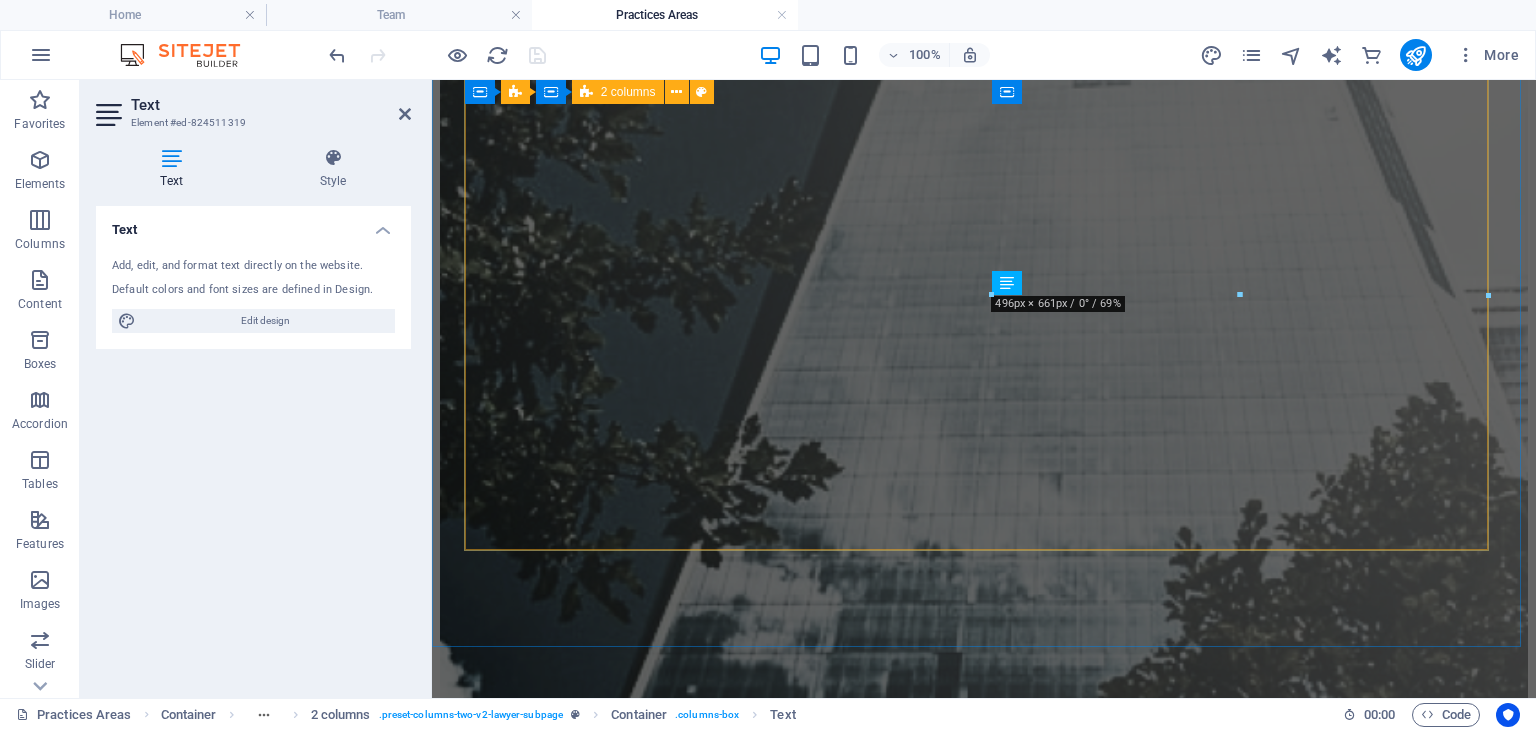scroll, scrollTop: 4415, scrollLeft: 0, axis: vertical 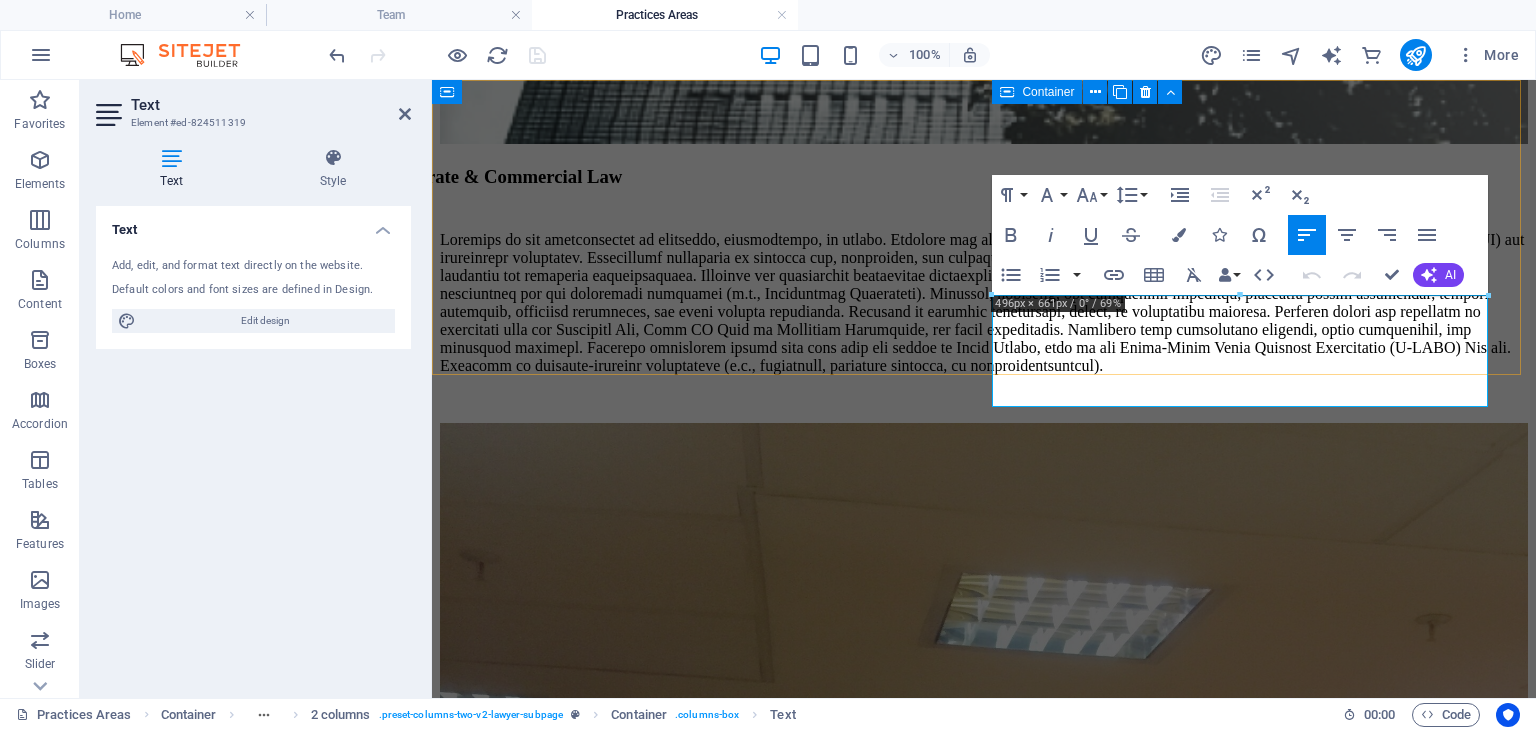 click on "Practice Areas Team Contact News Book a Consultation" at bounding box center (984, -3419) 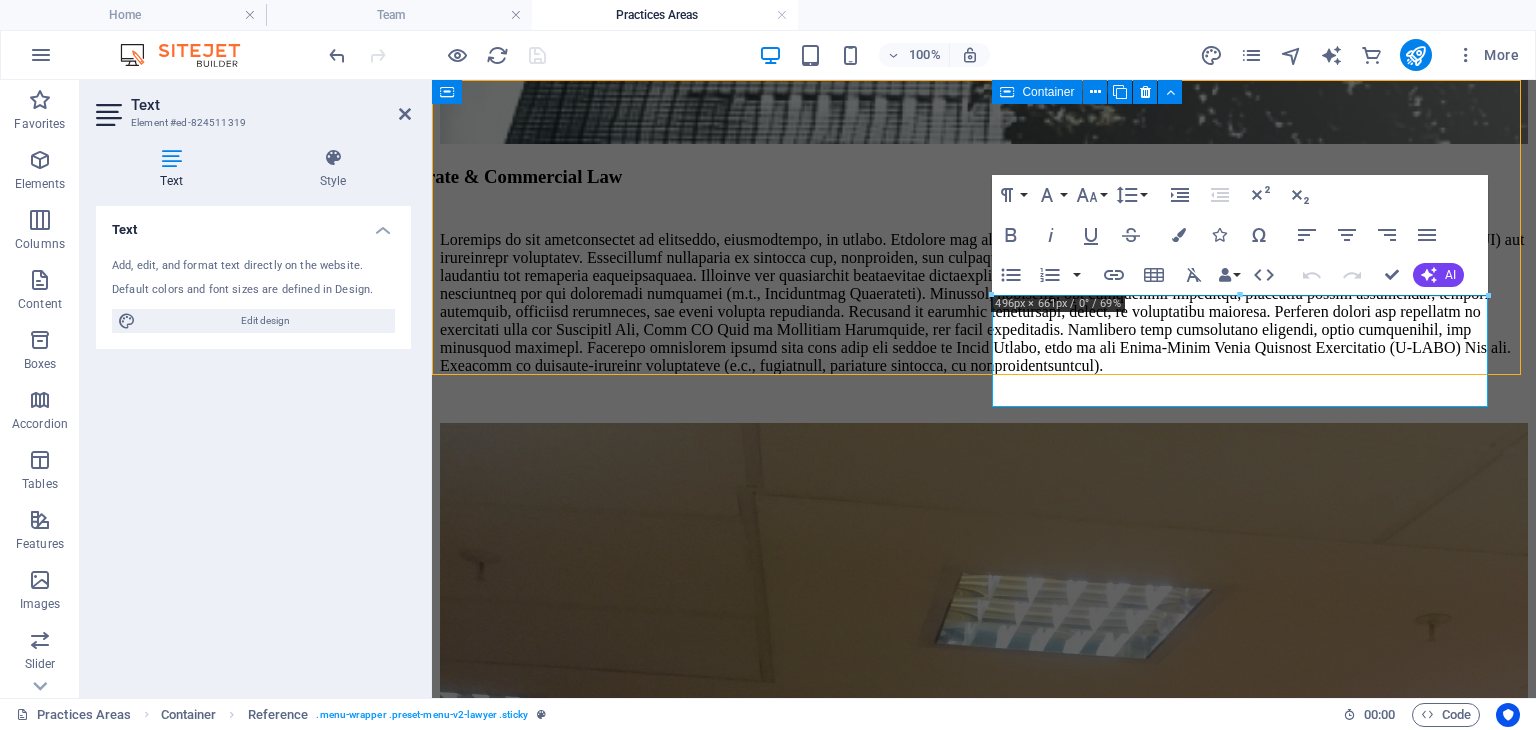 scroll, scrollTop: 3531, scrollLeft: 0, axis: vertical 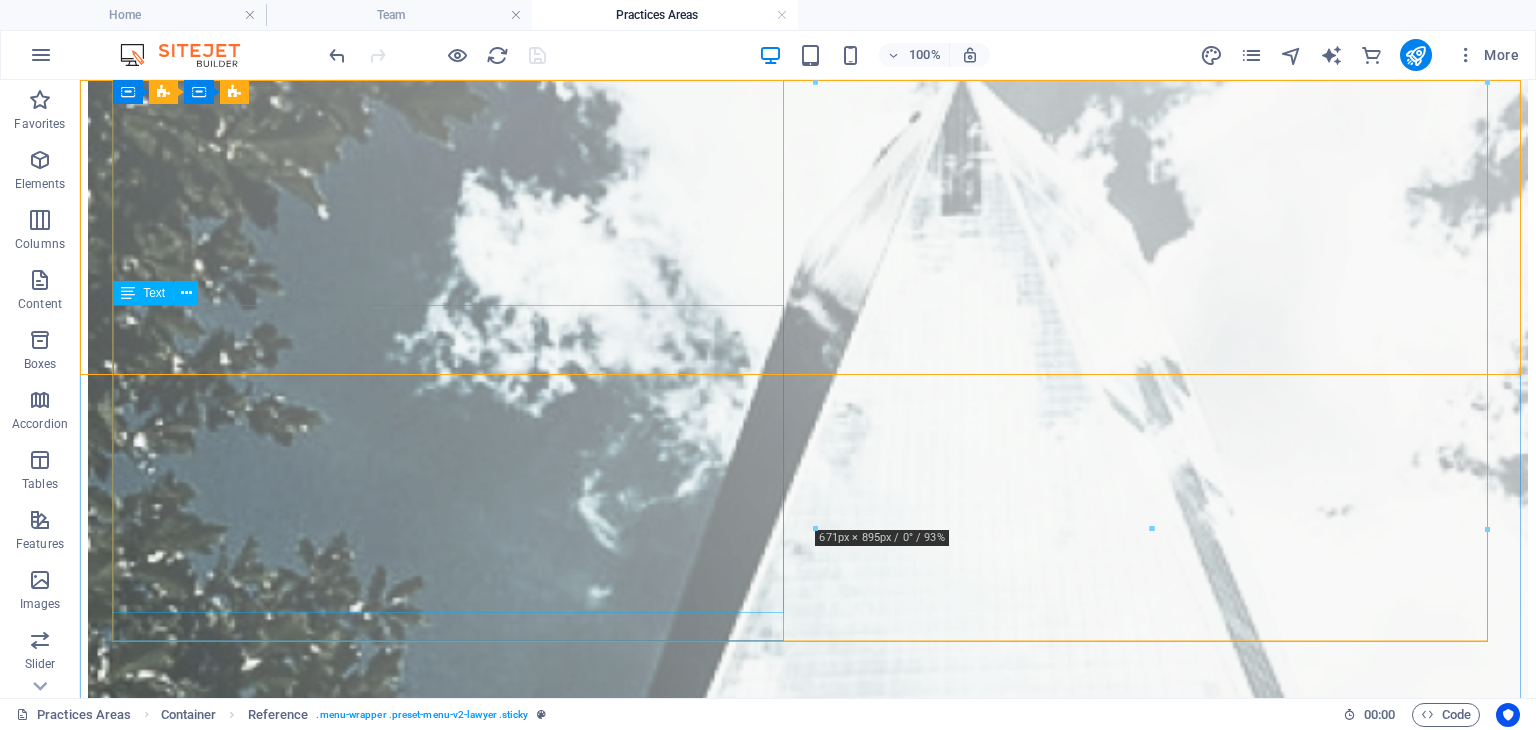 click on "Assisting clients with divorce proceedings, including contested and uncontested divorces. Advising on the division of matrimonial property under the applicable marital regime (e.g., in community of property, out of community with/without accrual). Negotiating and drafting settlement agreements. Handling spousal maintenance claims. Resolving disputes over custody (care) and access (contact) of minor children. Advising on parental rights and responsibilities under the Children’s Act 38 of 2005. Handling child maintenance claims and disputes. Representing clients in cases involving child relocation or abduction (including Hague Convention matters). Advising on the legal rights of cohabiting partners, including claims to shared assets. Handling disputes arising from the dissolution of cohabitation or universal partnerships." at bounding box center [808, 8843] 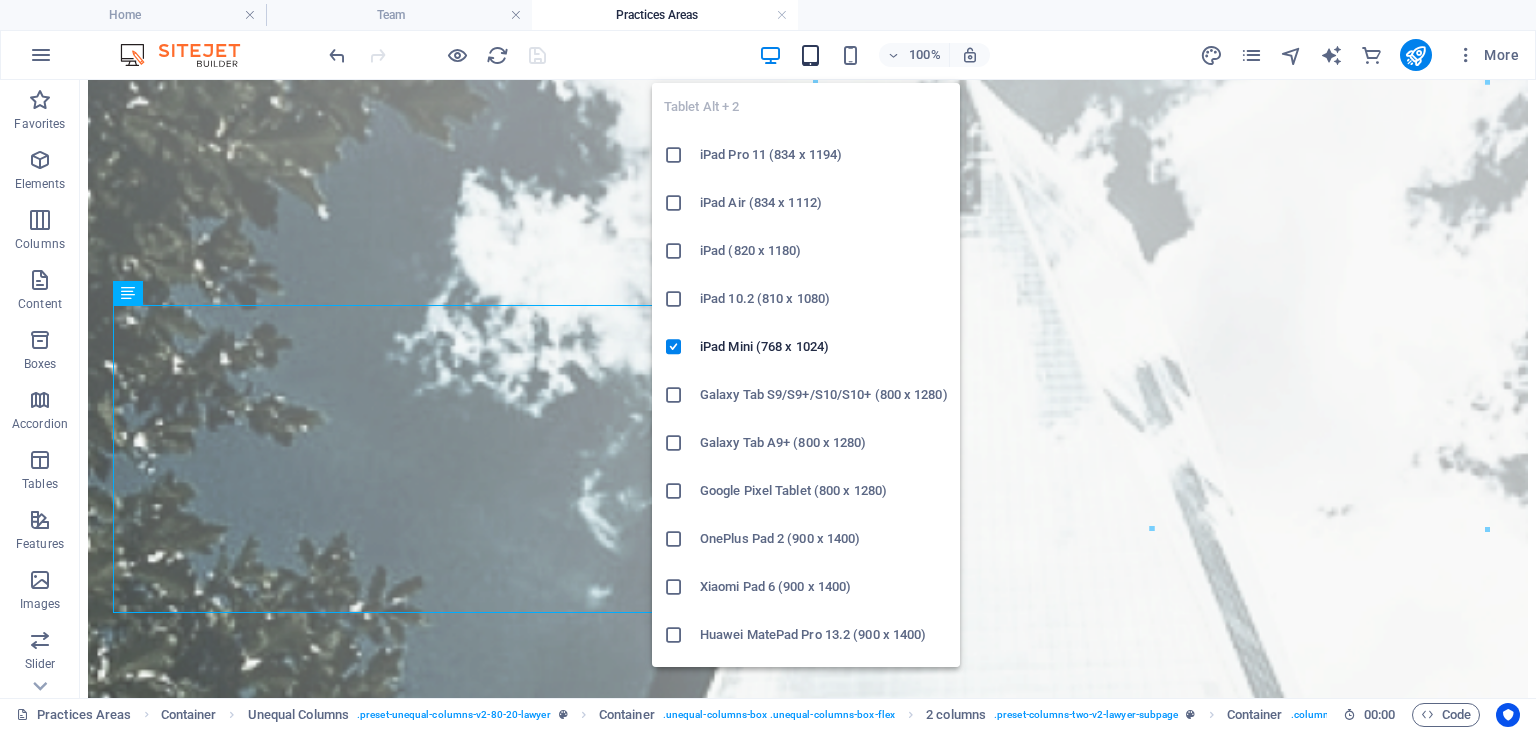 click at bounding box center [810, 55] 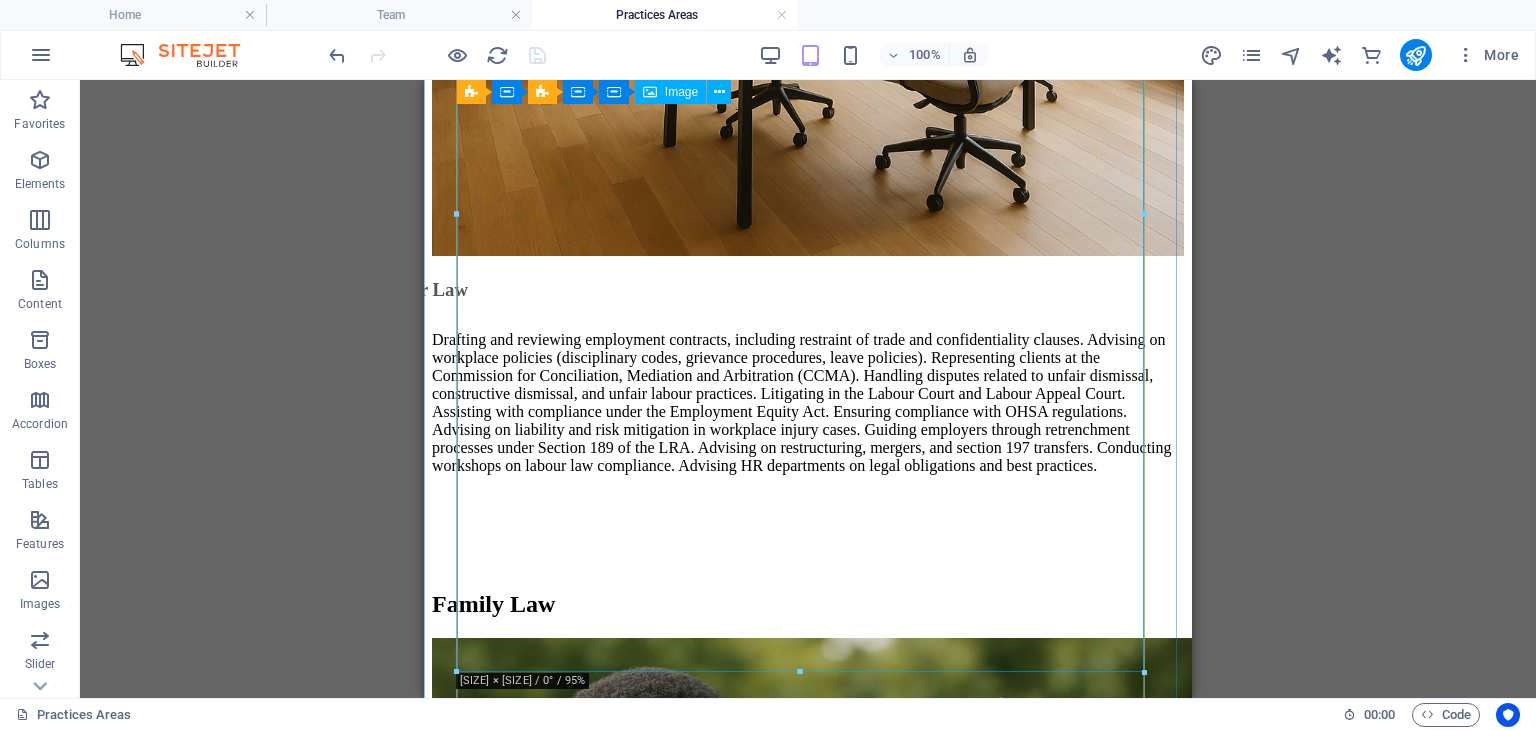 scroll, scrollTop: 6328, scrollLeft: 0, axis: vertical 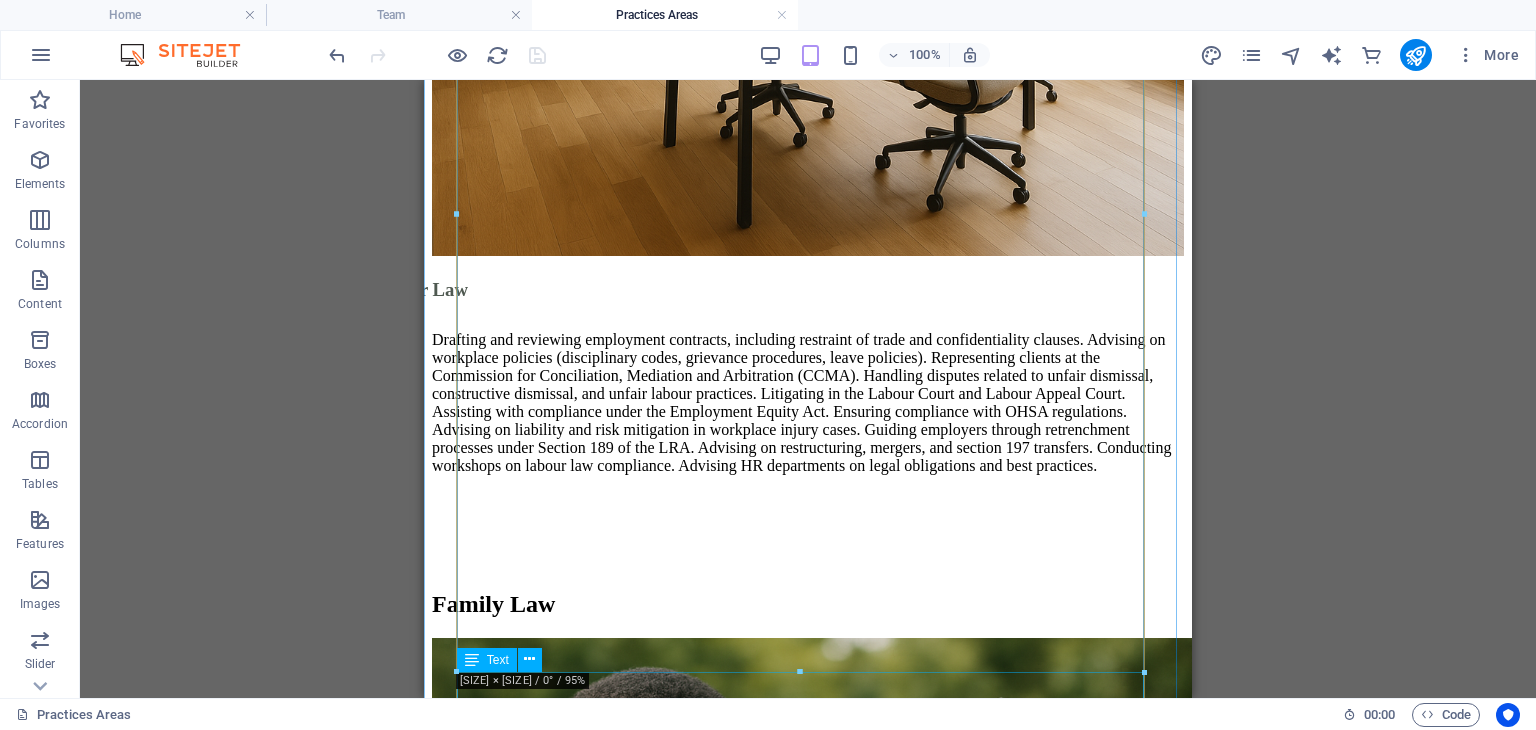 click on "Section 129 Credit Notices  Liquidated & Unliquidated Claims  Tracing & Investigations  Liquidation applications against insolvent companies." at bounding box center (808, 2805) 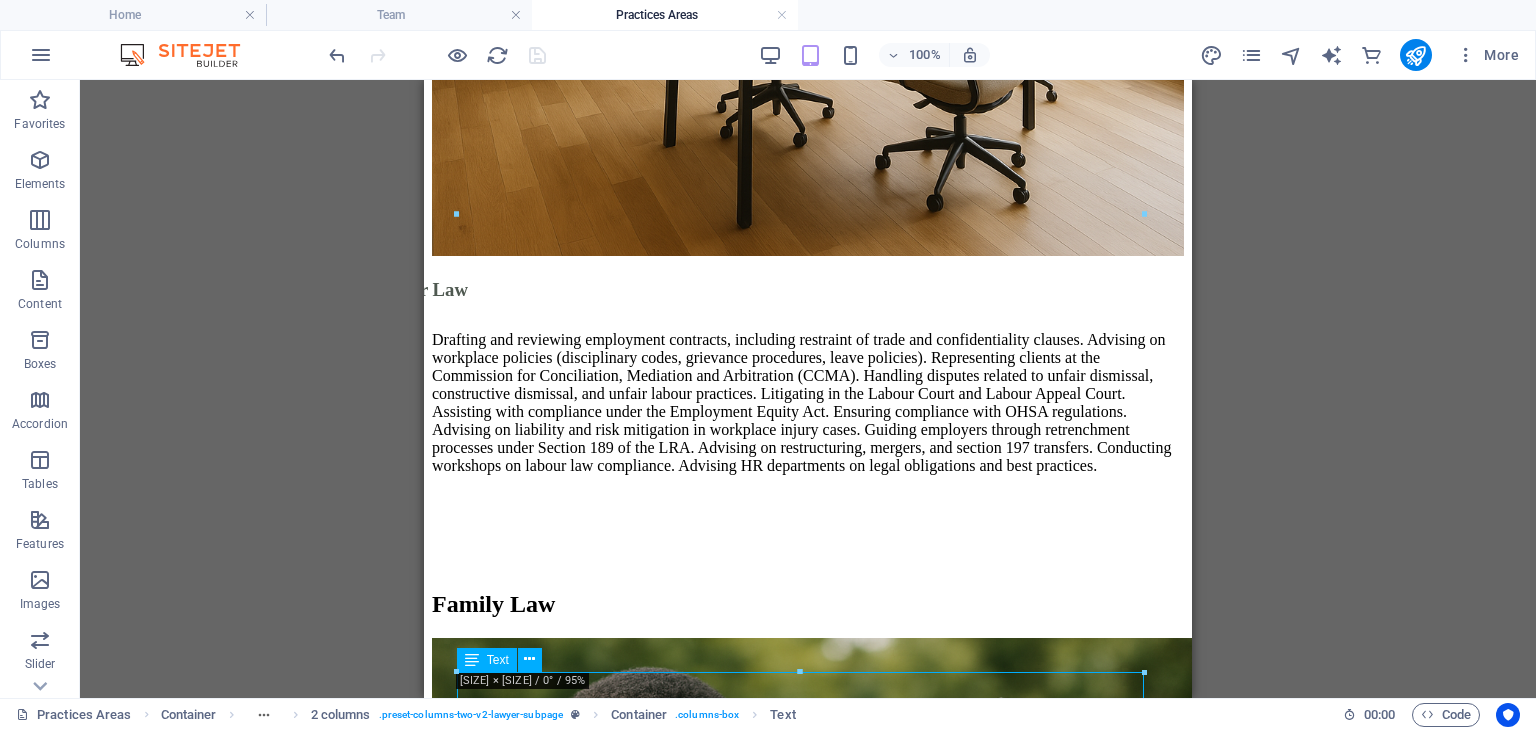 click on "Section 129 Credit Notices  Liquidated & Unliquidated Claims  Tracing & Investigations  Liquidation applications against insolvent companies." at bounding box center (808, 2805) 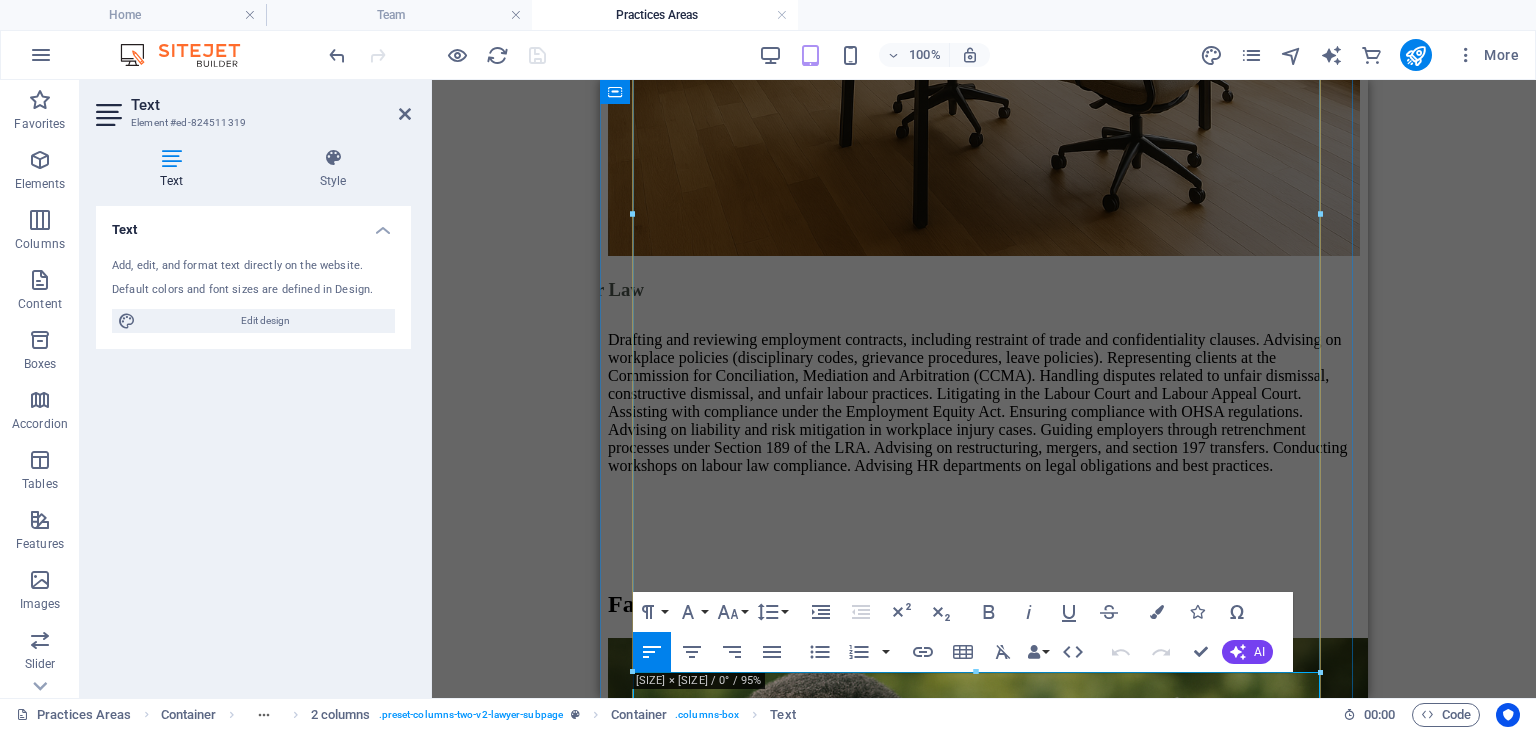 click on "Section 129 Credit Notices" at bounding box center [984, 2754] 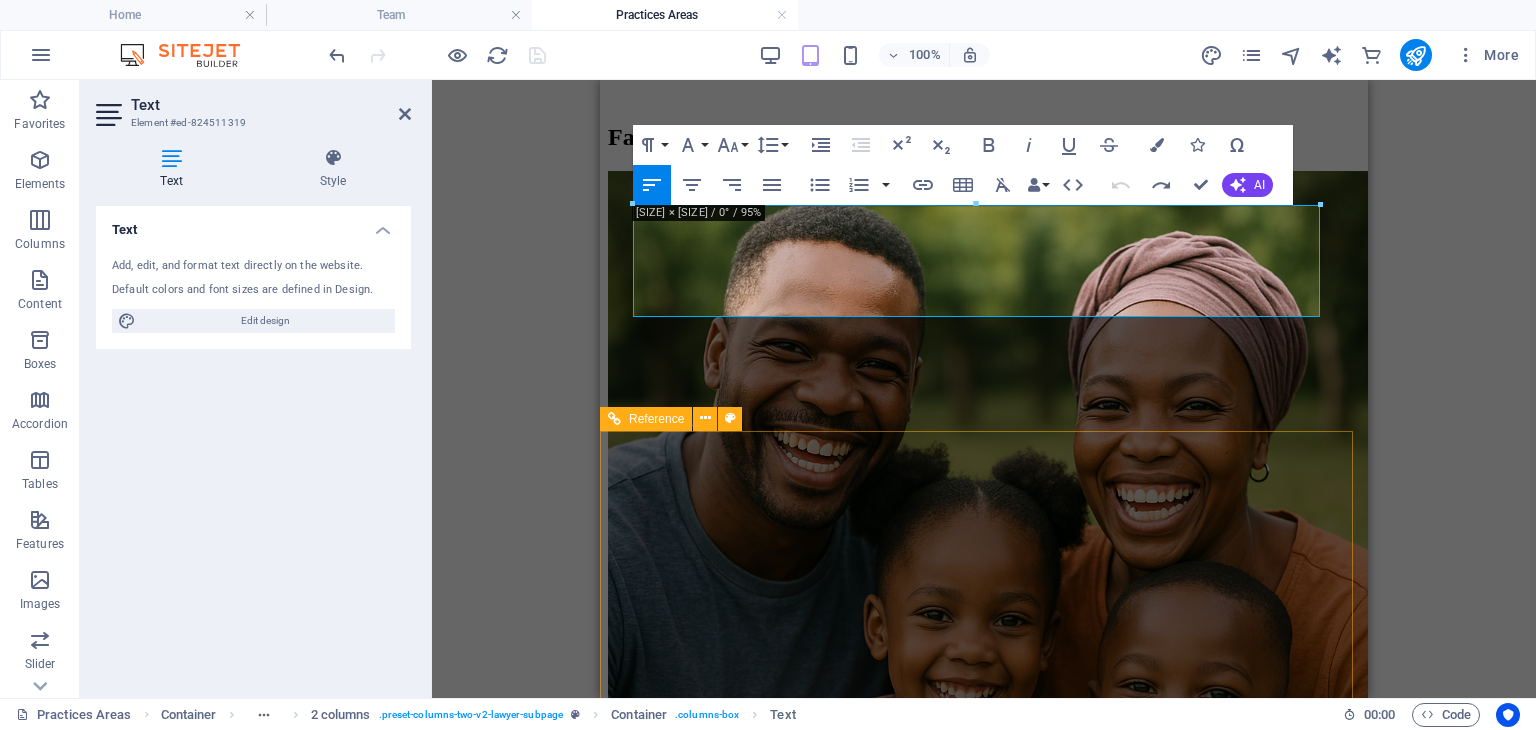 scroll, scrollTop: 6796, scrollLeft: 0, axis: vertical 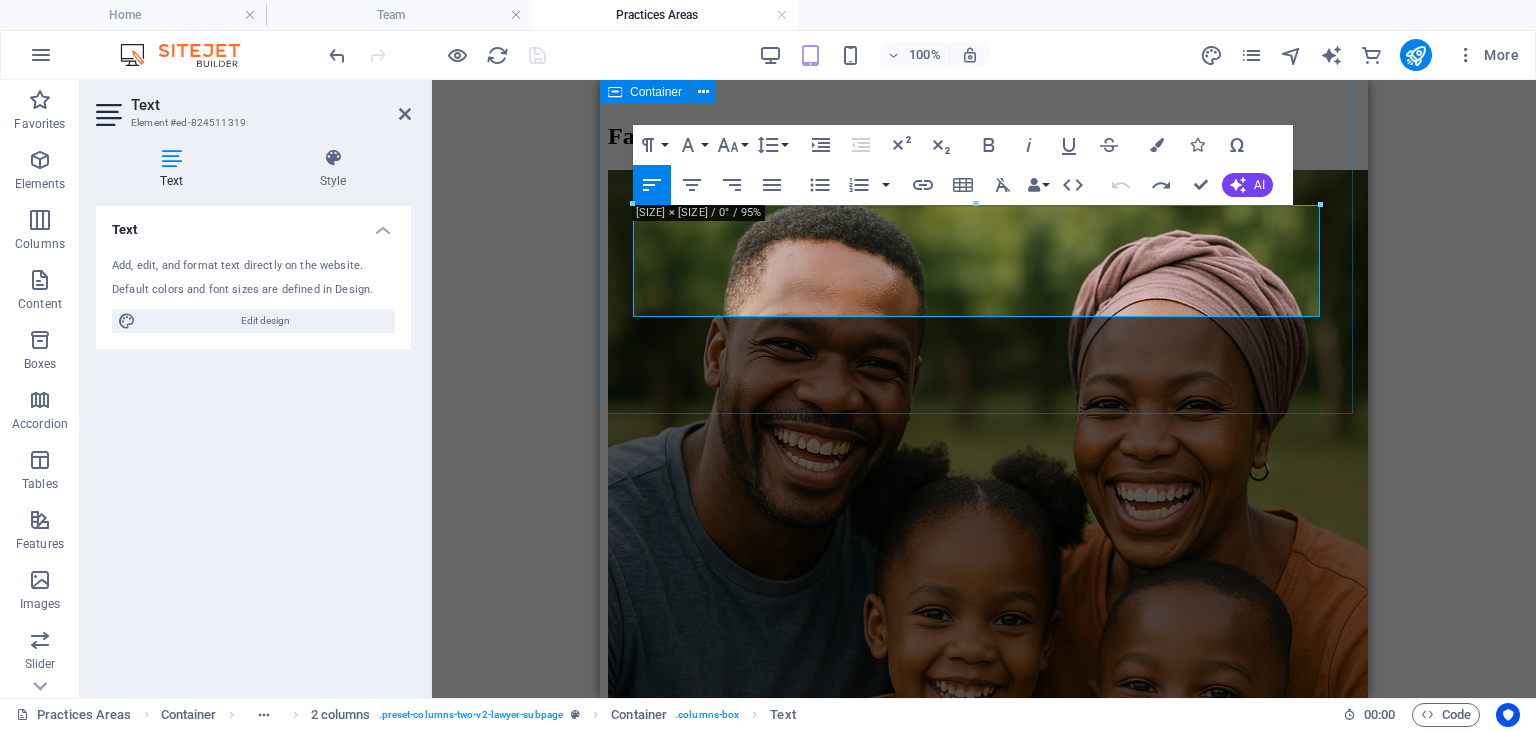 click on "Services Corporate & Commercial Law Dispute Resolution Representing clients in all superior courts across all jurisdictions within South Africa, as well as before various tribunals, forums, and both regional and district courts. Managing matters requiring arbitration or mediation, and serving as mediator or arbitrator when appropriate. Property Law Labour Law Family Law Debt Collection  Section 129 Credit Notices  Liquidated & Unliquidated Claims  Tracing & Investigations  Liquidation applications against insolvent companies." at bounding box center (984, -1135) 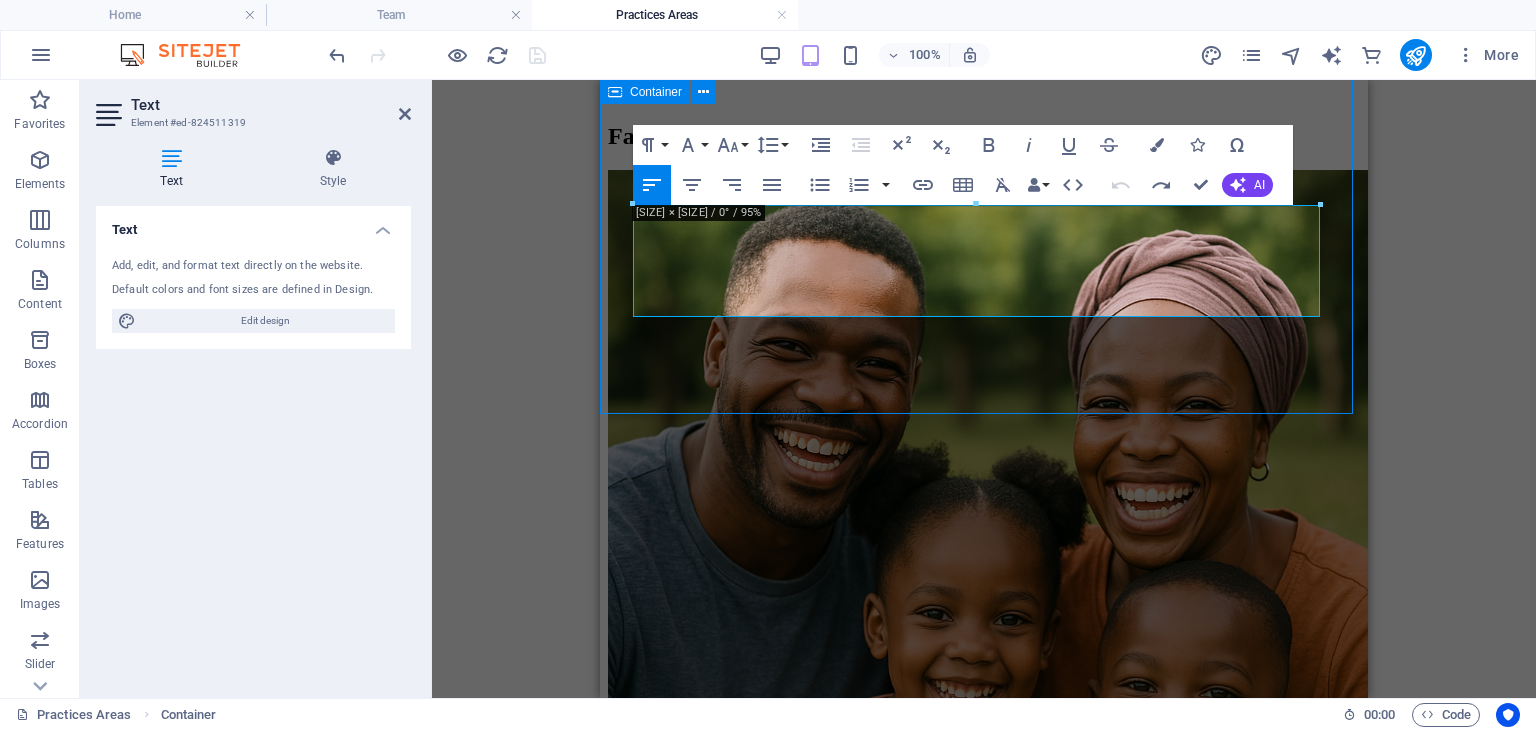 click on "Services Corporate & Commercial Law Dispute Resolution Representing clients in all superior courts across all jurisdictions within South Africa, as well as before various tribunals, forums, and both regional and district courts. Managing matters requiring arbitration or mediation, and serving as mediator or arbitrator when appropriate. Property Law Labour Law Family Law Debt Collection  Section 129 Credit Notices  Liquidated & Unliquidated Claims  Tracing & Investigations  Liquidation applications against insolvent companies." at bounding box center (984, -1135) 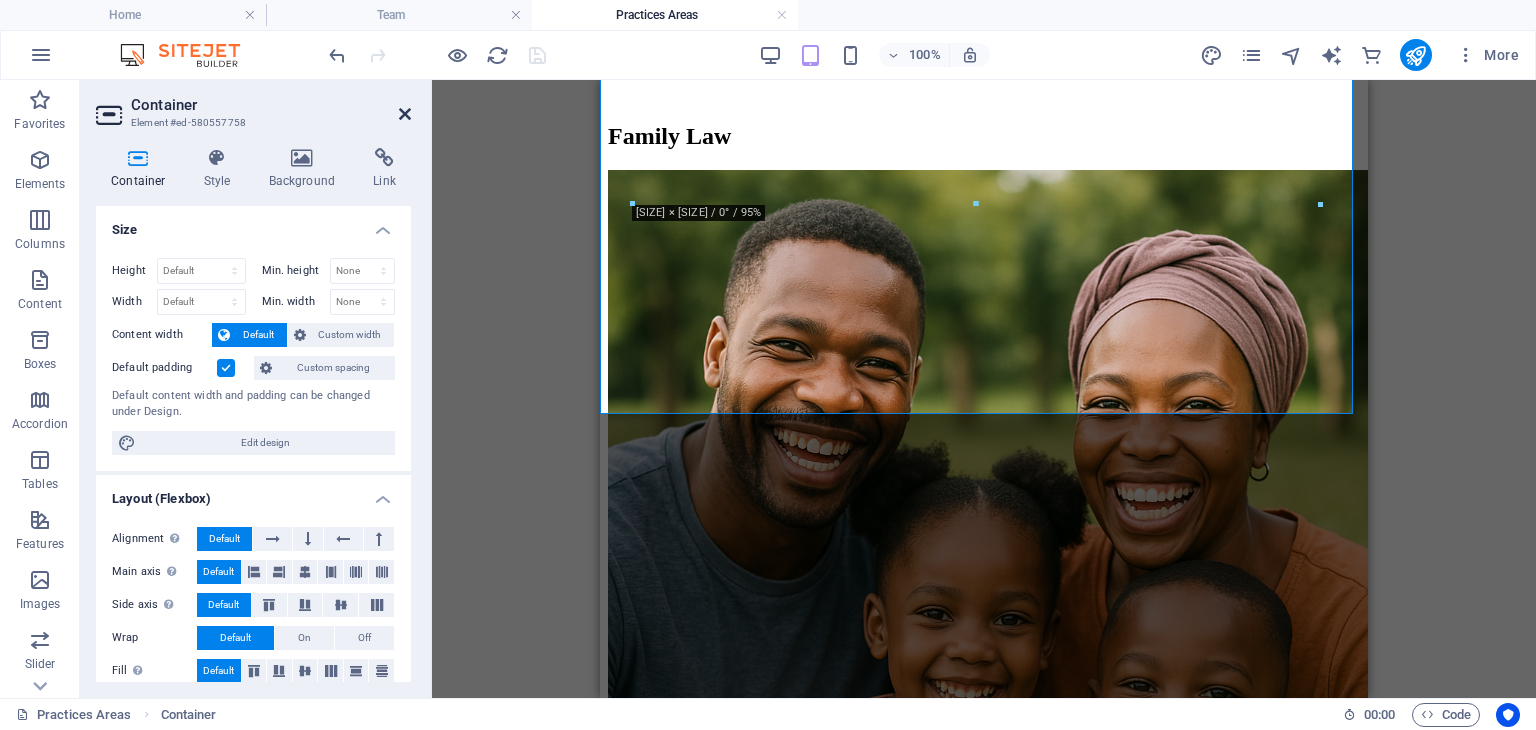 click at bounding box center (405, 114) 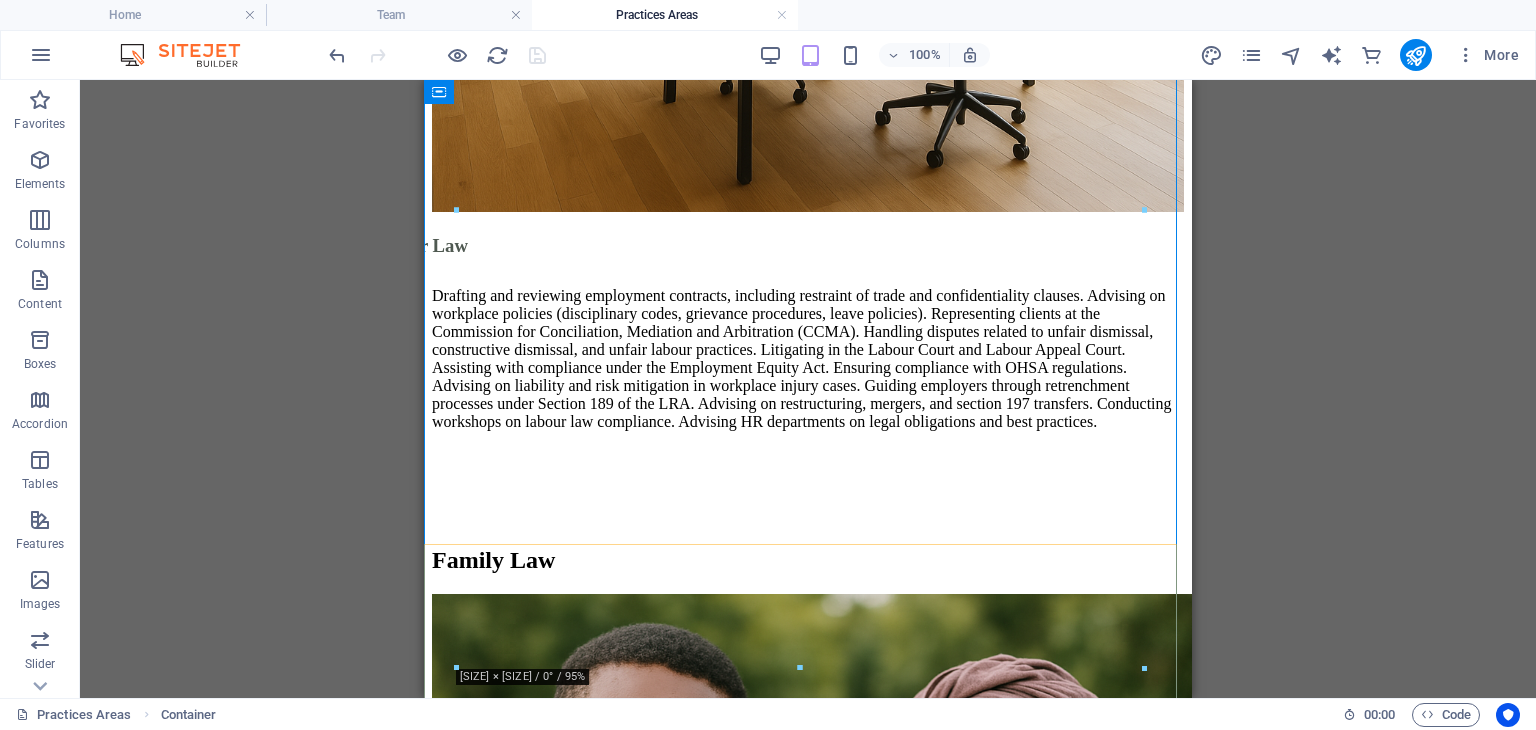 scroll, scrollTop: 6420, scrollLeft: 0, axis: vertical 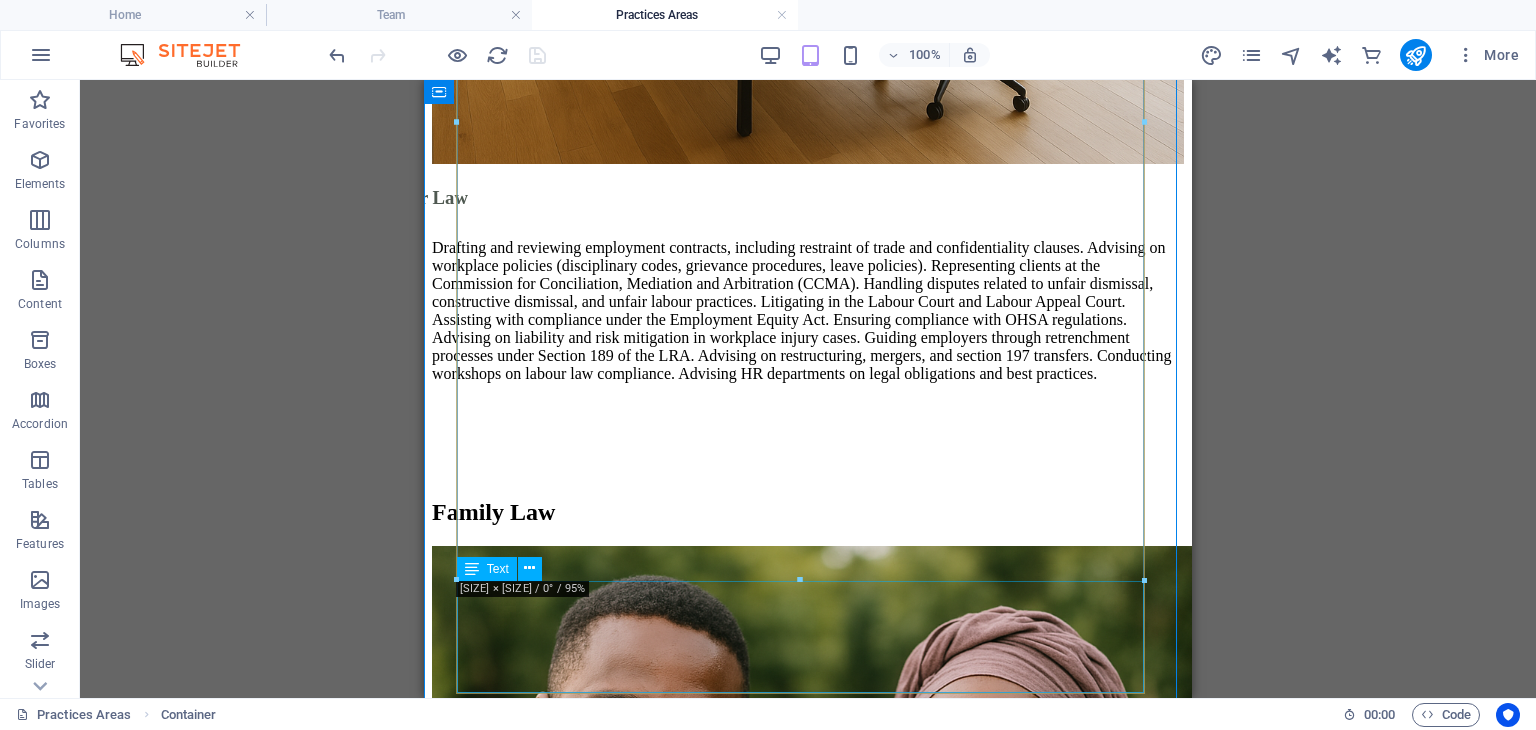 click on "Section 129 Credit Notices  Liquidated & Unliquidated Claims  Tracing & Investigations  Liquidation applications against insolvent companies." at bounding box center (808, 2713) 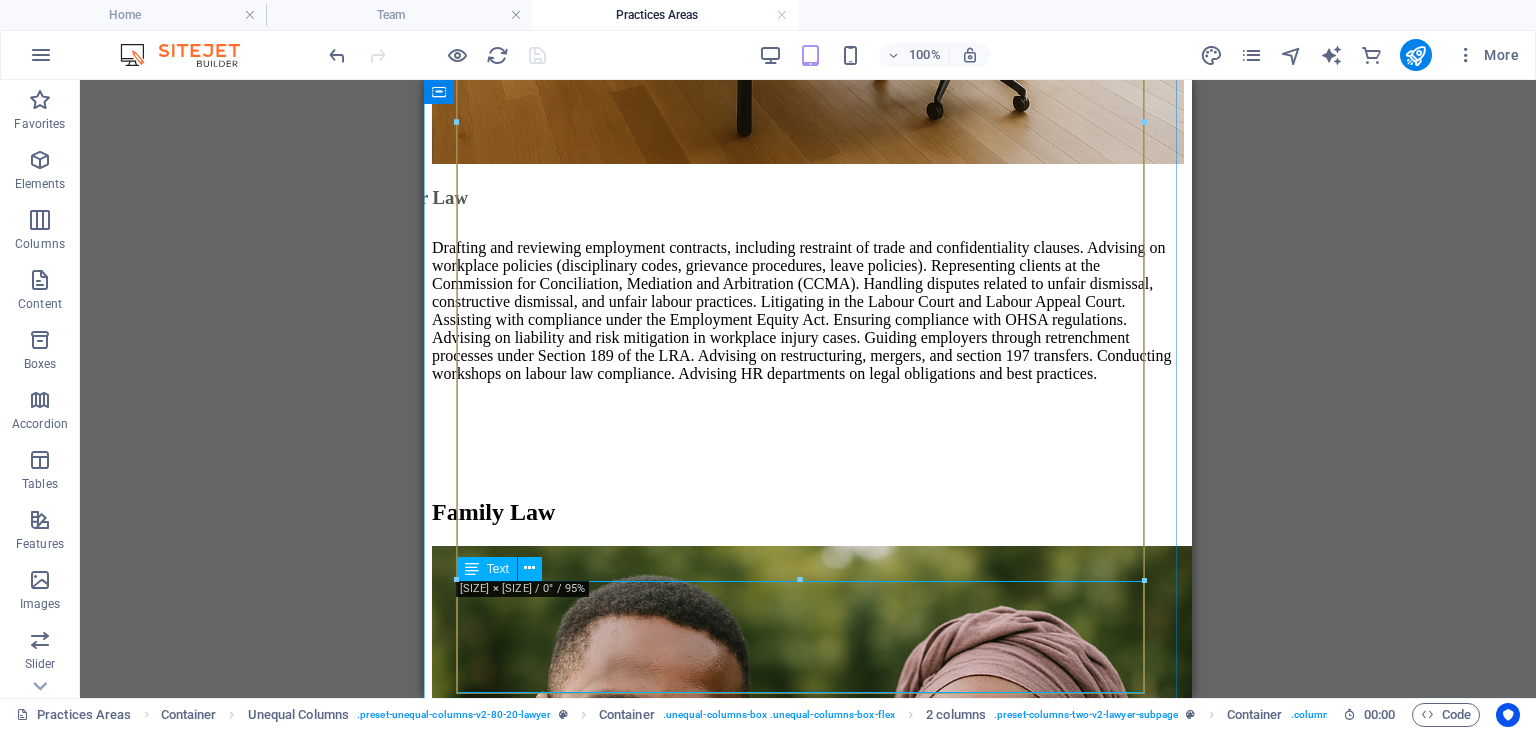 click at bounding box center (472, 569) 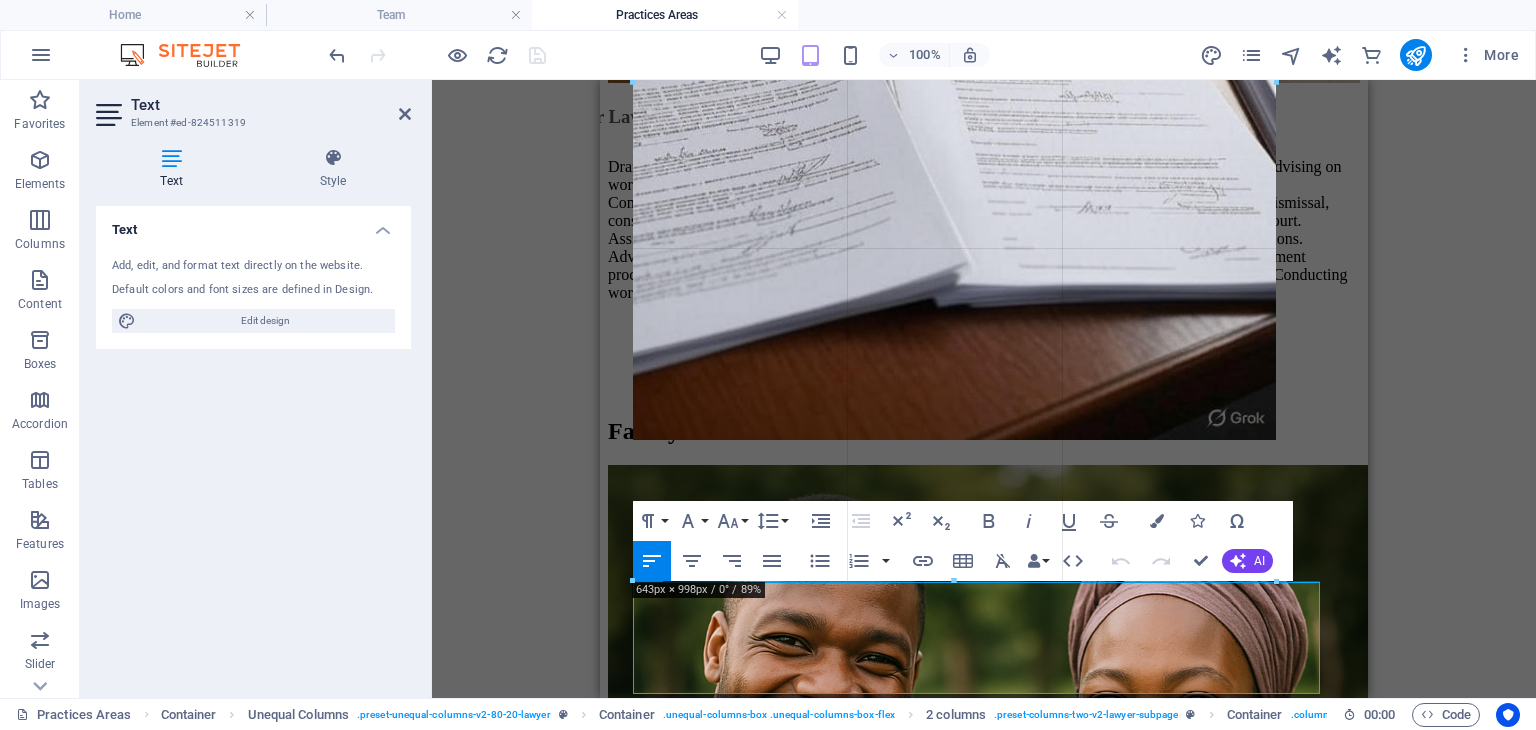 drag, startPoint x: 776, startPoint y: 581, endPoint x: 800, endPoint y: 663, distance: 85.44004 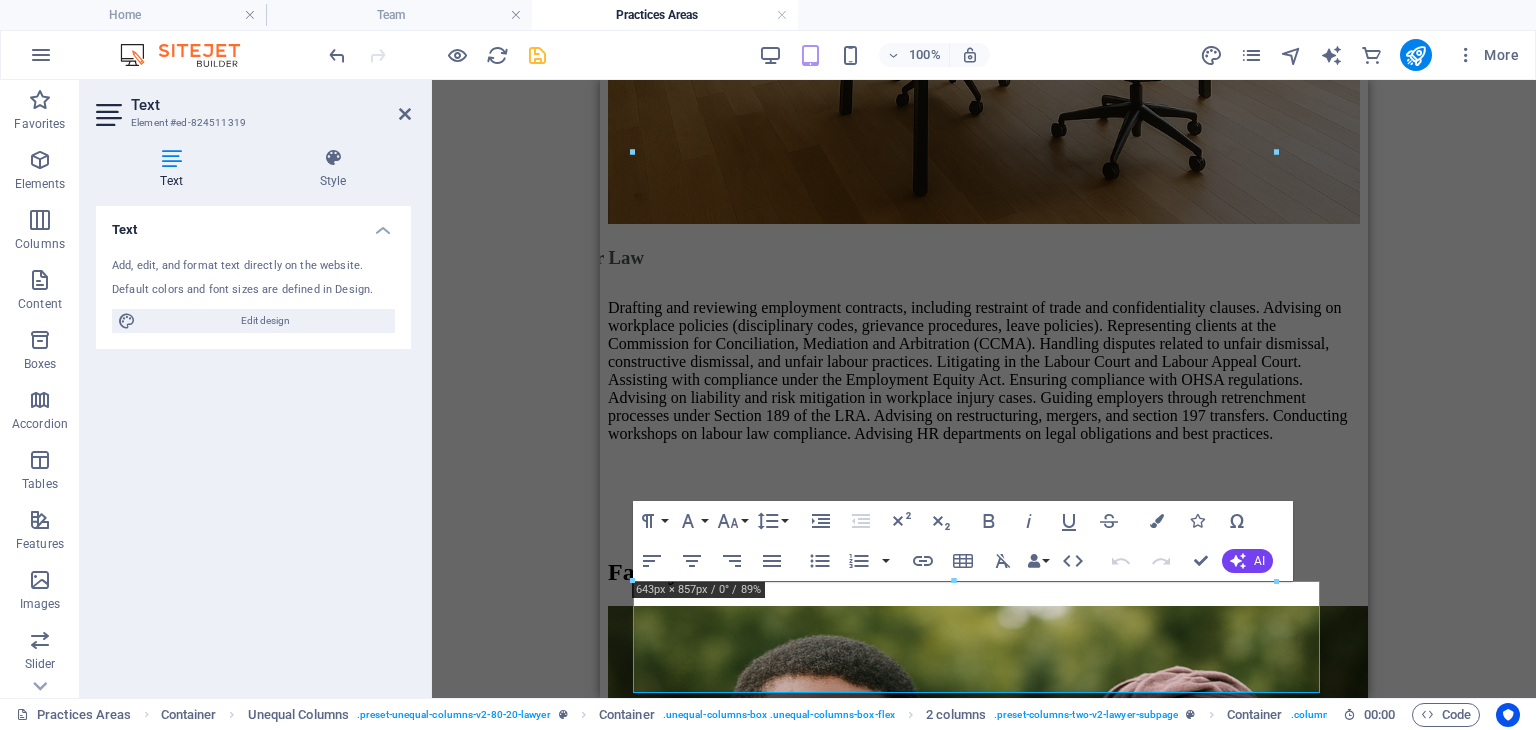 click on "Text Element #ed-824511319 Text Style Text Add, edit, and format text directly on the website. Default colors and font sizes are defined in Design. Edit design Alignment Left aligned Centered Right aligned 2 columns Element Layout How this element expands within the layout (Flexbox). Size Default auto px % 1/1 1/2 1/3 1/4 1/5 1/6 1/7 1/8 1/9 1/10 Grow Shrink Order Container layout Visible Visible Opacity 100 % Overflow Spacing Margin Default auto px % rem vw vh Custom Custom auto px % rem vw vh auto px % rem vw vh auto px % rem vw vh auto px % rem vw vh Padding Default px rem % vh vw Custom Custom px rem % vh vw px rem % vh vw px rem % vh vw px rem % vh vw Border Style              - Width 1 auto px rem % vh vw Custom Custom 1 auto px rem % vh vw 1 auto px rem % vh vw 1 auto px rem % vh vw 1 auto px rem % vh vw  - Color Round corners Default px rem % vh vw Custom Custom px rem % vh vw px rem % vh vw px rem % vh vw px rem % vh vw Shadow Default None Outside Inside Color X offset 0 px rem vh vw 0 px 0" at bounding box center [256, 389] 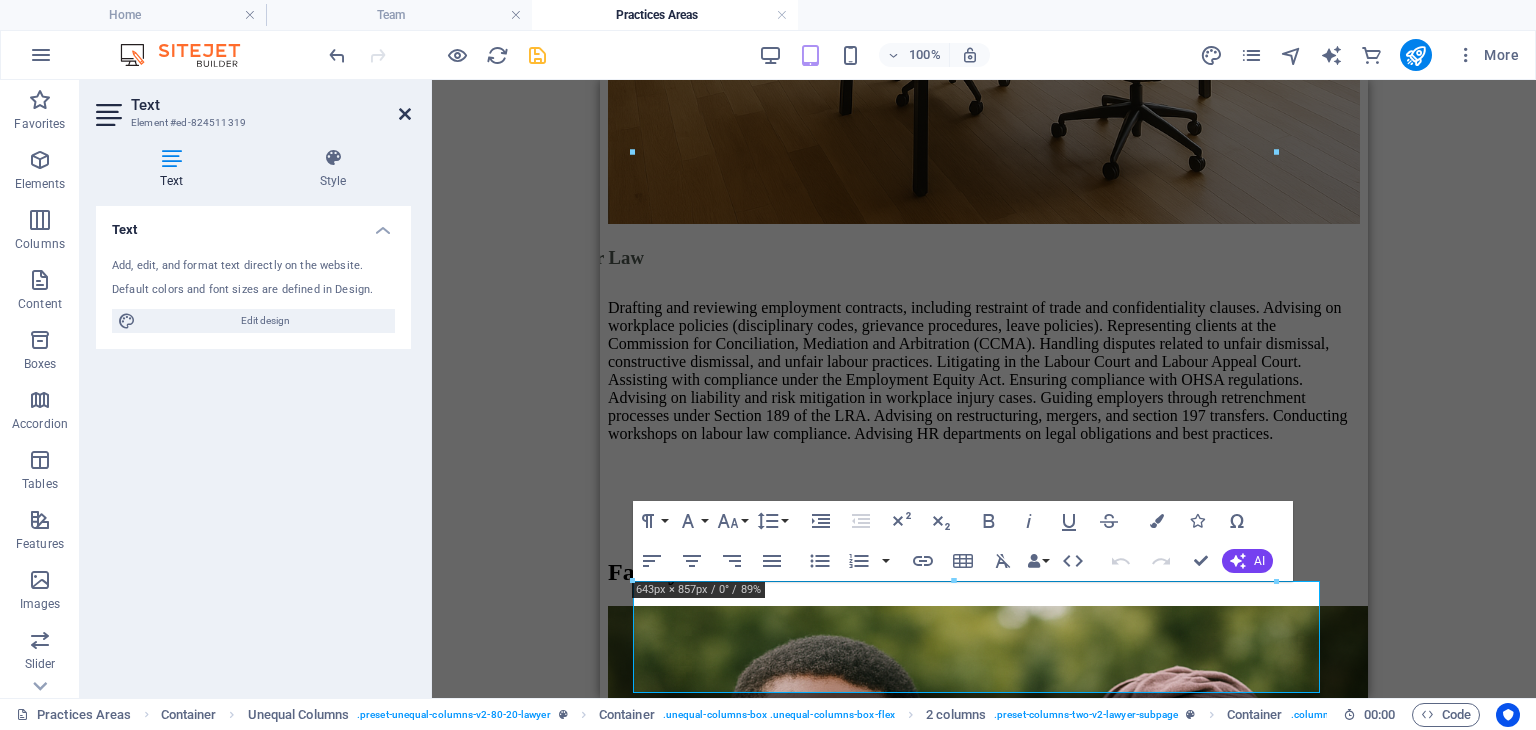 click at bounding box center [405, 114] 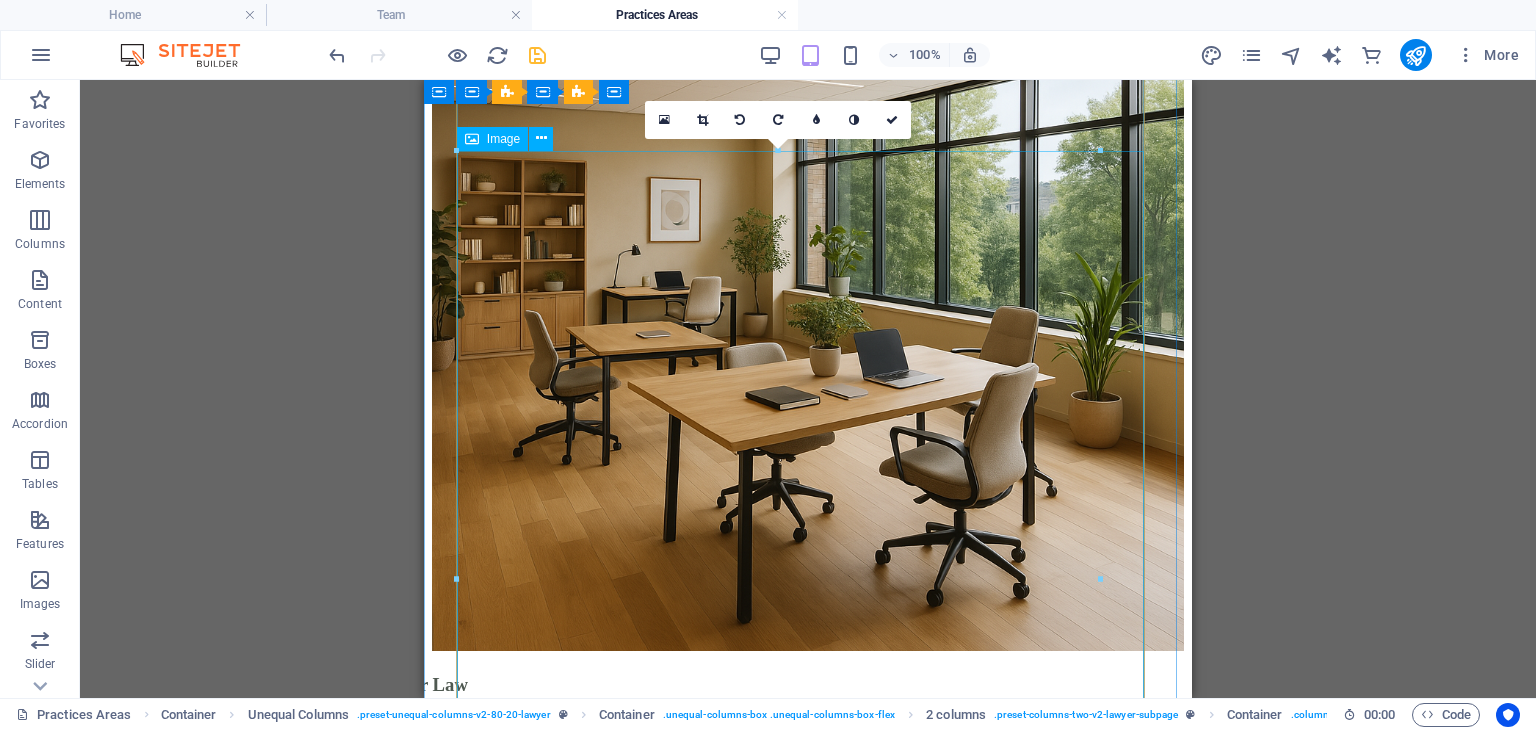 scroll, scrollTop: 5700, scrollLeft: 0, axis: vertical 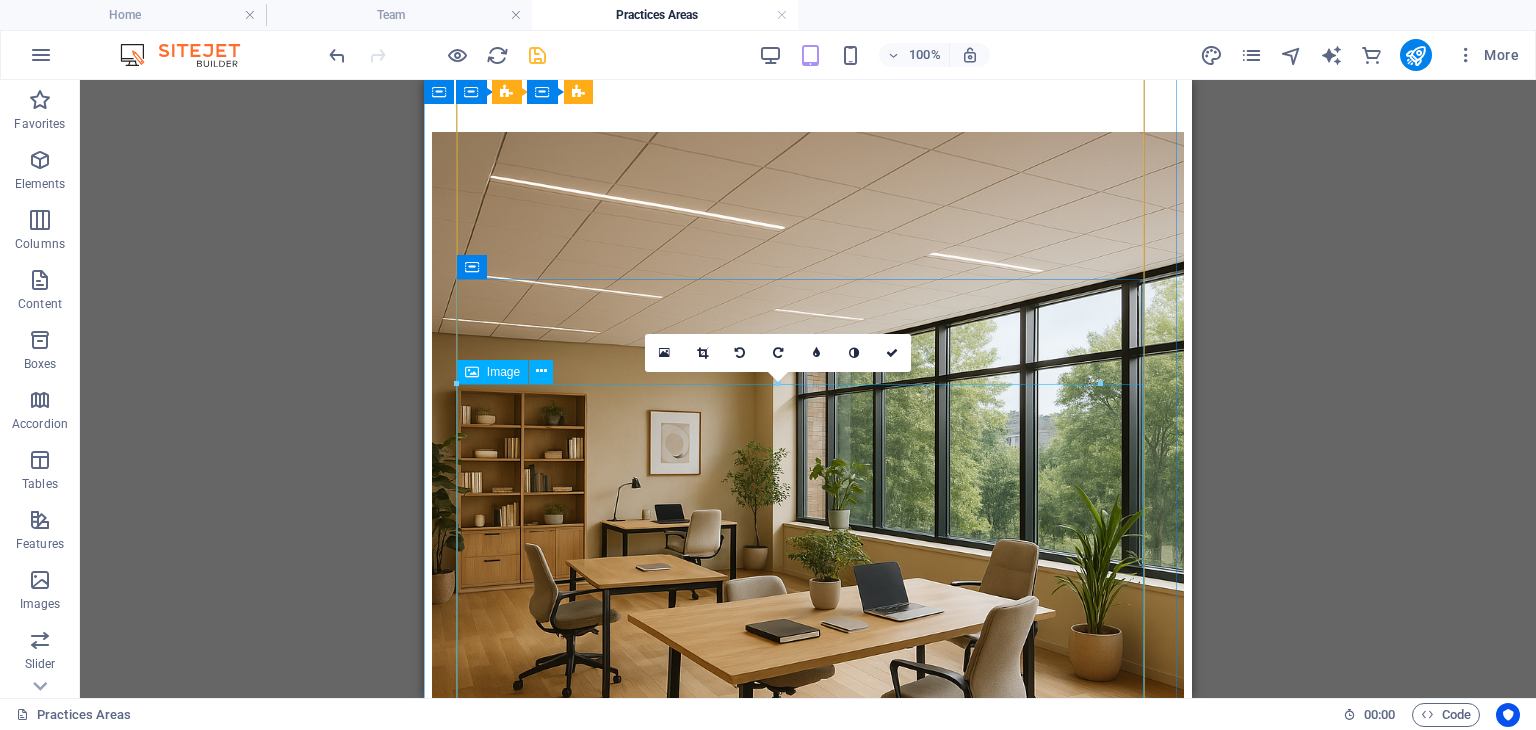 click at bounding box center [808, 2759] 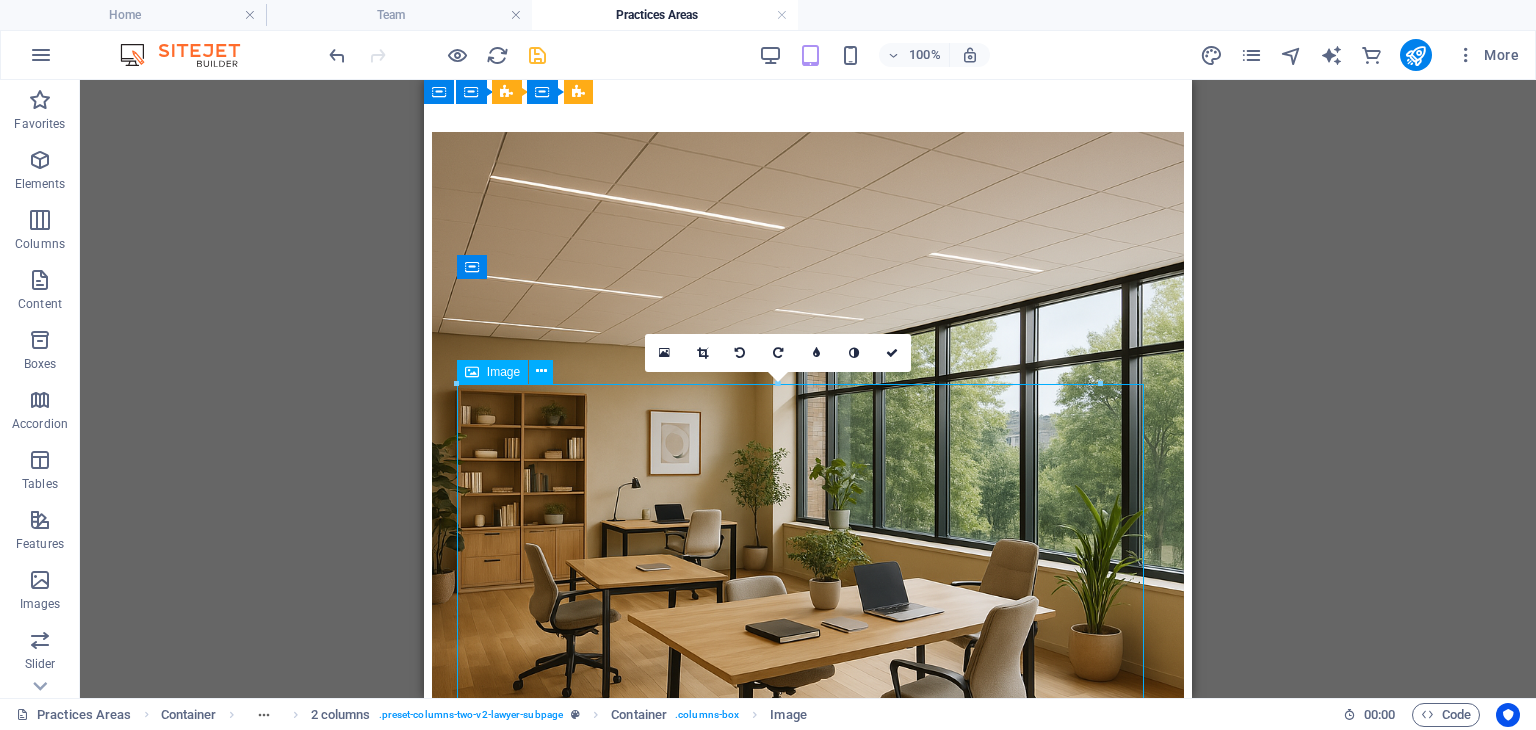 click at bounding box center [808, 2759] 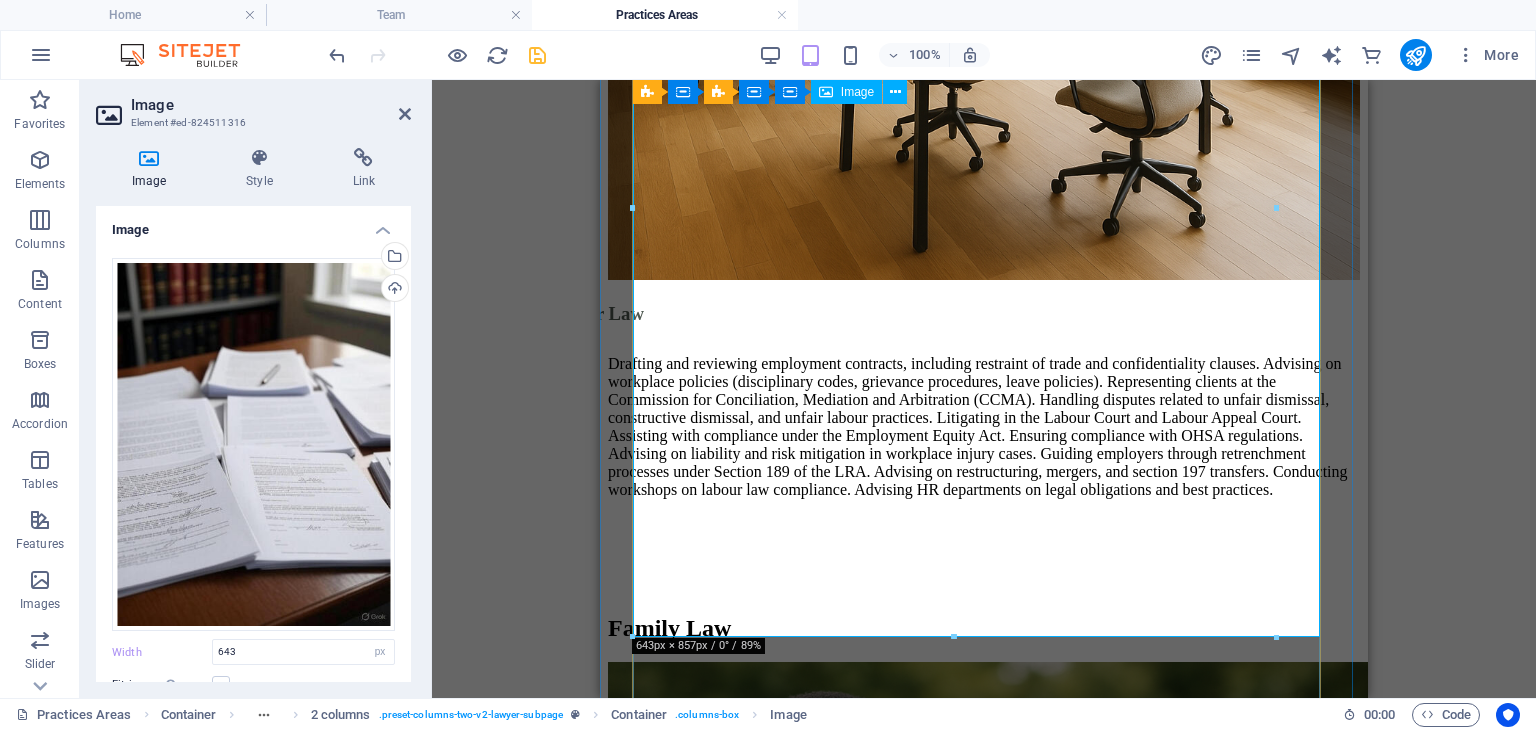 scroll, scrollTop: 6305, scrollLeft: 0, axis: vertical 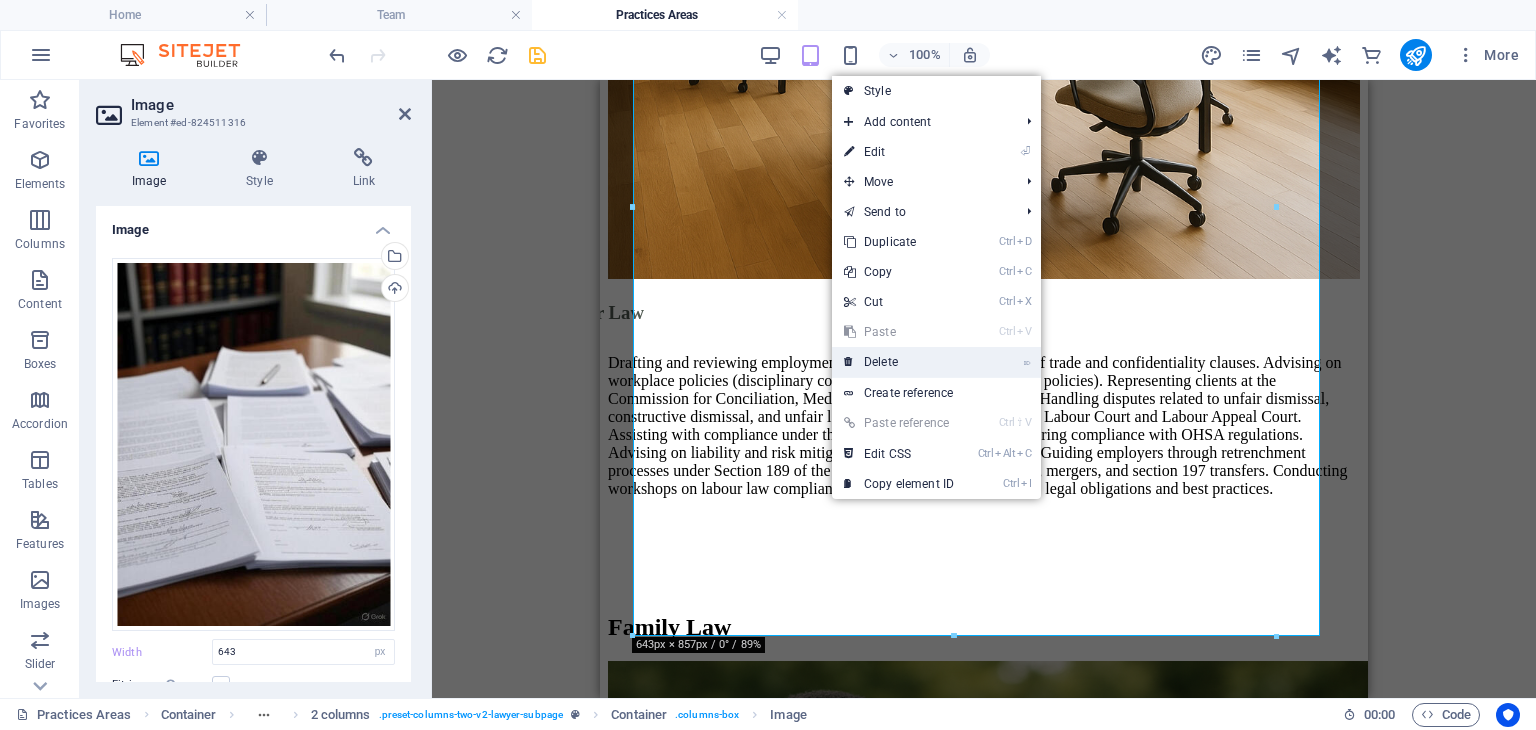click on "⌦  Delete" at bounding box center [899, 362] 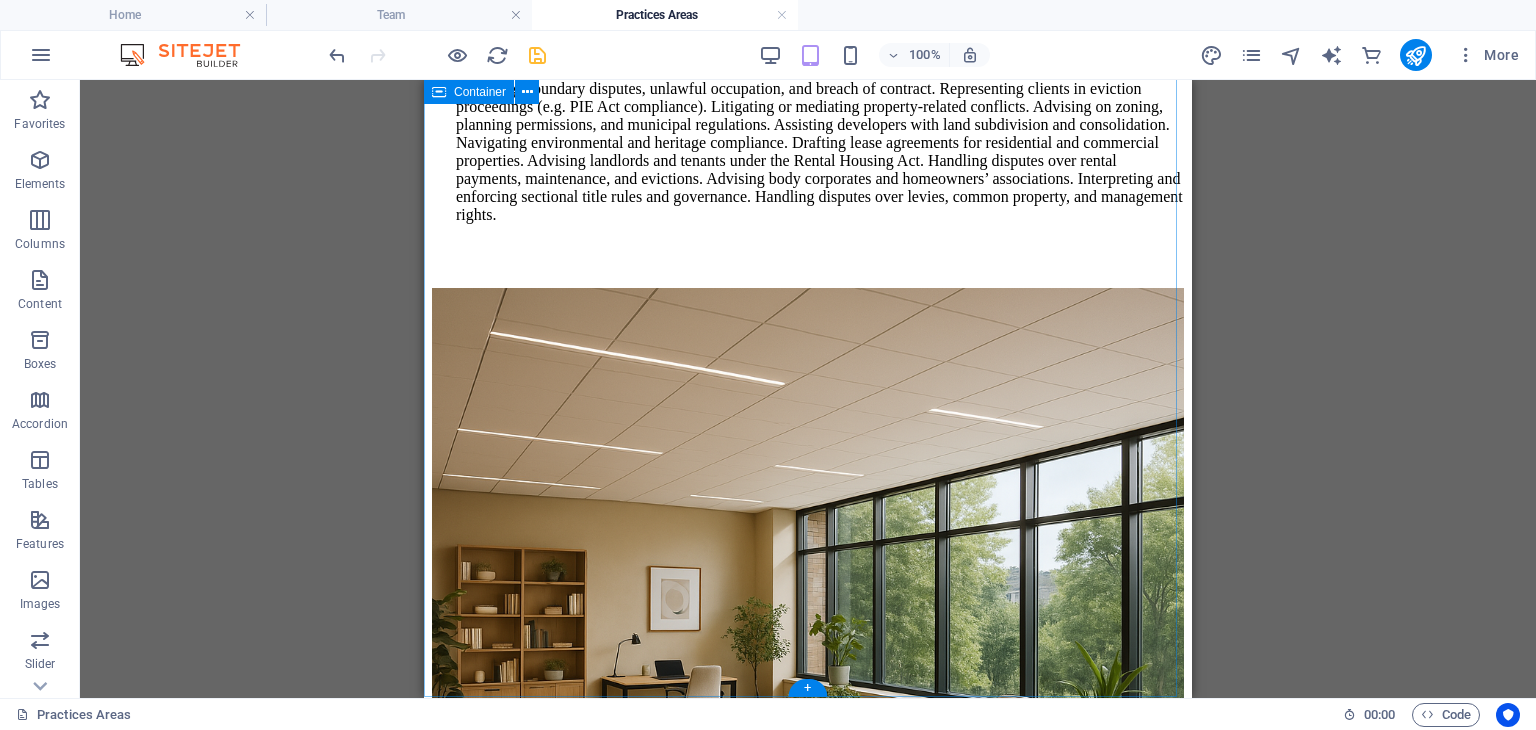scroll, scrollTop: 5540, scrollLeft: 0, axis: vertical 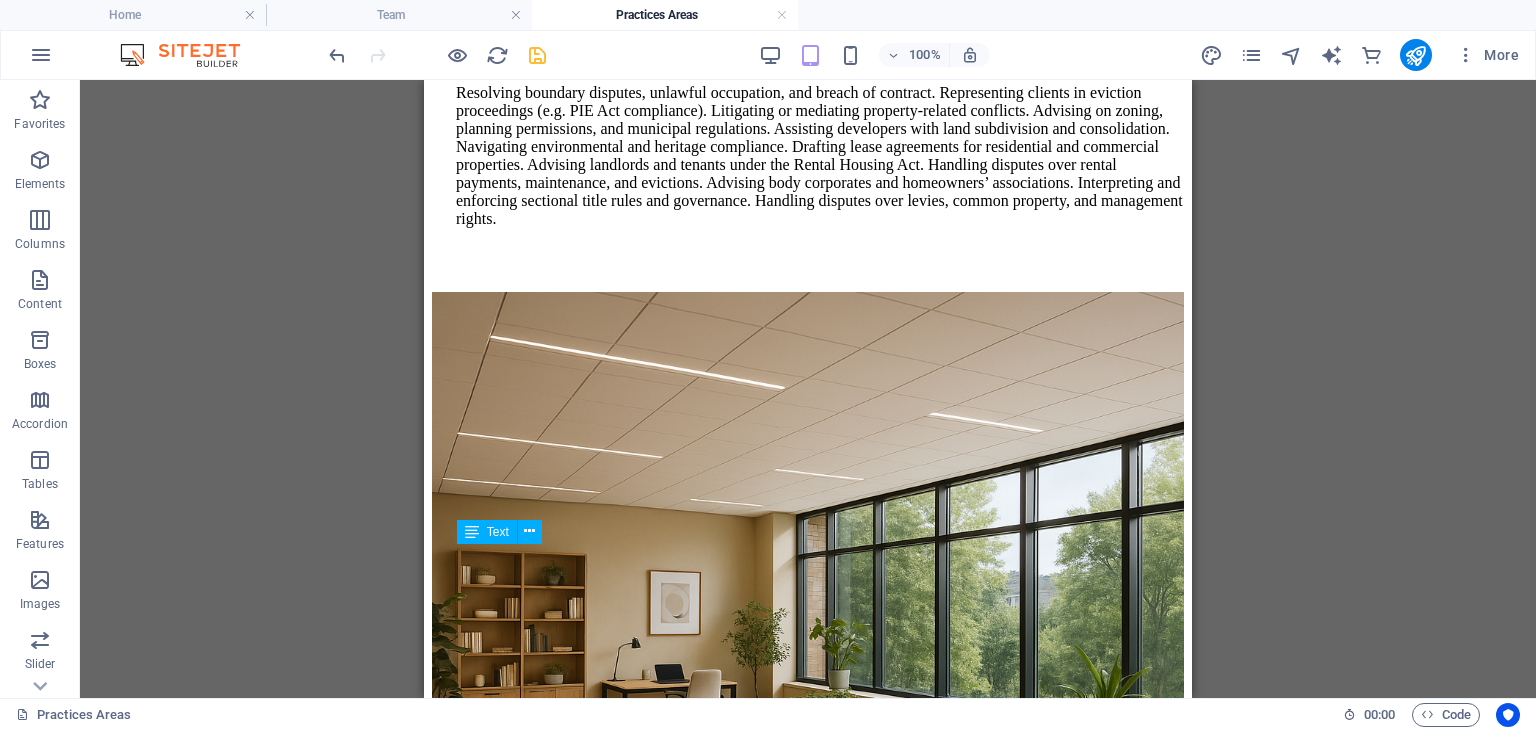 drag, startPoint x: 972, startPoint y: 611, endPoint x: 769, endPoint y: 594, distance: 203.71059 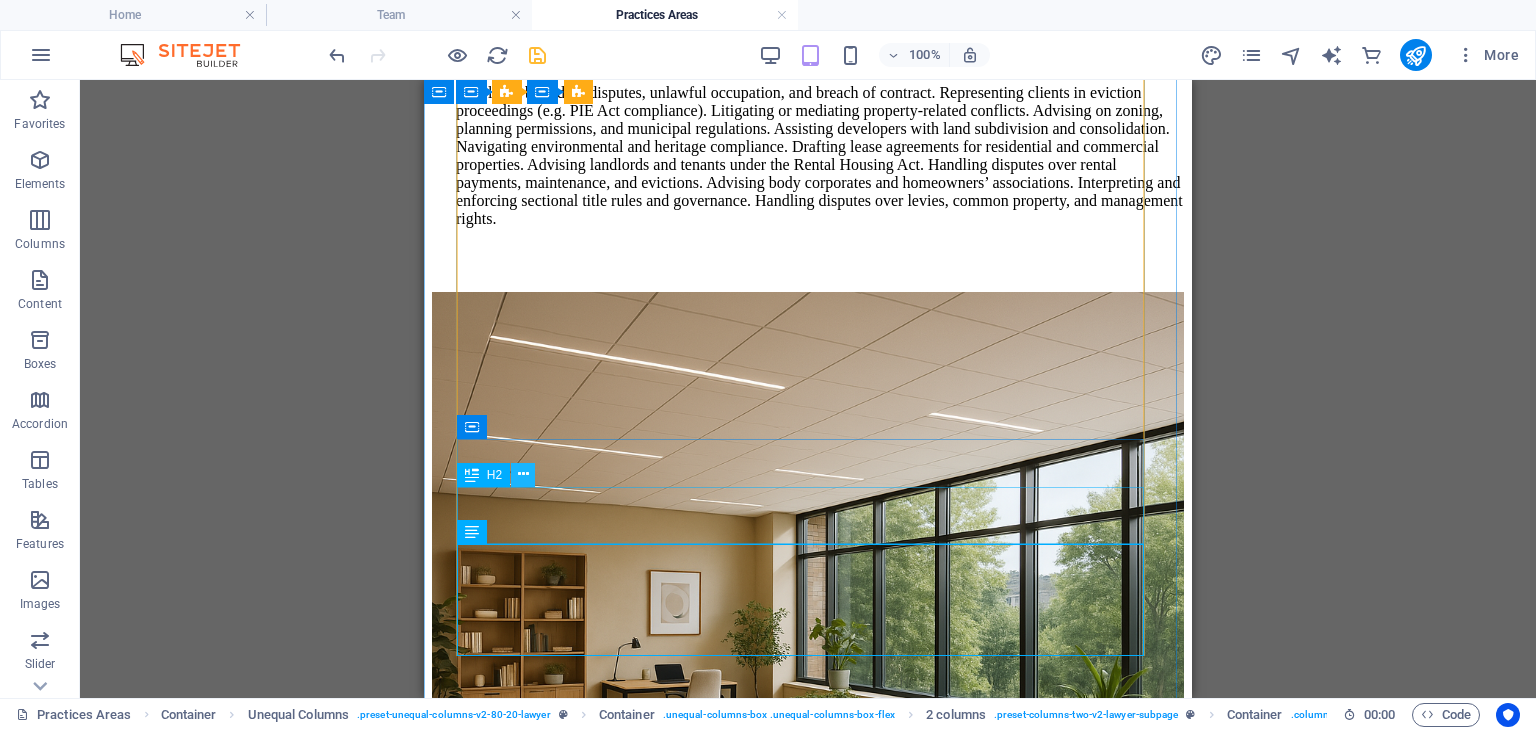 click at bounding box center (523, 474) 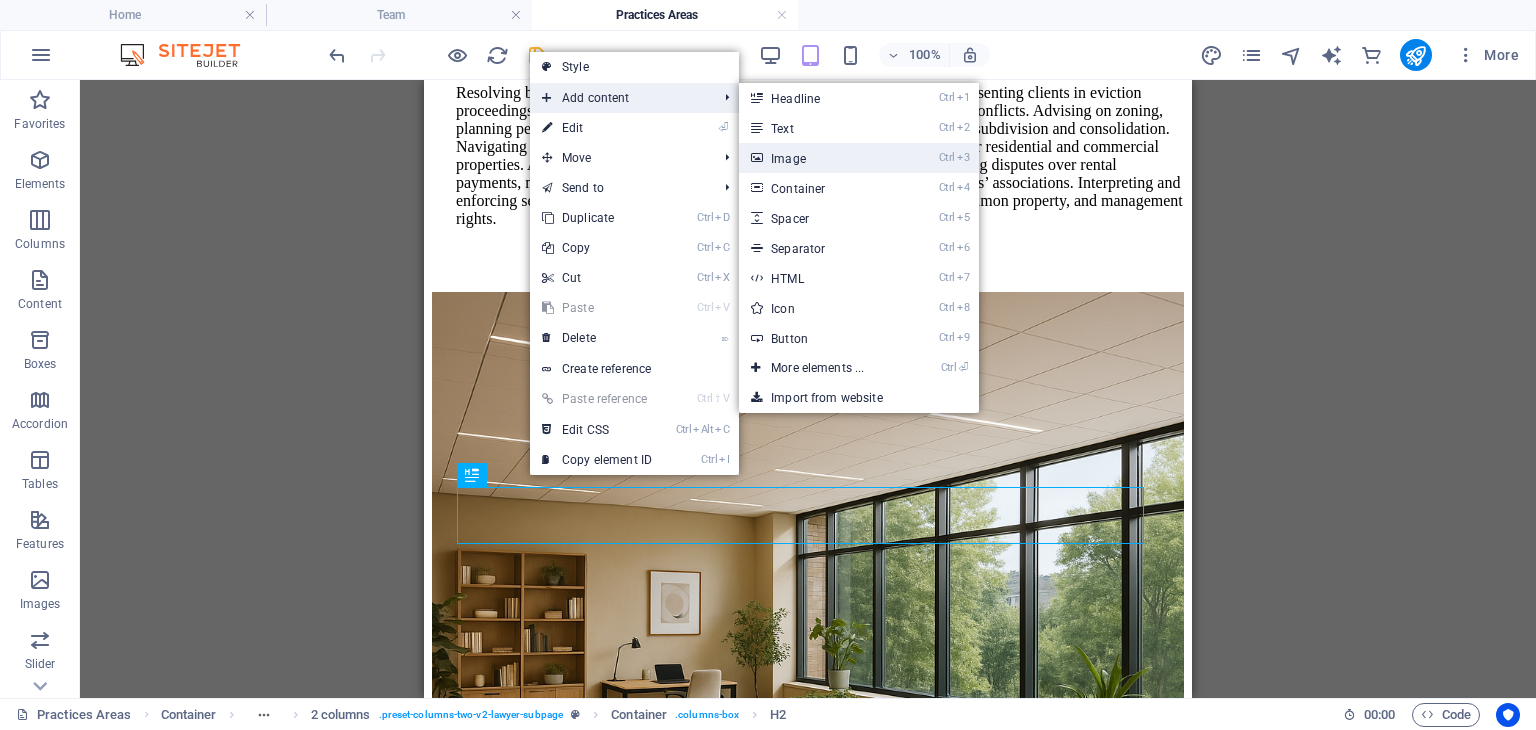 click on "Ctrl 3  Image" at bounding box center (821, 158) 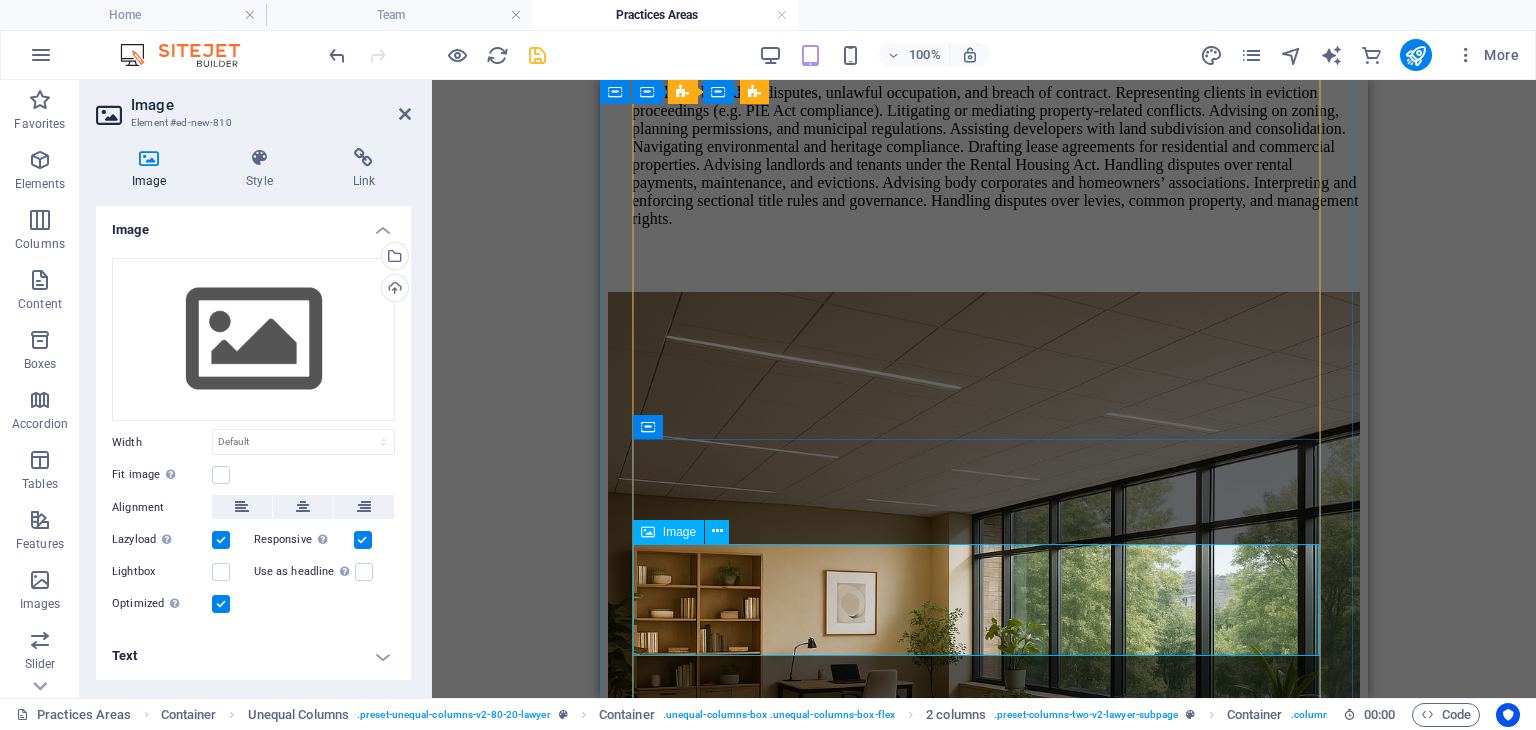click at bounding box center [984, 2603] 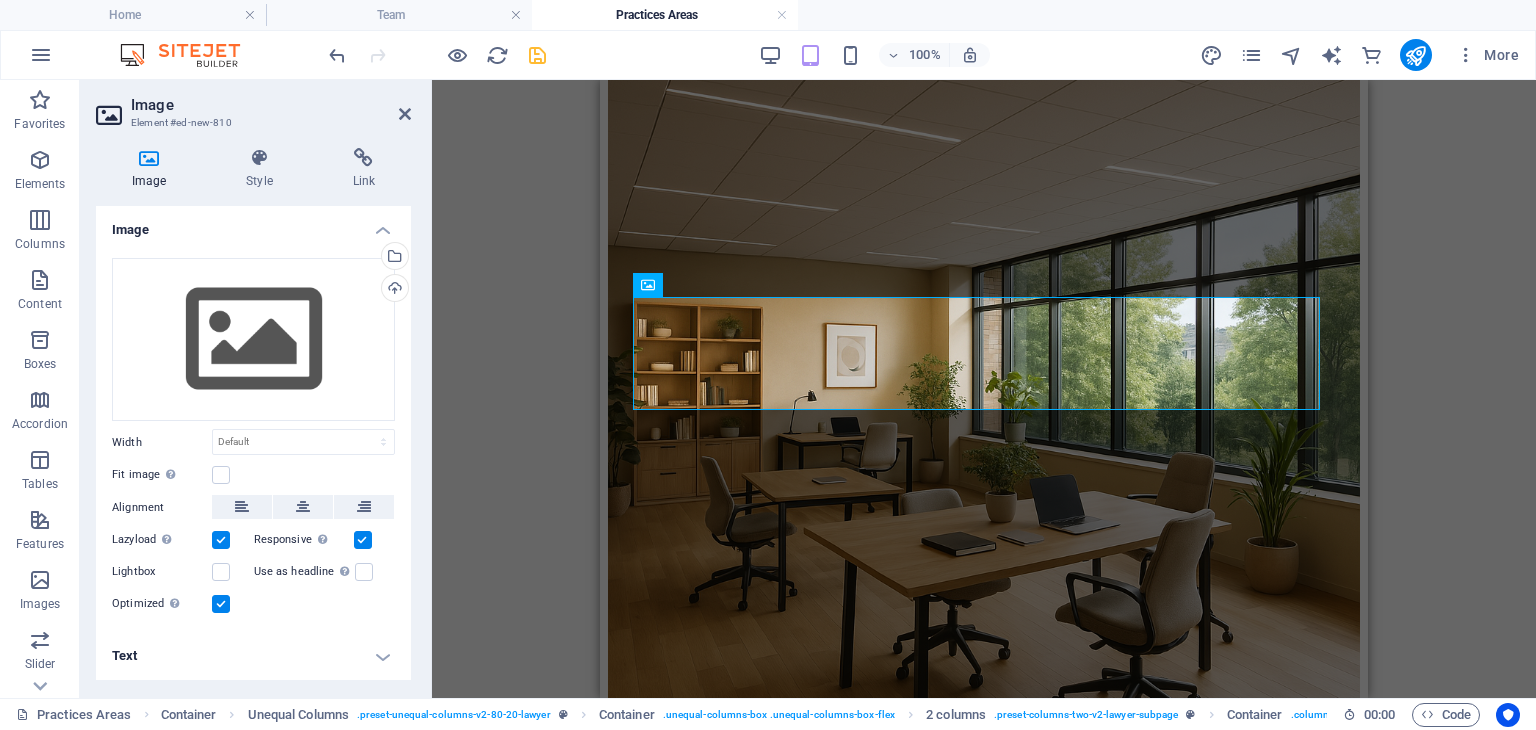 scroll, scrollTop: 5786, scrollLeft: 0, axis: vertical 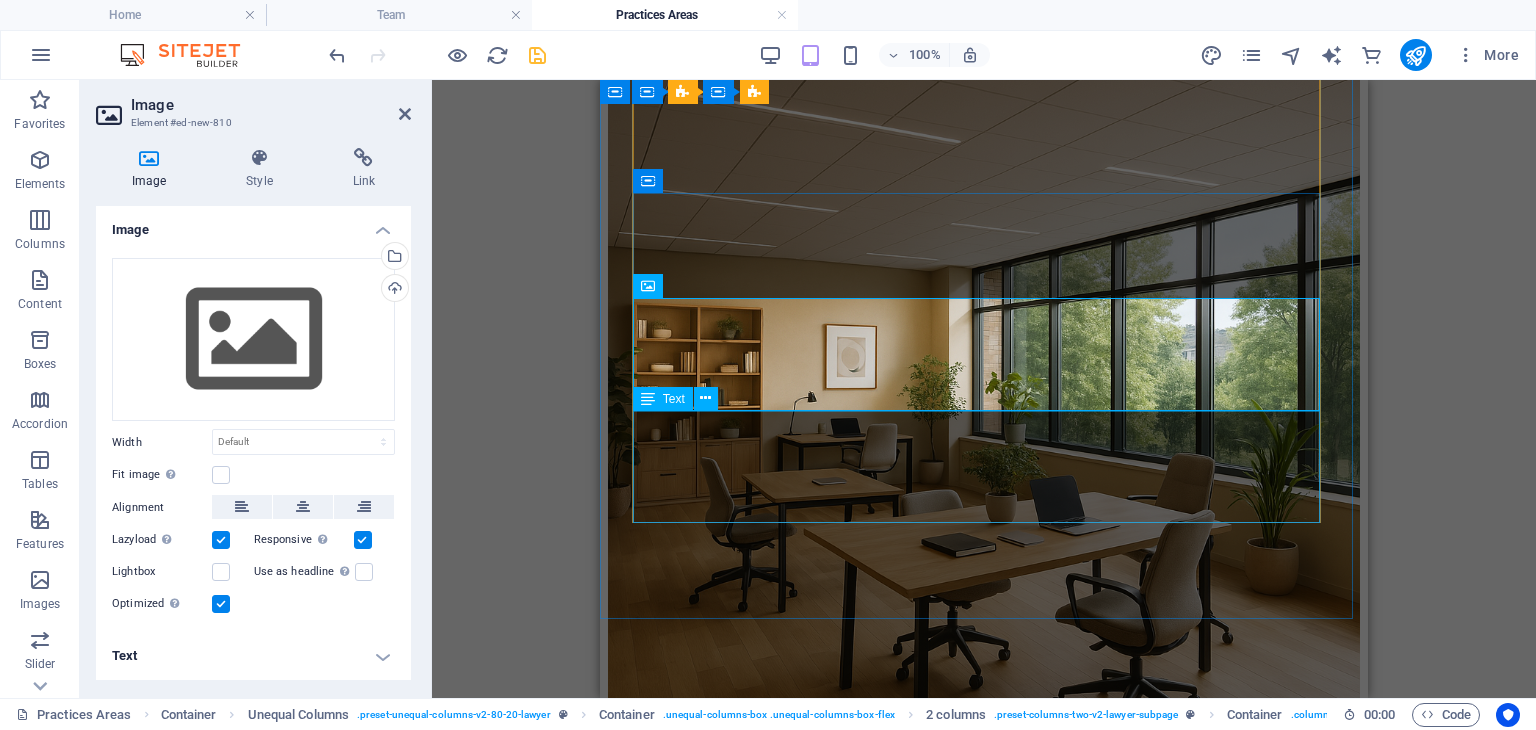 click on "Section 129 Credit Notices  Liquidated & Unliquidated Claims  Tracing & Investigations  Liquidation applications against insolvent companies." at bounding box center (984, 2548) 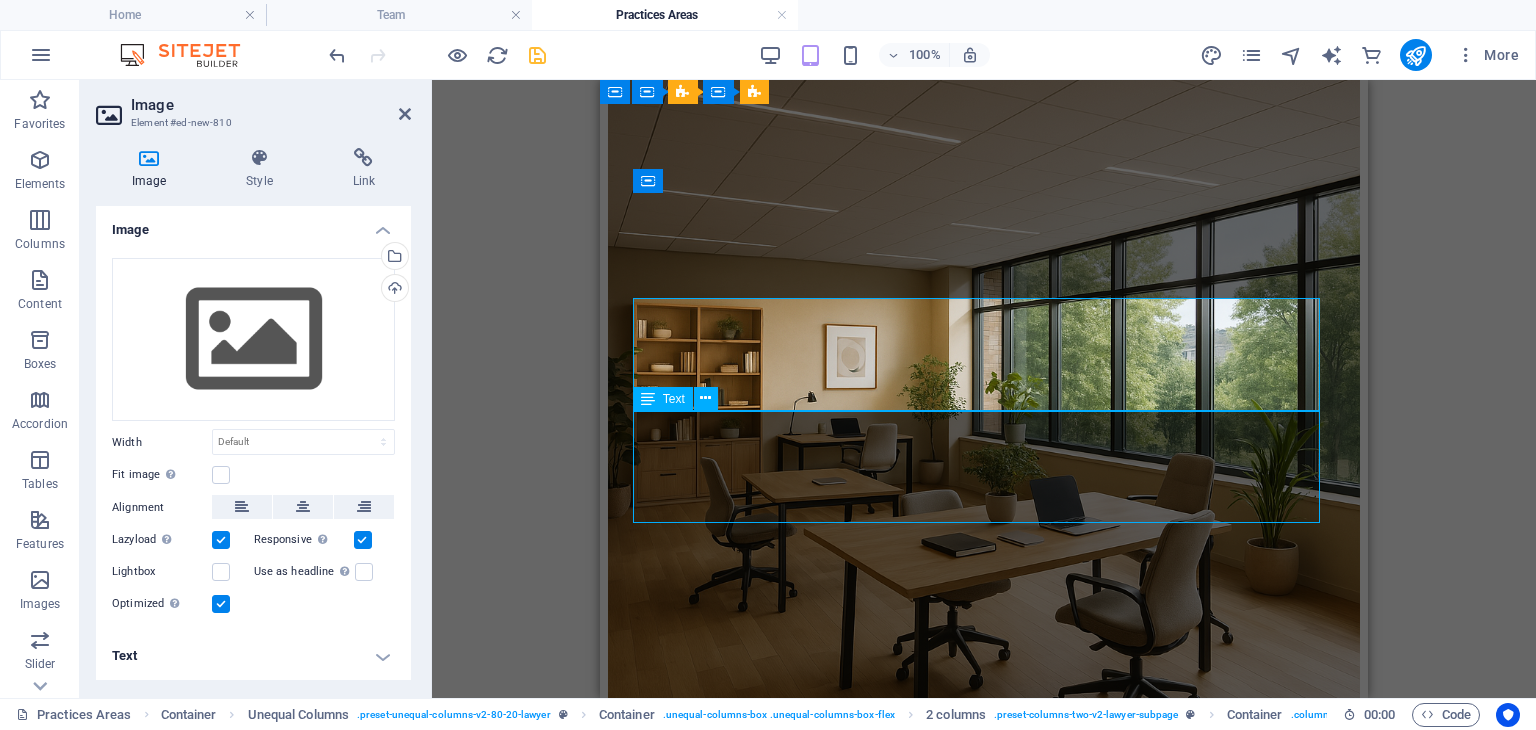 click on "Section 129 Credit Notices  Liquidated & Unliquidated Claims  Tracing & Investigations  Liquidation applications against insolvent companies." at bounding box center (984, 2548) 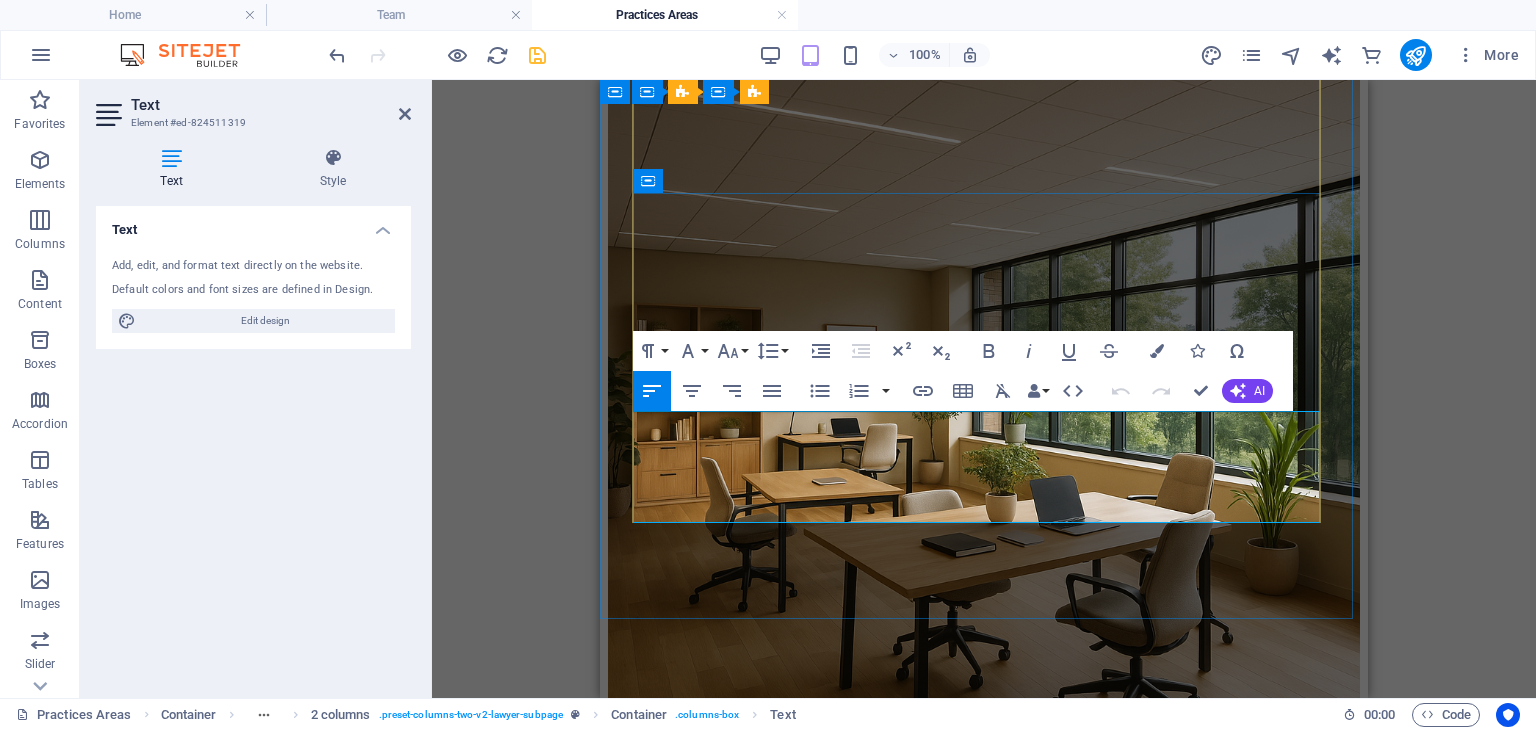 click on "Tracing & Investigations" at bounding box center [984, 2565] 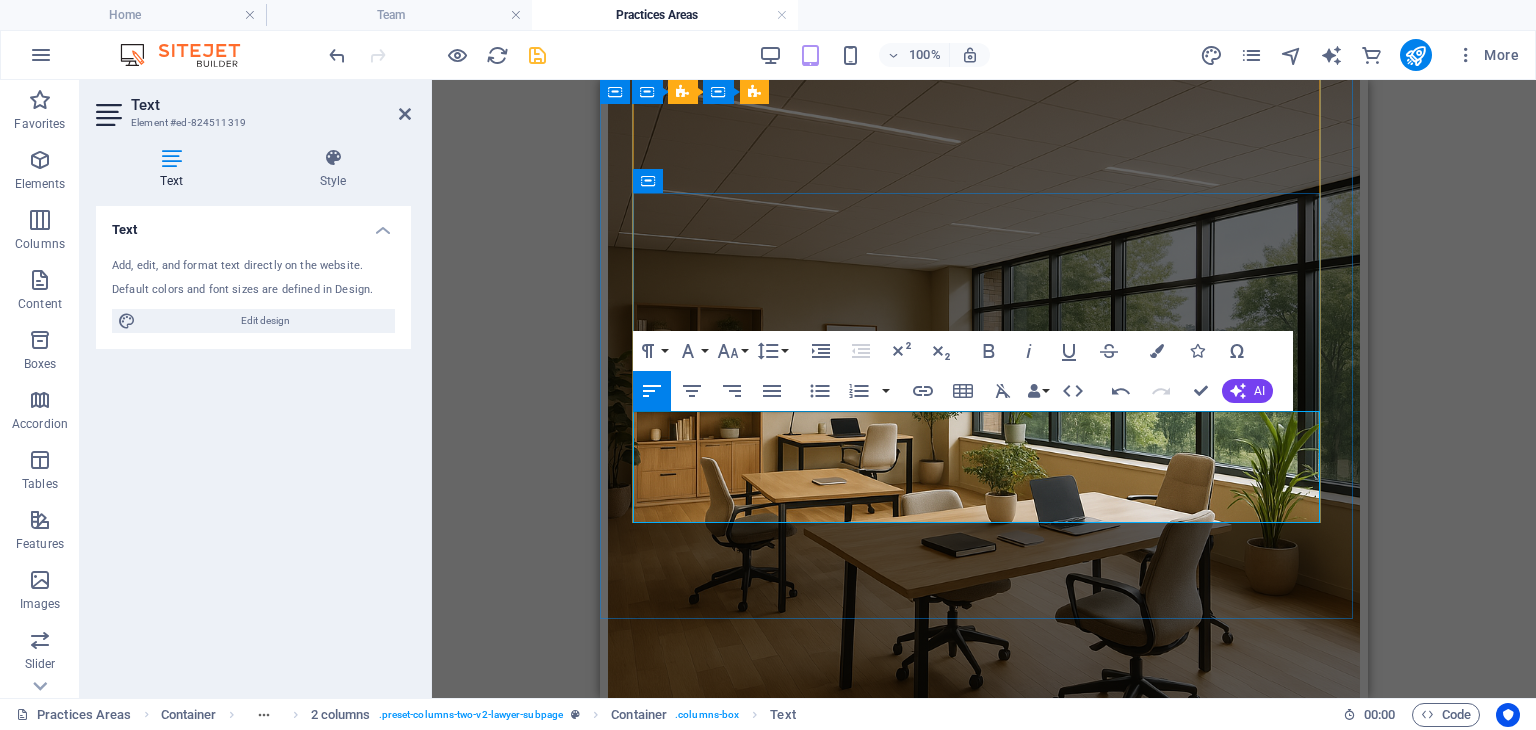 click on "Liquidated & Unliquidated Claims" at bounding box center (984, 2531) 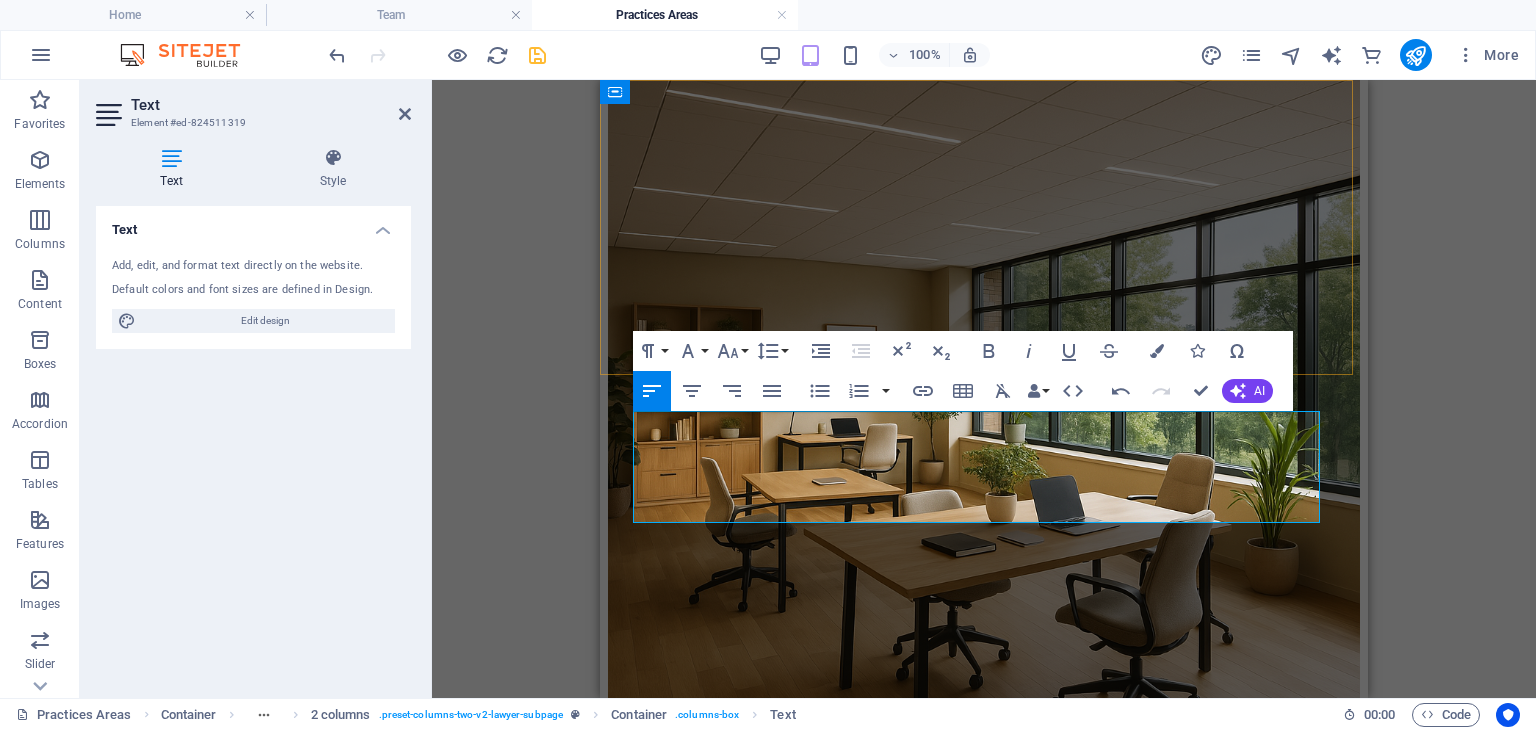 click on "Practice Areas Team Contact News Book a Consultation" at bounding box center (984, -5013) 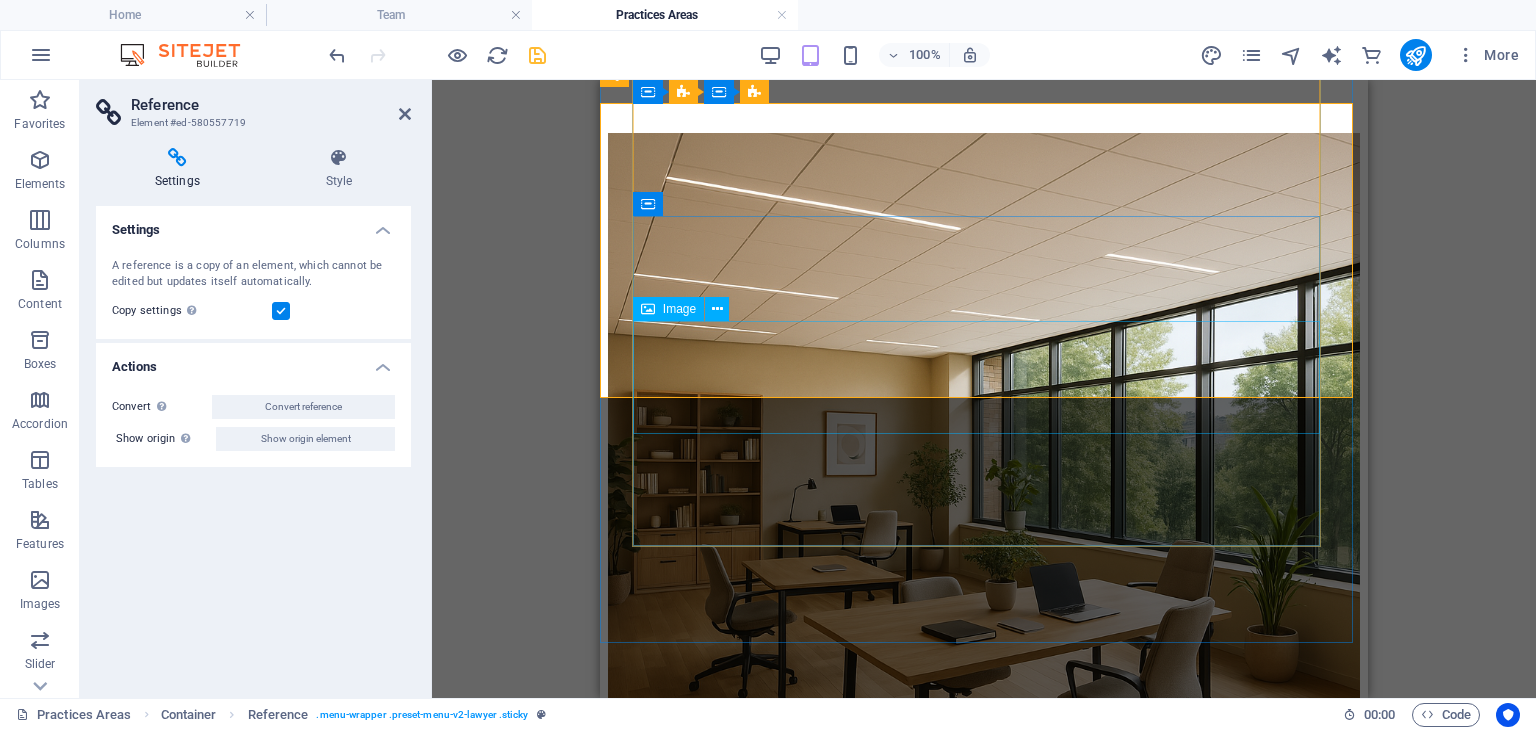 scroll, scrollTop: 5650, scrollLeft: 0, axis: vertical 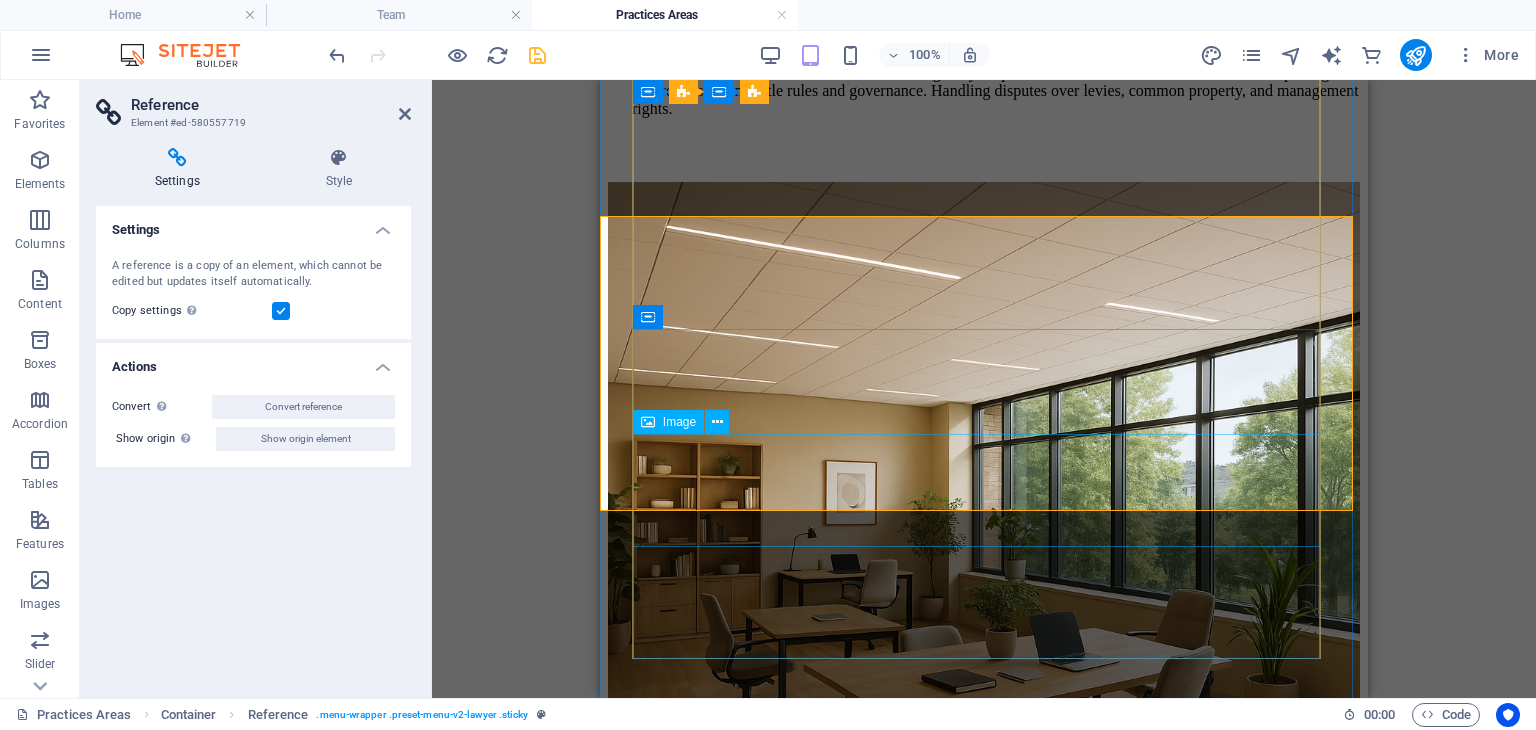 click at bounding box center (984, 2493) 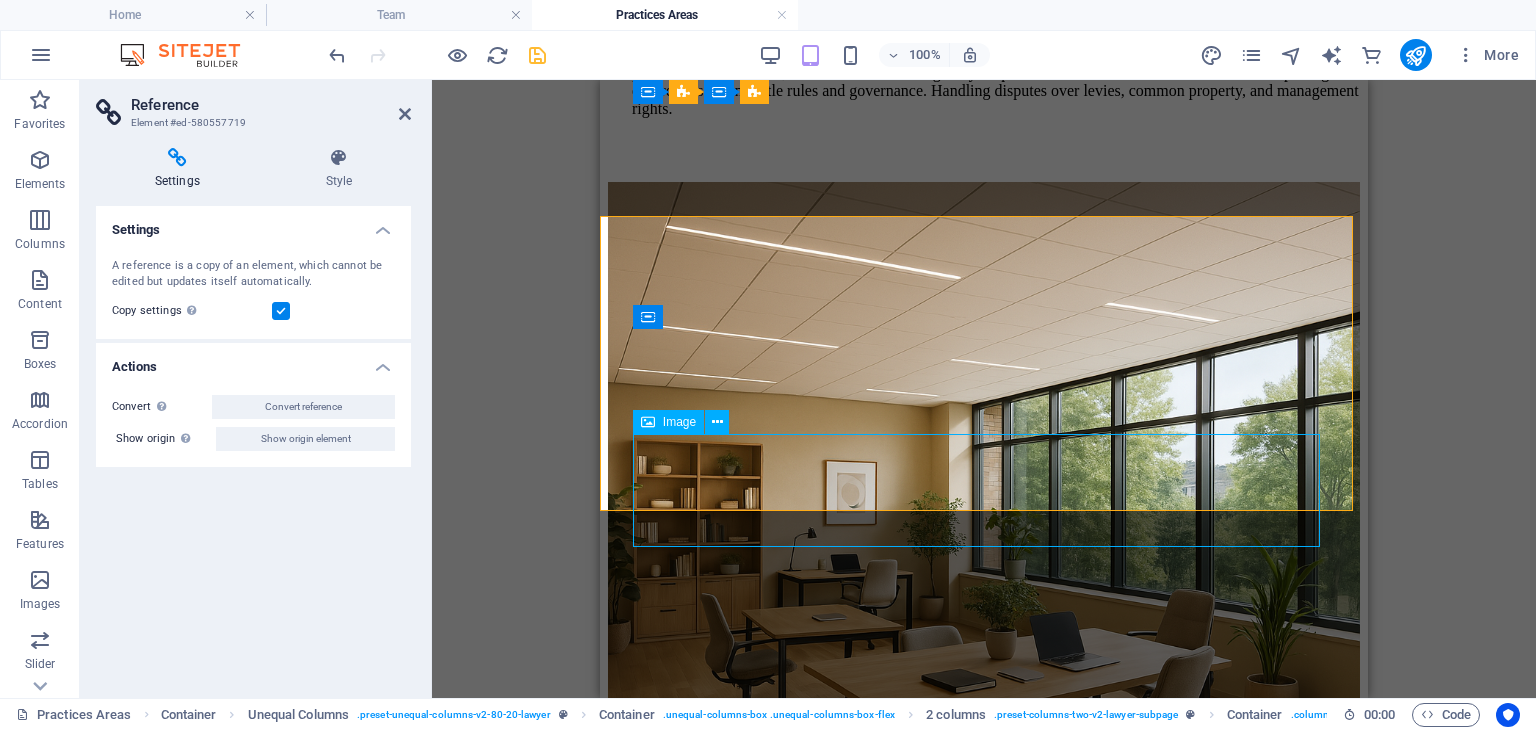 click at bounding box center [984, 2493] 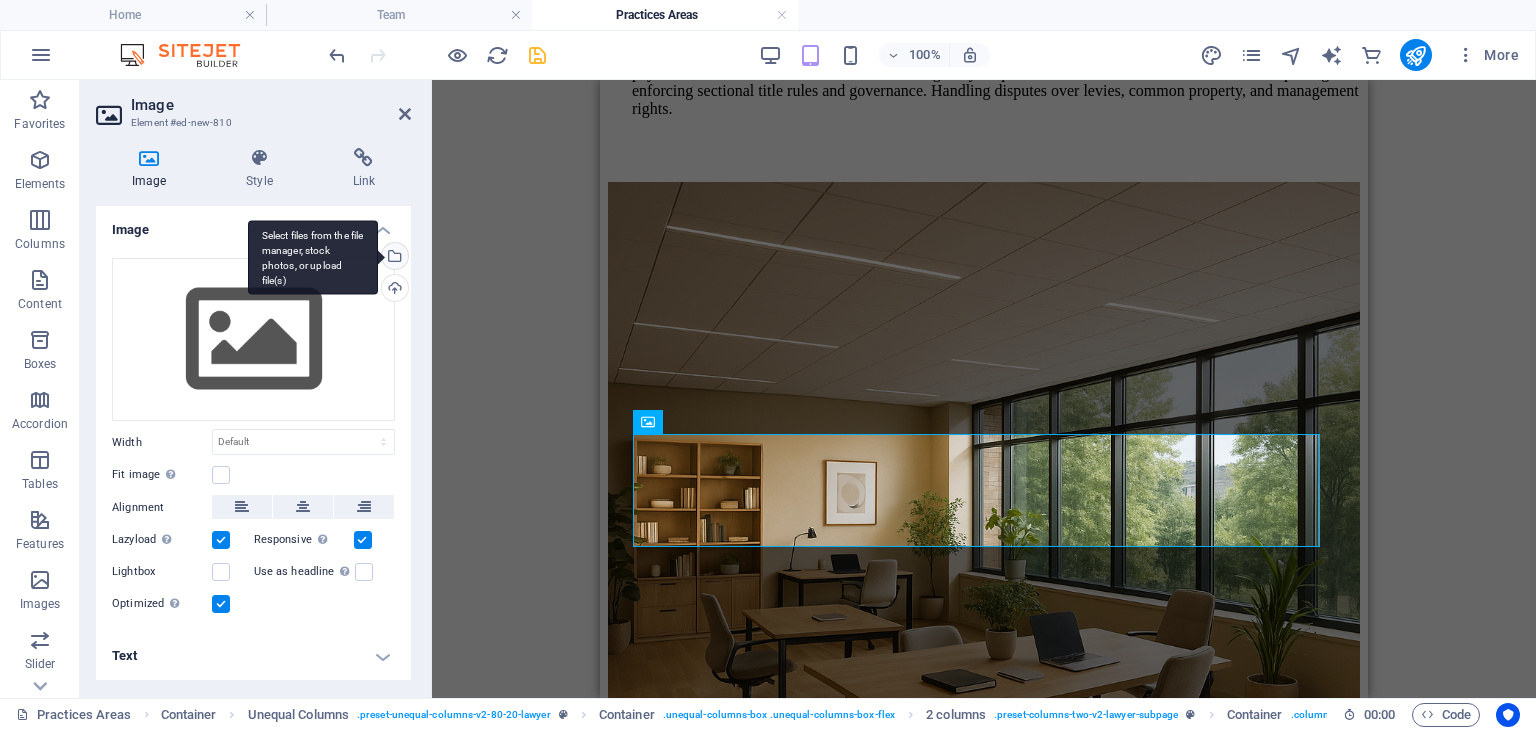 click on "Select files from the file manager, stock photos, or upload file(s)" at bounding box center [393, 258] 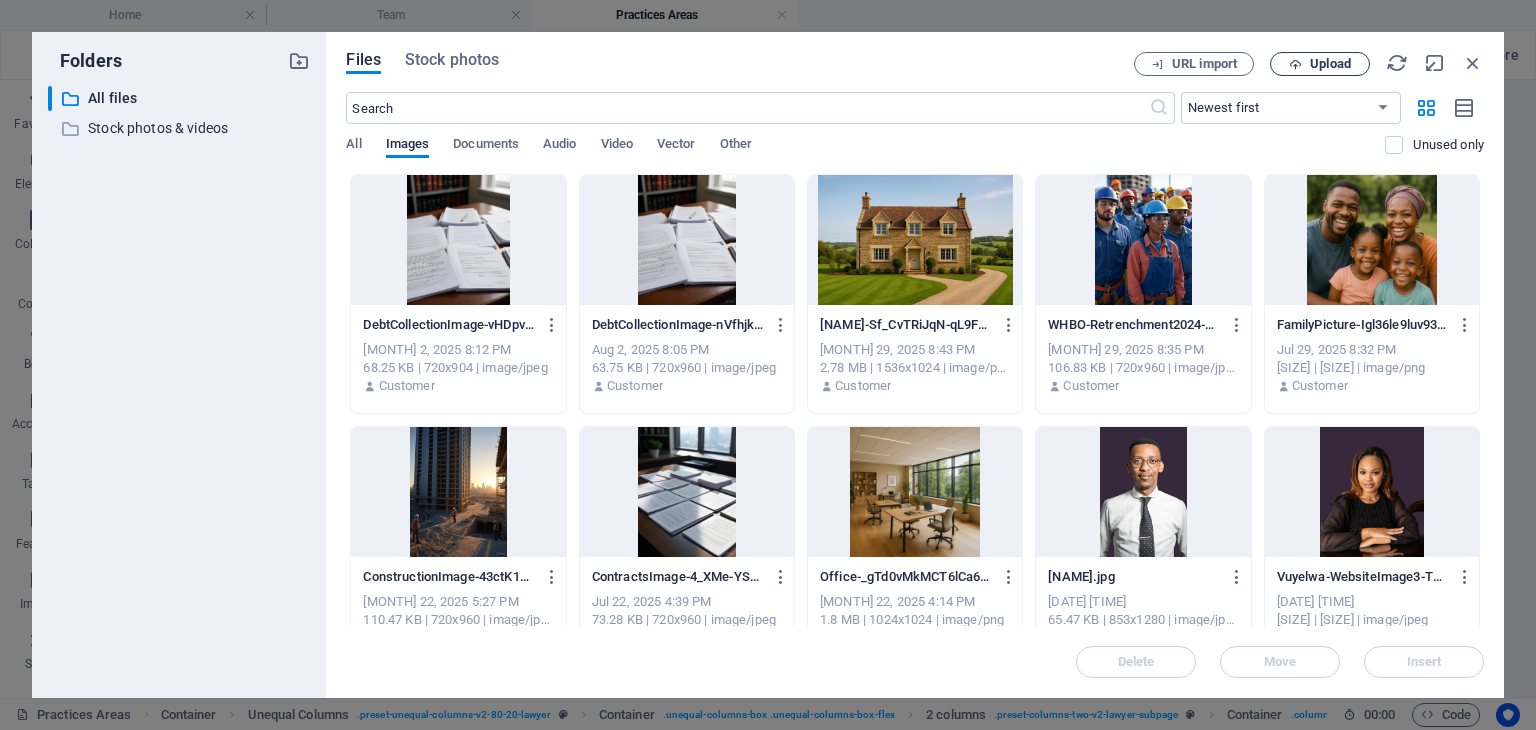 click on "Upload" at bounding box center [1330, 64] 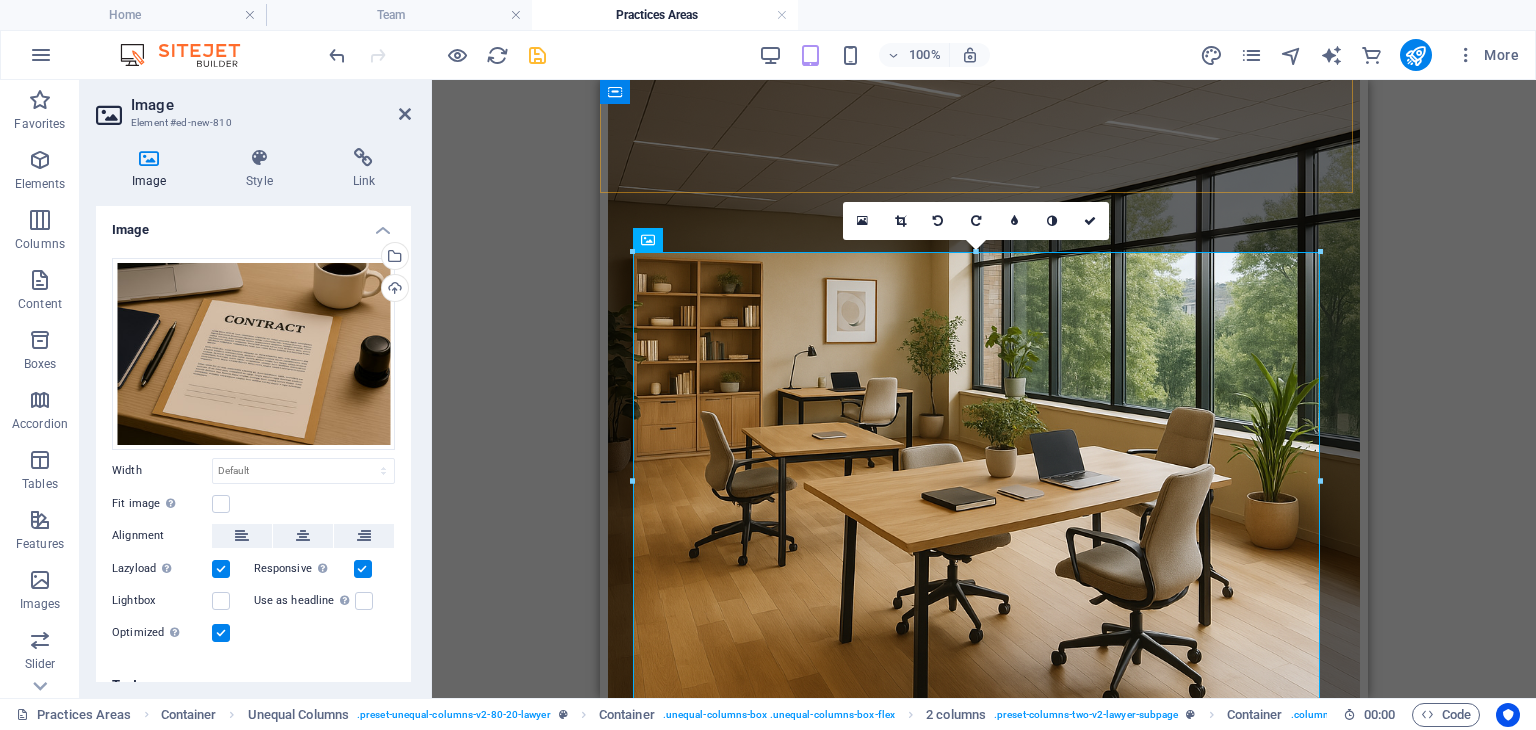 scroll, scrollTop: 5831, scrollLeft: 0, axis: vertical 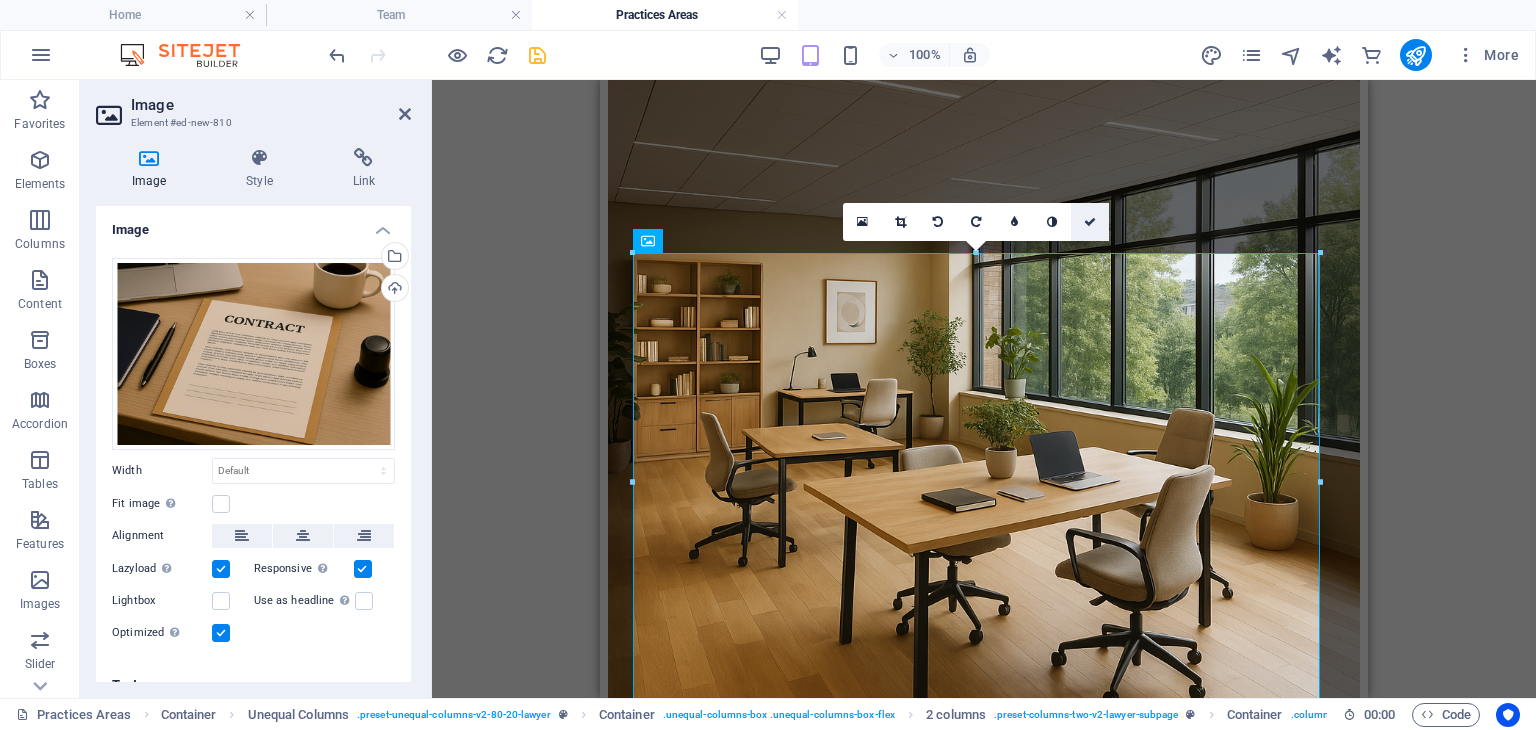 click at bounding box center [1090, 222] 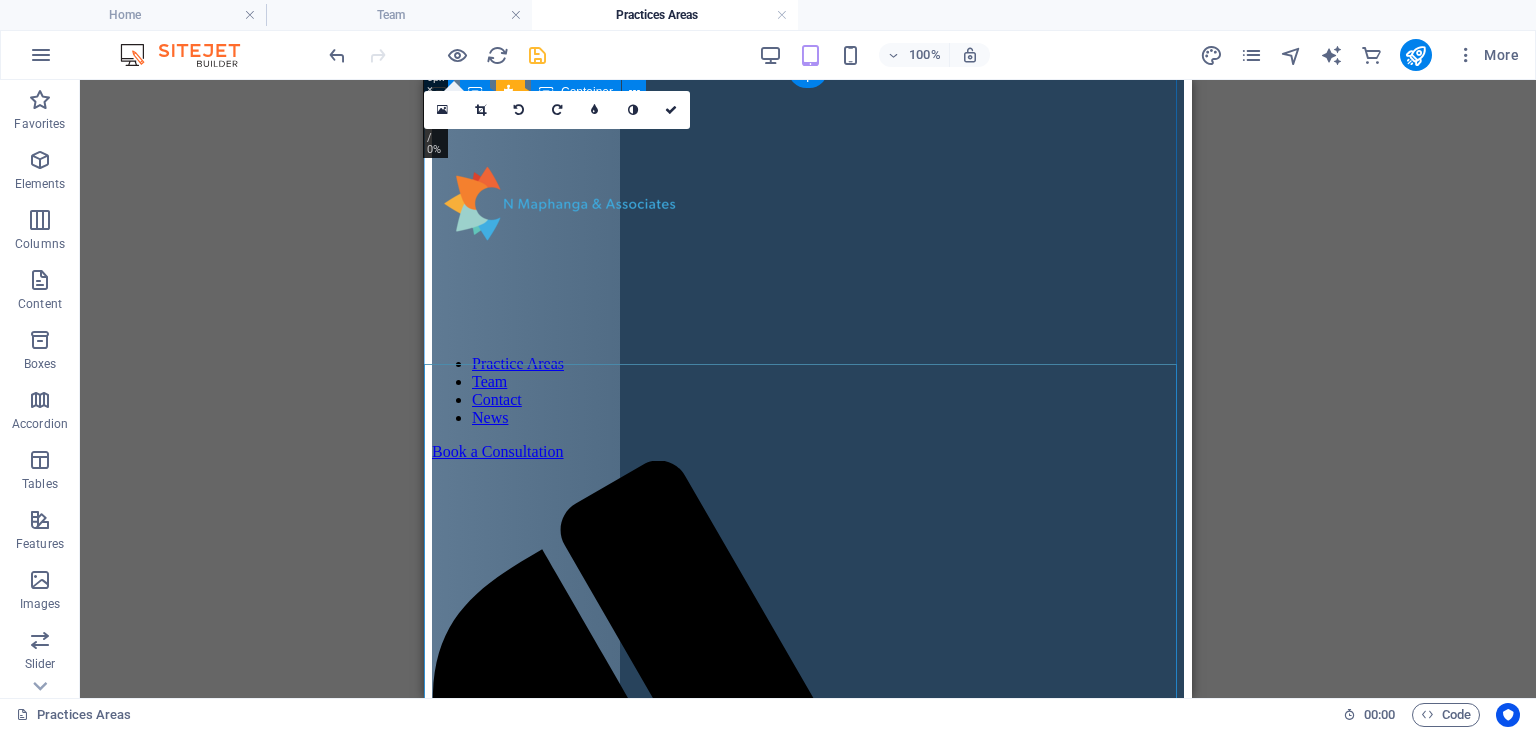 scroll, scrollTop: 0, scrollLeft: 0, axis: both 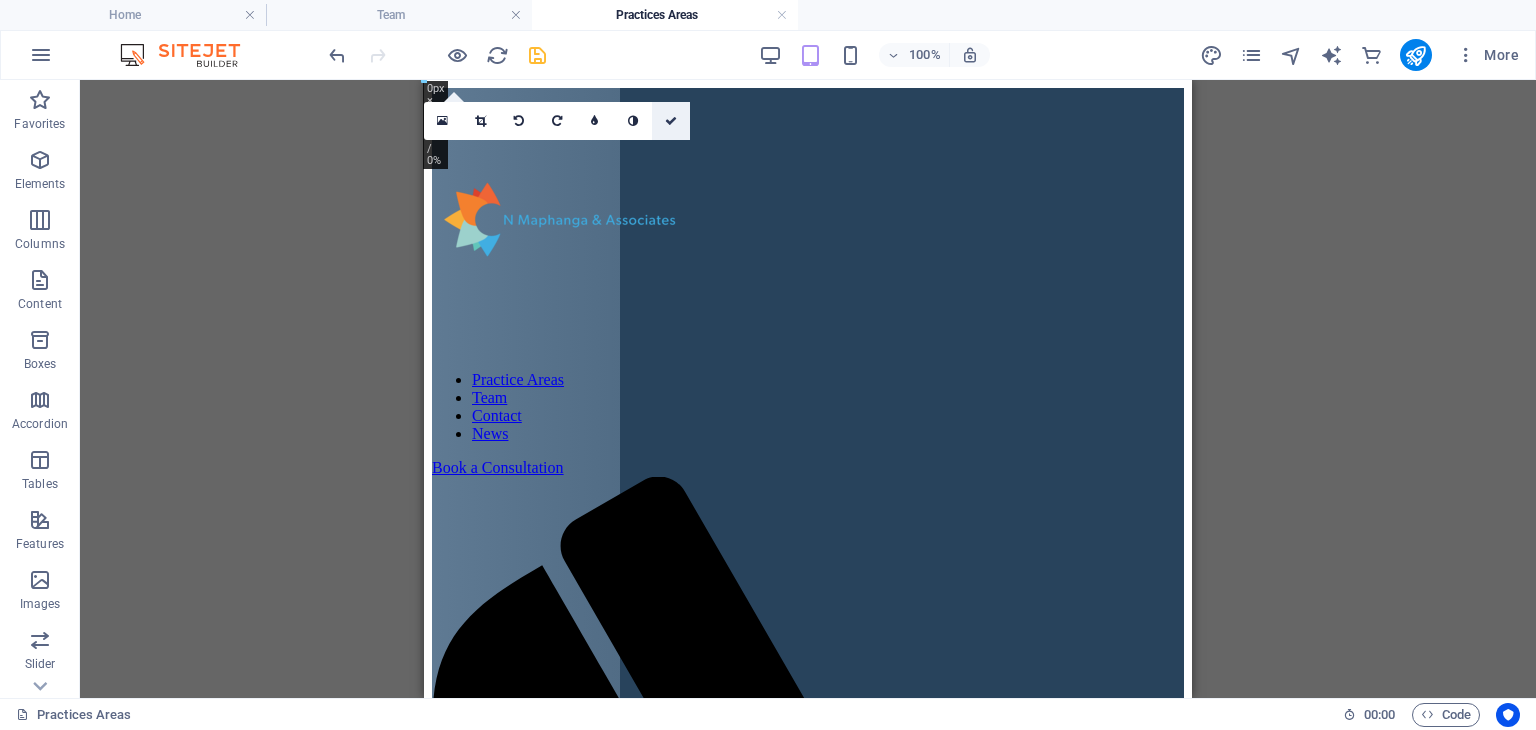 click at bounding box center (671, 121) 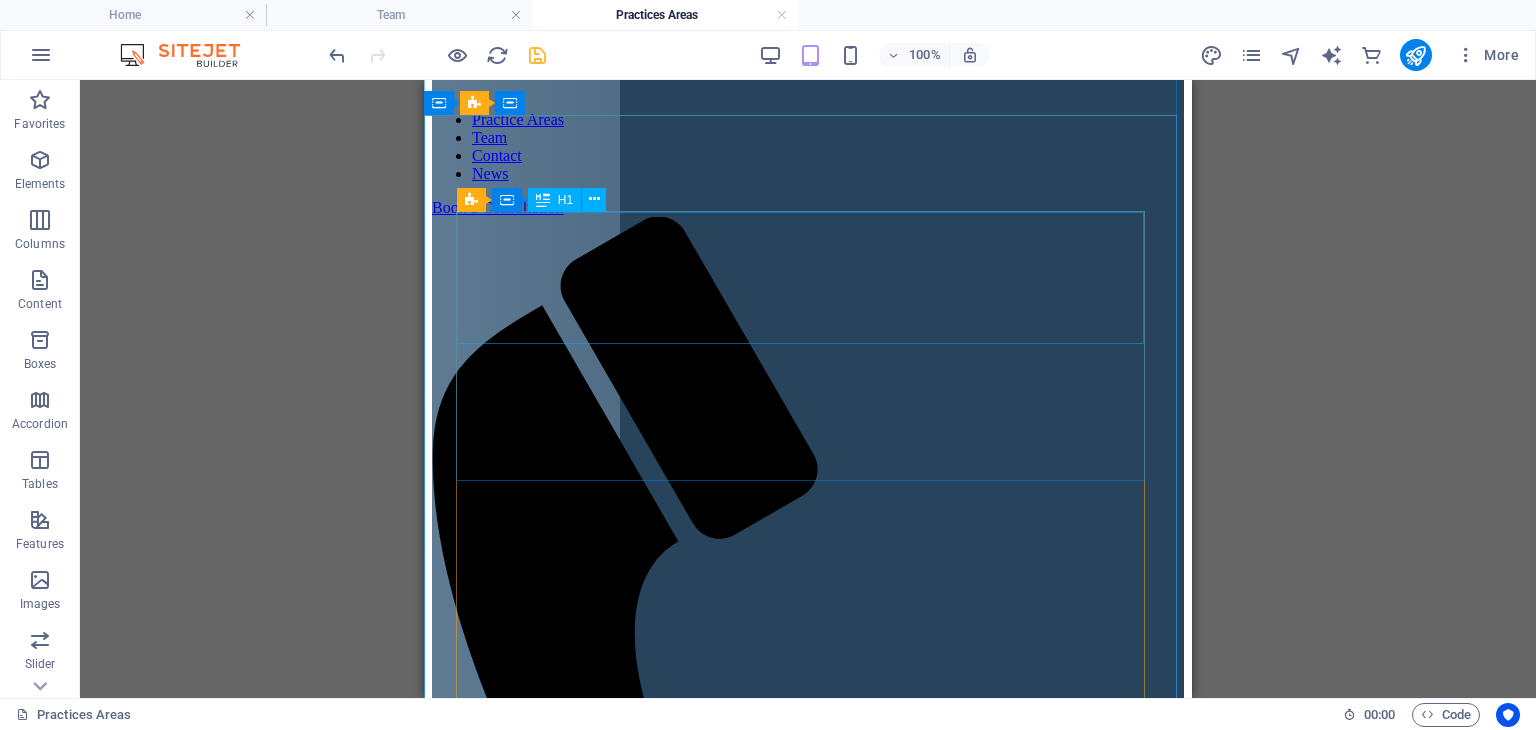 scroll, scrollTop: 0, scrollLeft: 0, axis: both 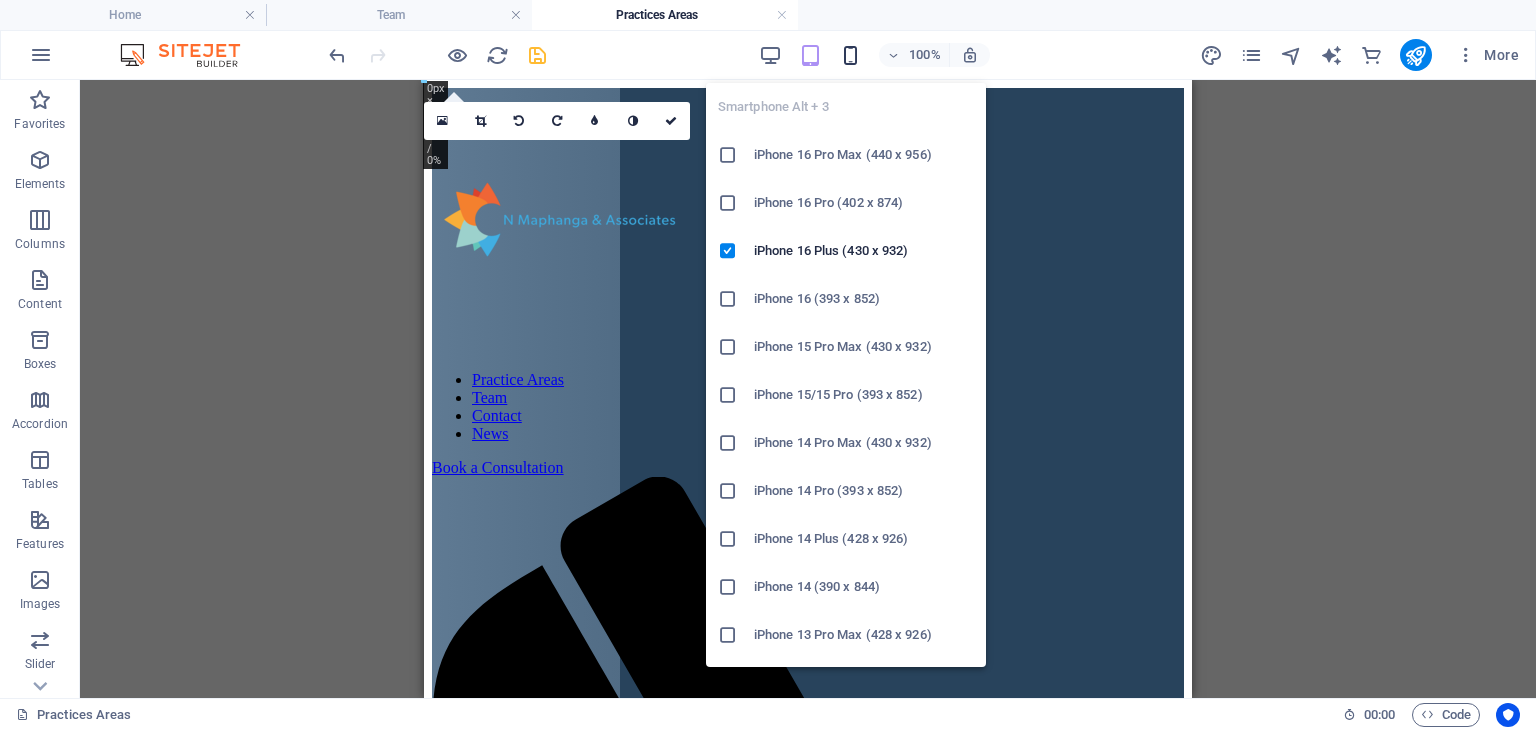 click at bounding box center [850, 55] 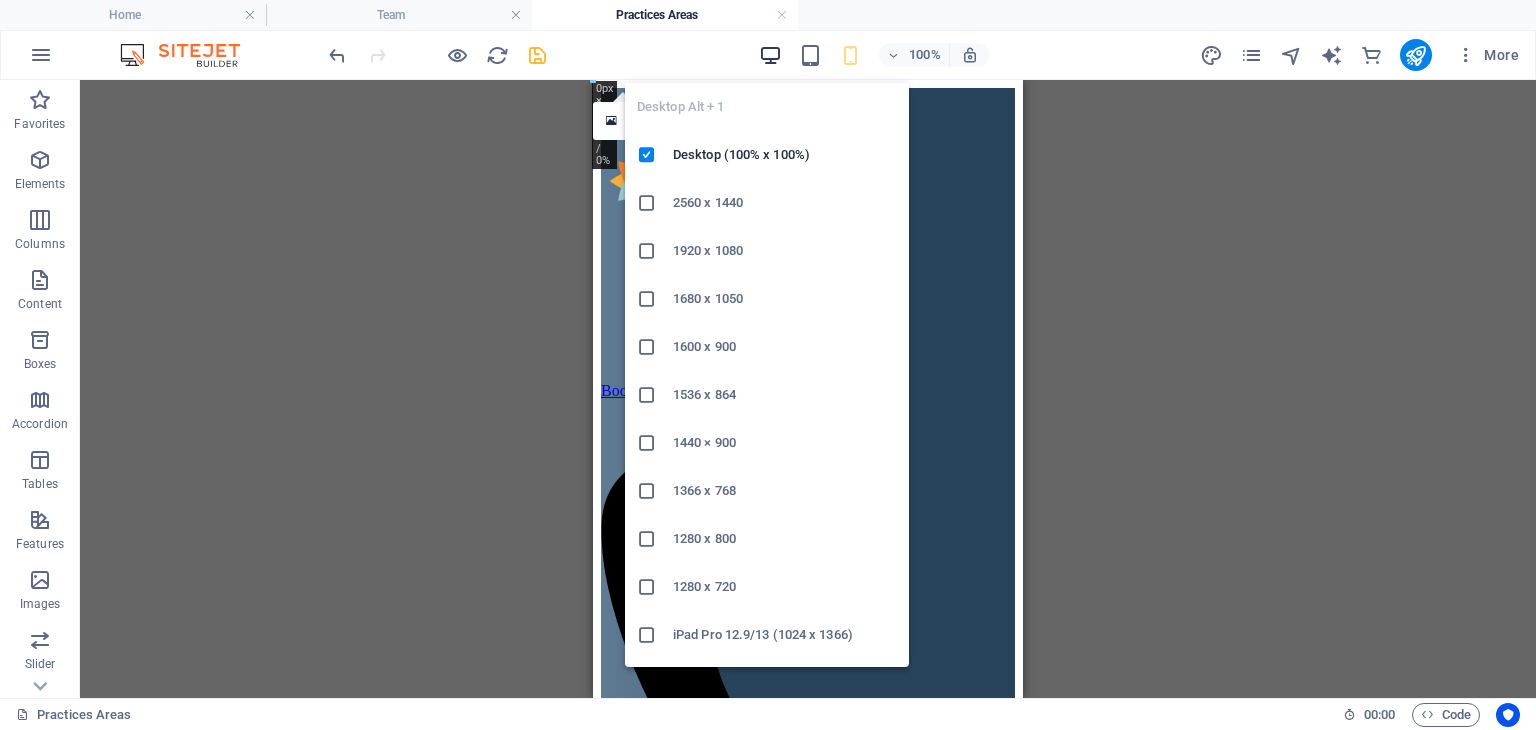 click at bounding box center (770, 55) 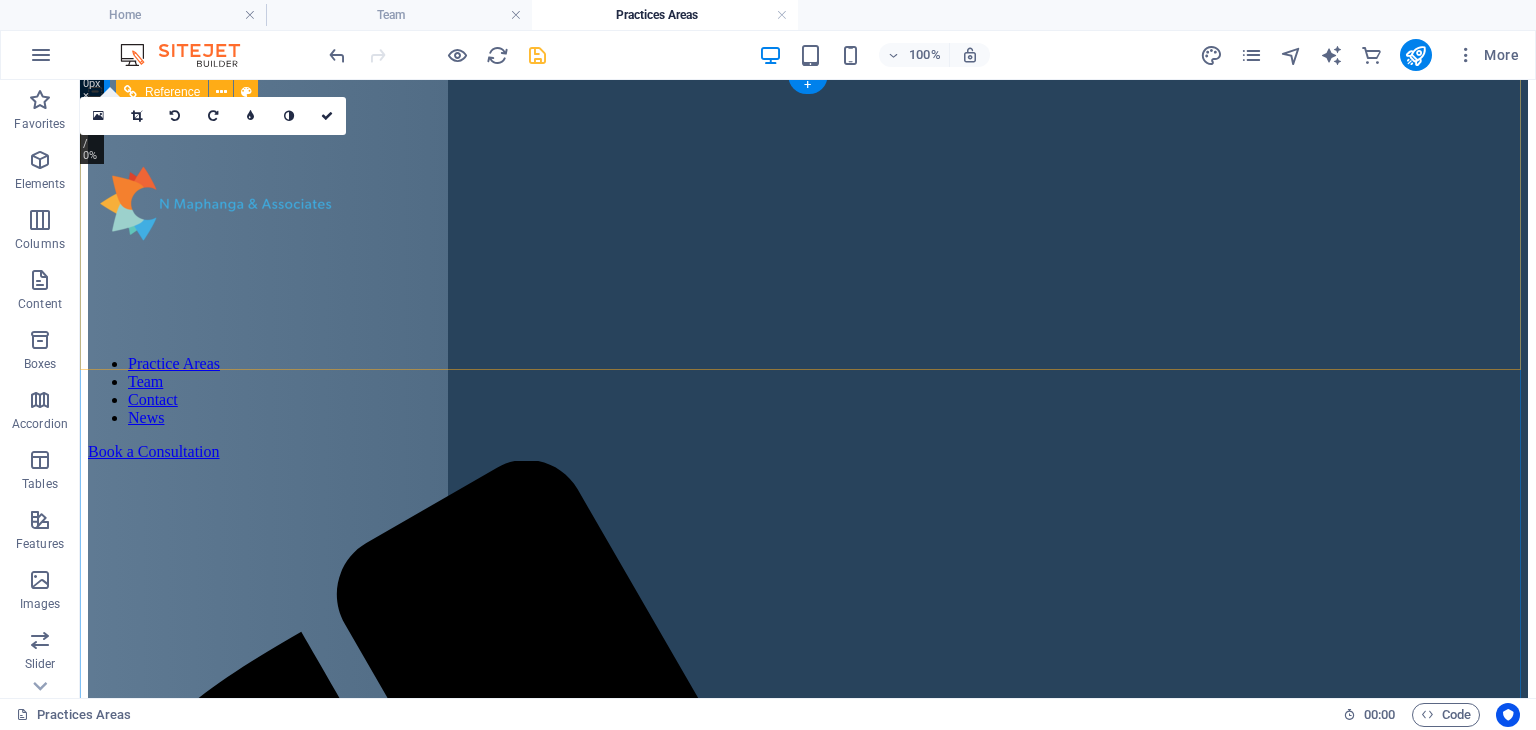 scroll, scrollTop: 0, scrollLeft: 0, axis: both 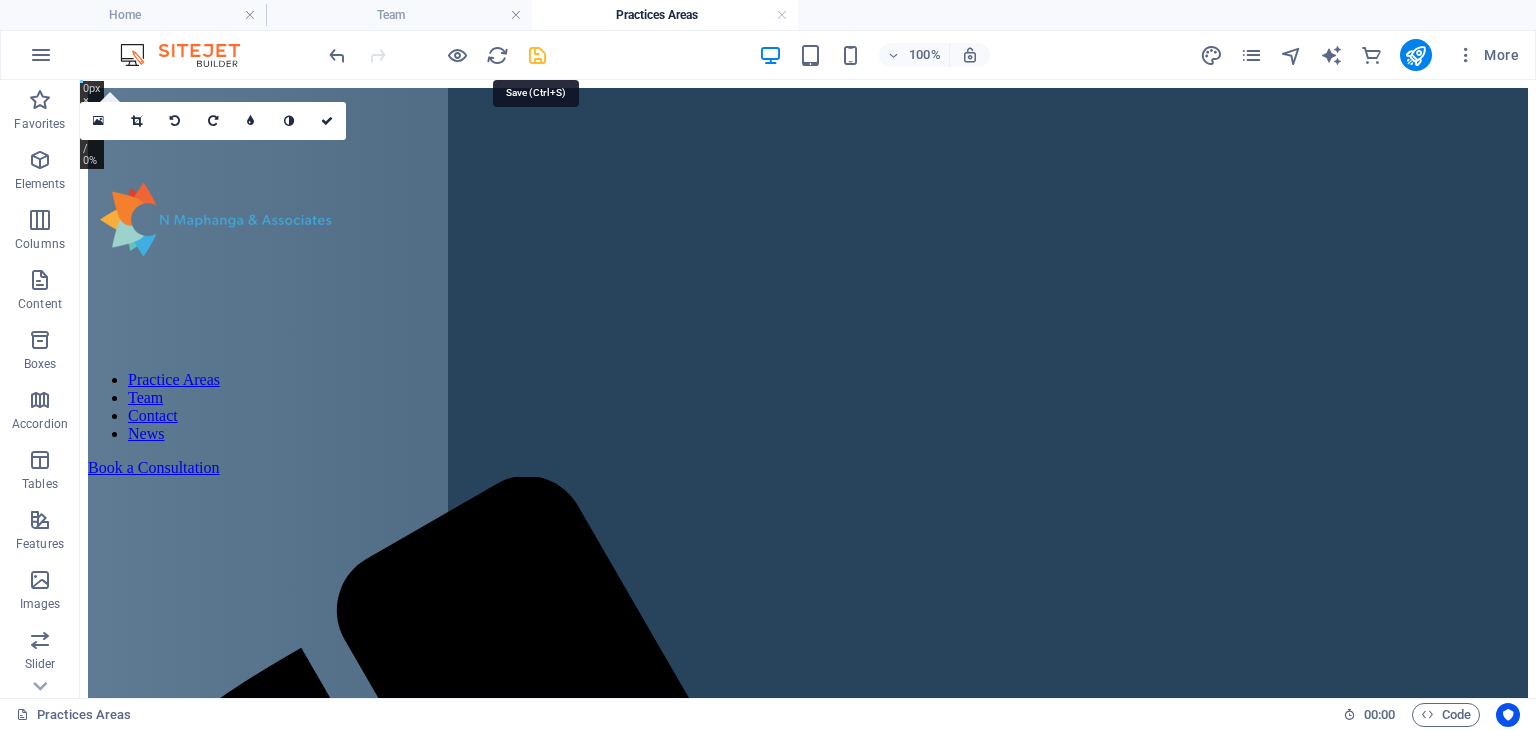 click at bounding box center (537, 55) 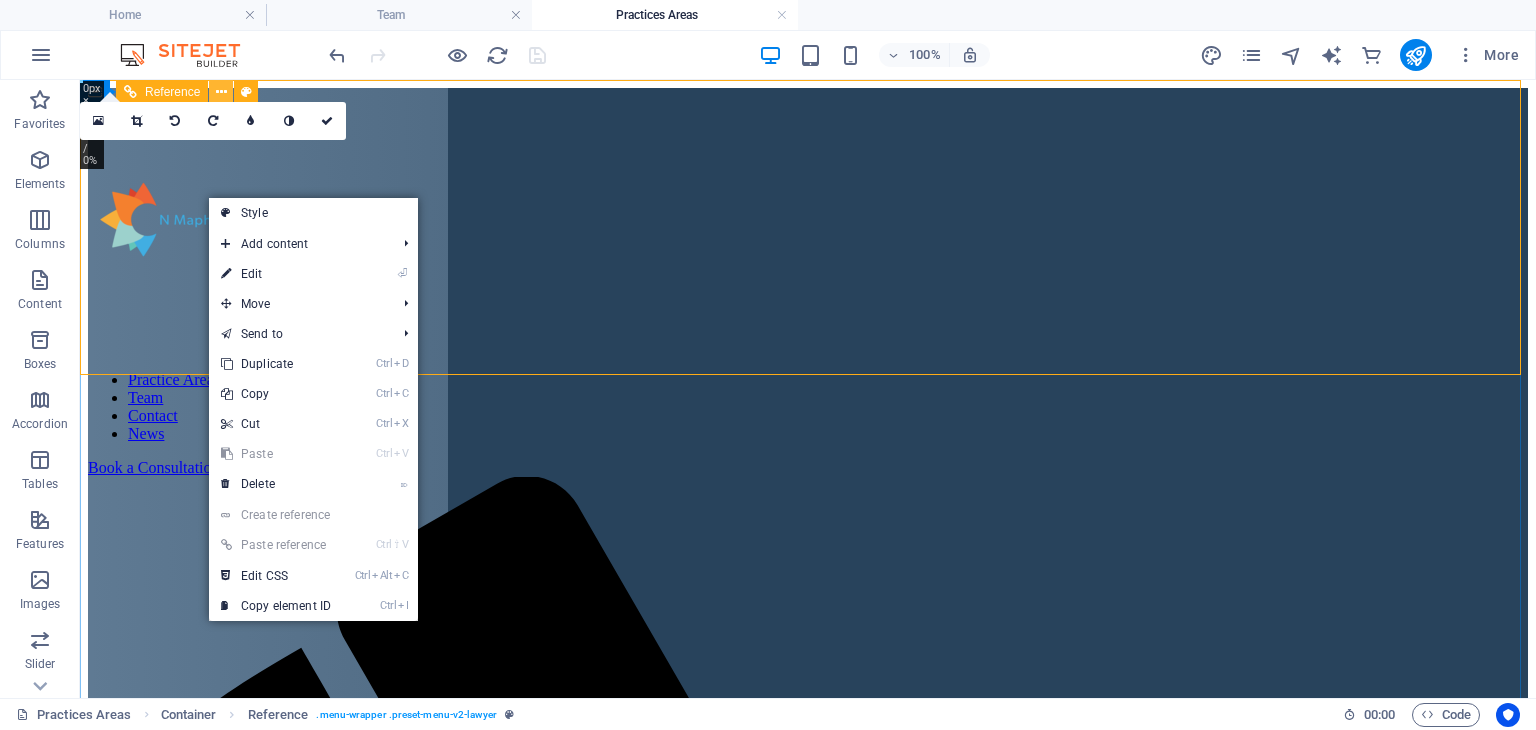 click at bounding box center [221, 92] 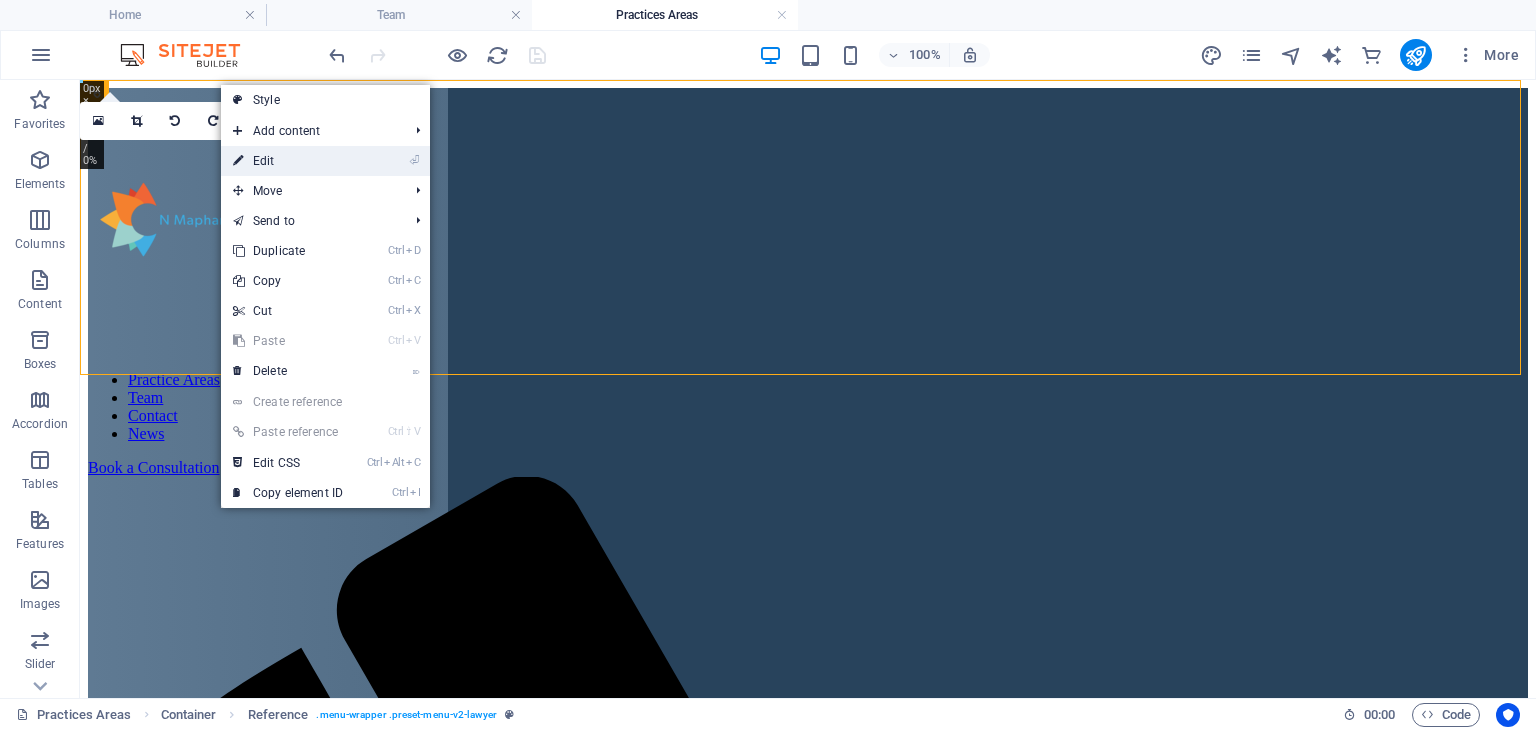 click on "⏎  Edit" at bounding box center [288, 161] 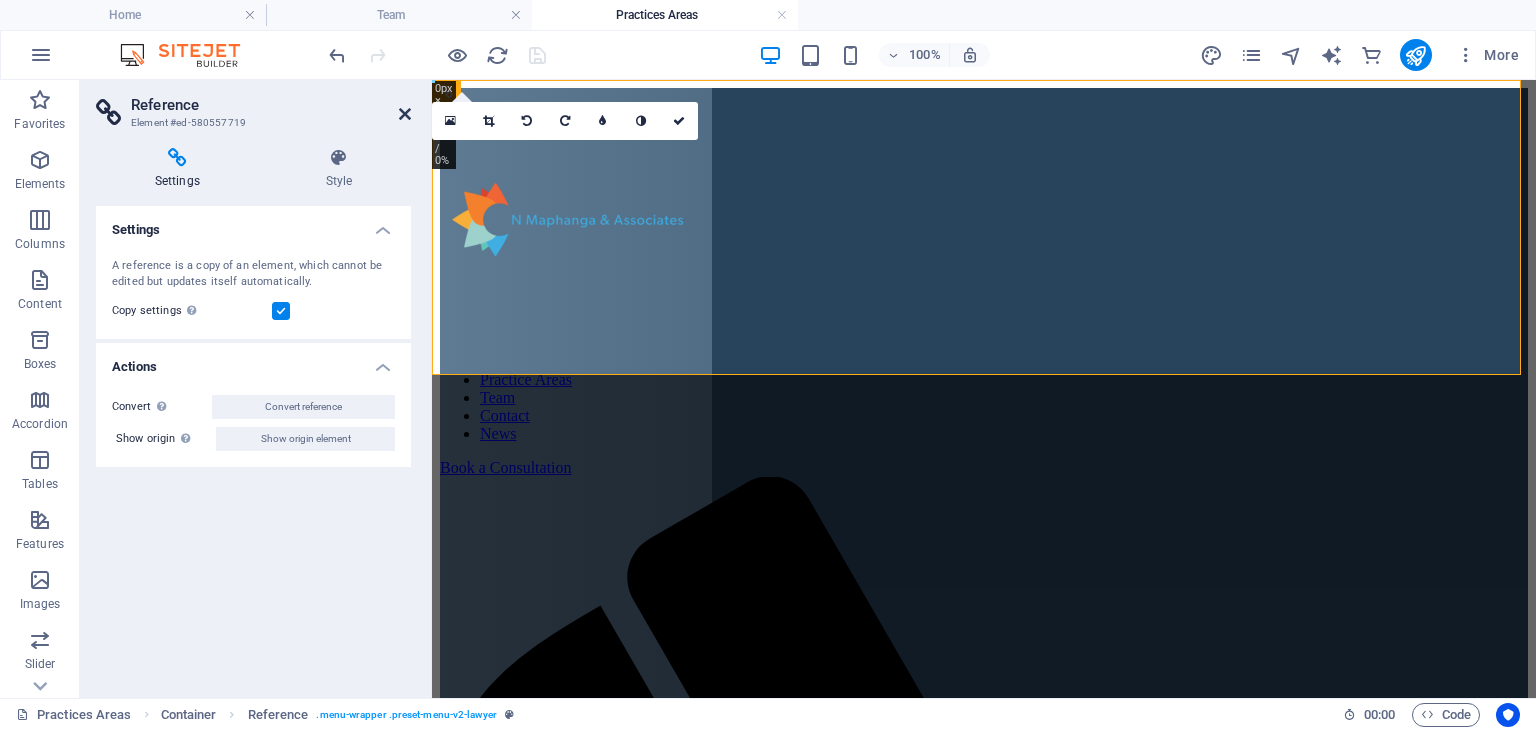 click at bounding box center (405, 114) 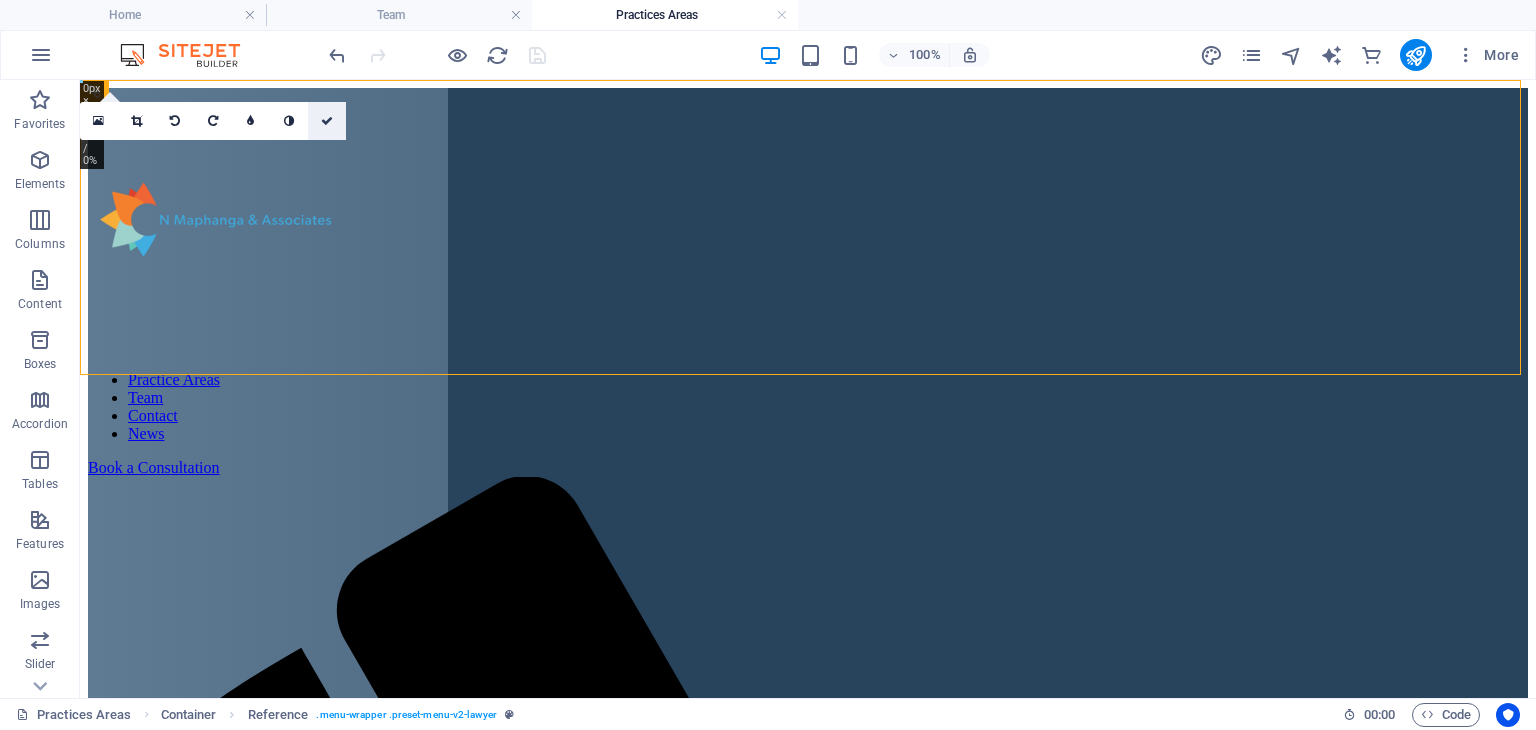 click at bounding box center (327, 121) 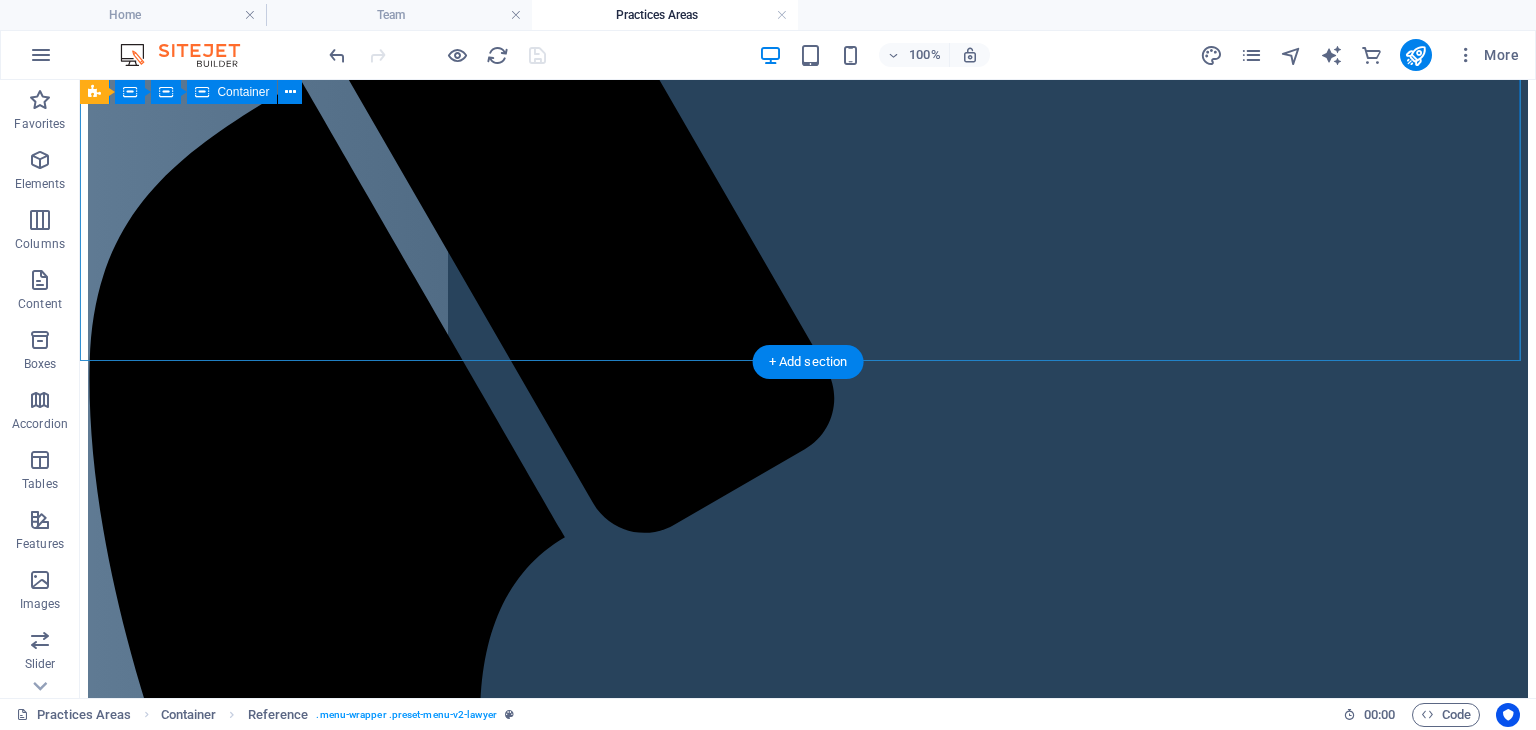 scroll, scrollTop: 459, scrollLeft: 0, axis: vertical 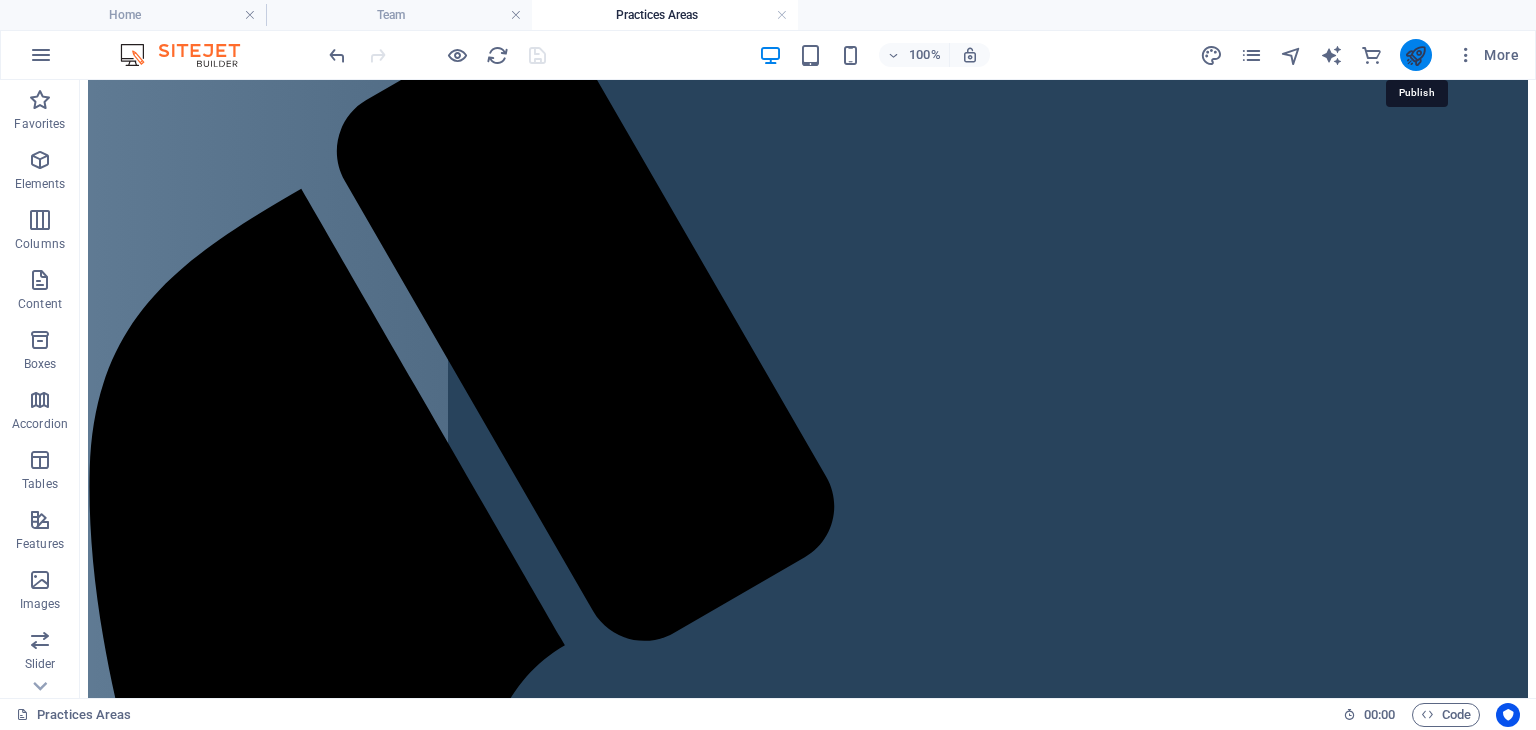 click at bounding box center [1415, 55] 